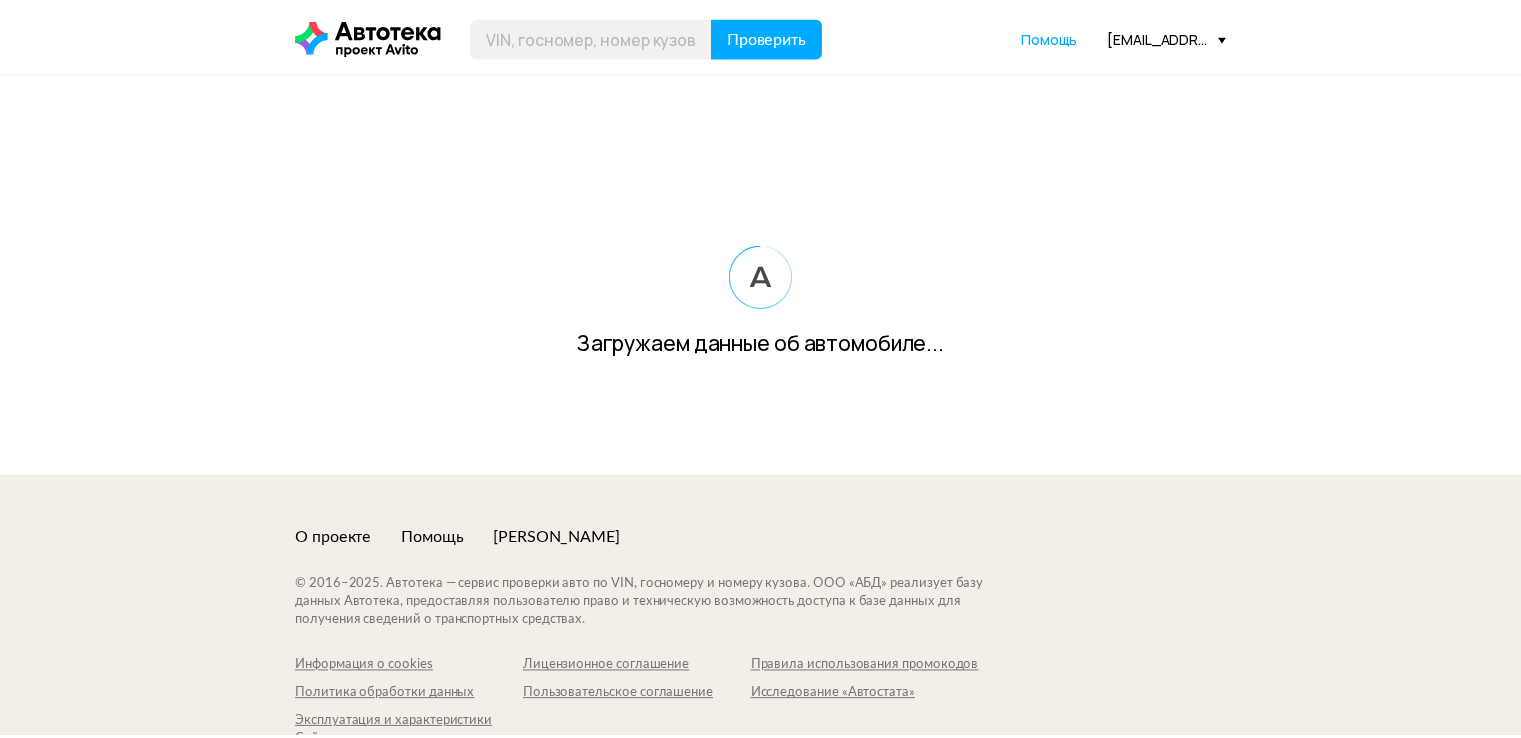 scroll, scrollTop: 0, scrollLeft: 0, axis: both 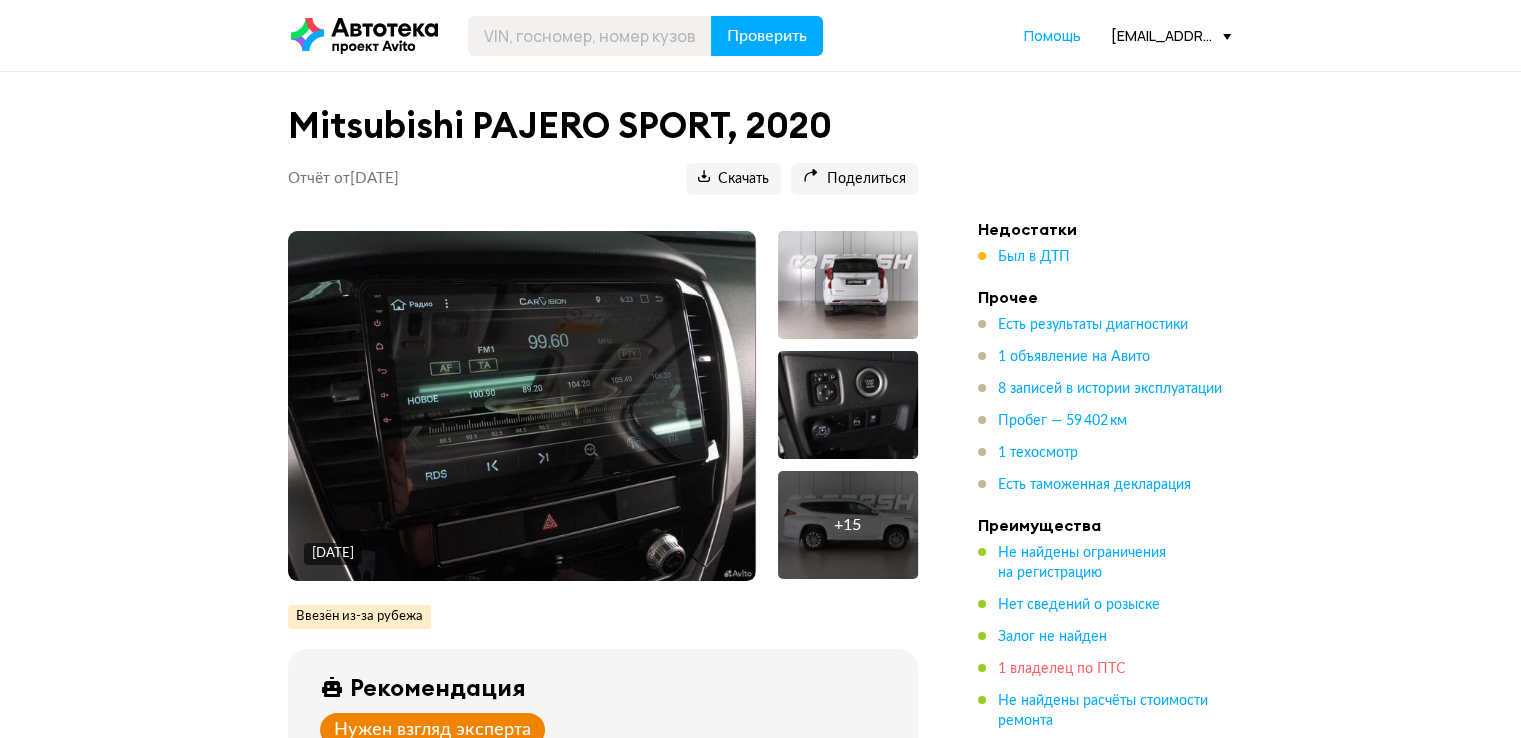 click on "1 владелец по ПТС" at bounding box center [1062, 669] 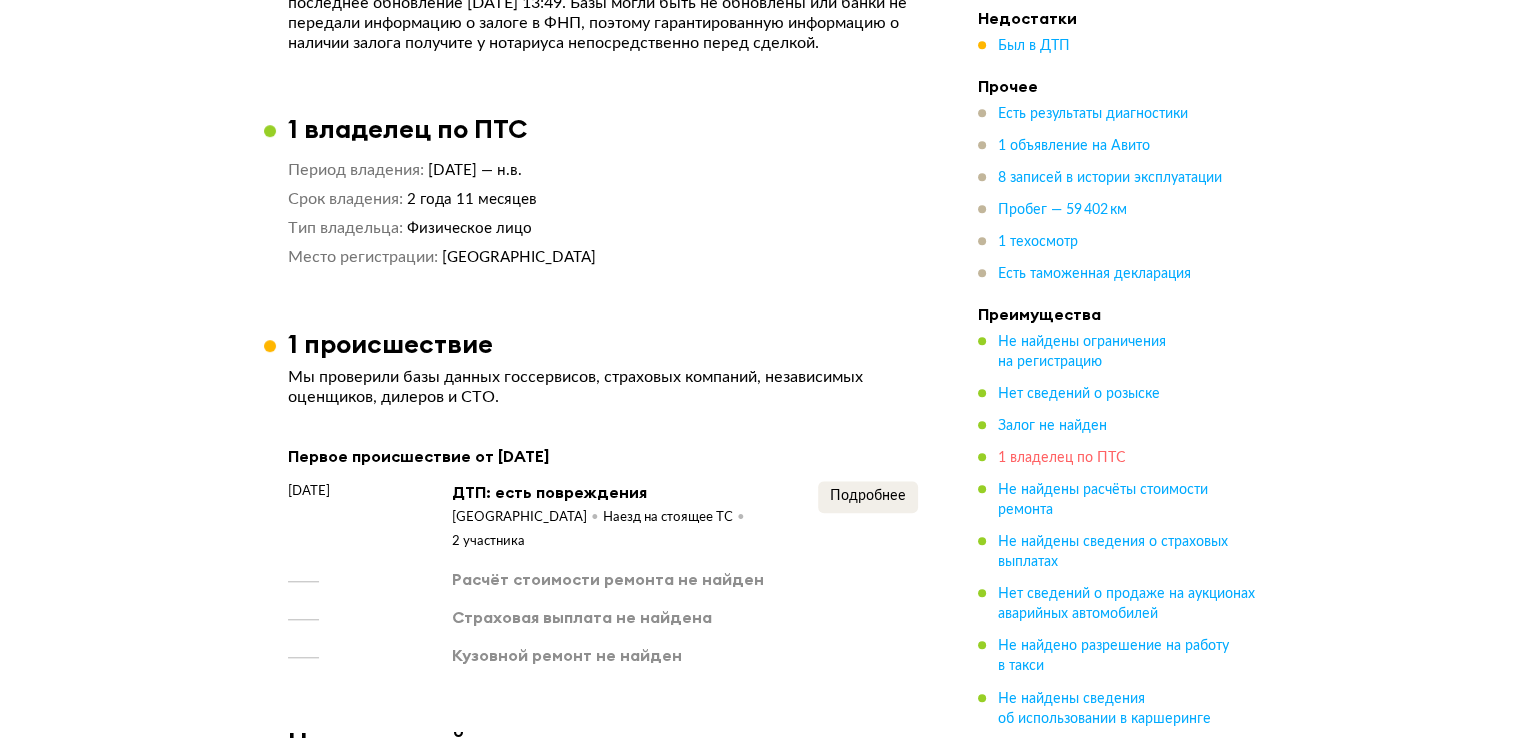 scroll, scrollTop: 1640, scrollLeft: 0, axis: vertical 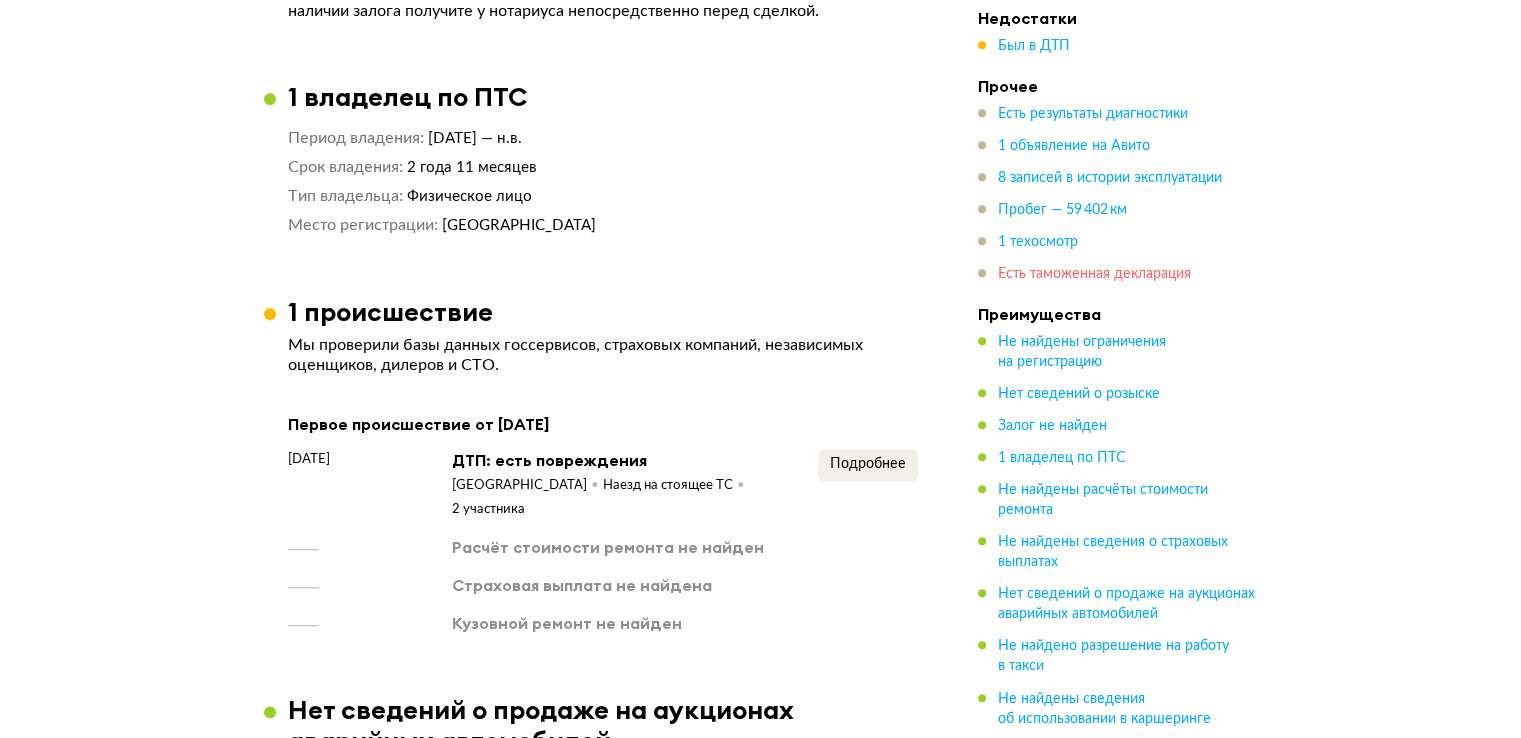 click on "Есть таможенная декларация" at bounding box center [1094, 274] 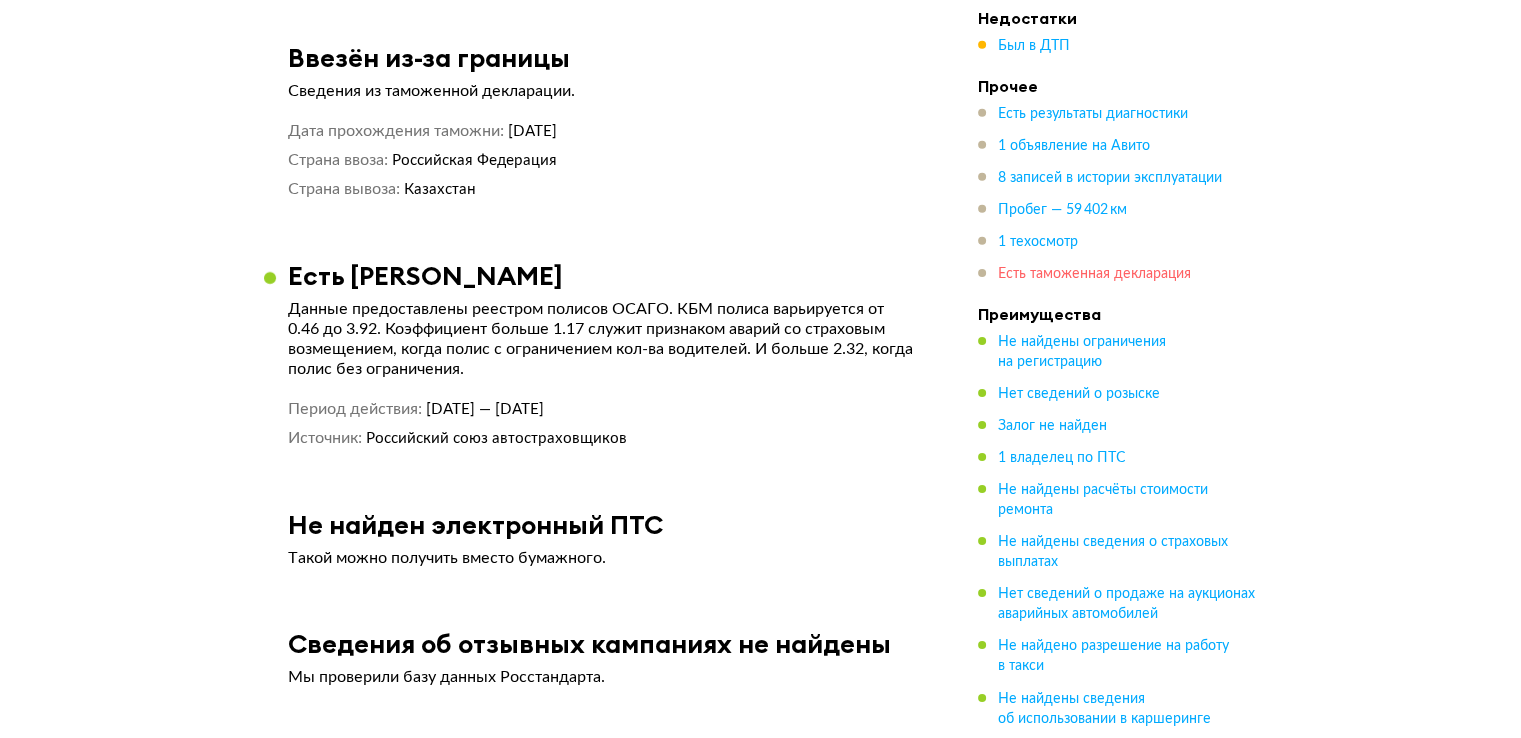 scroll, scrollTop: 6420, scrollLeft: 0, axis: vertical 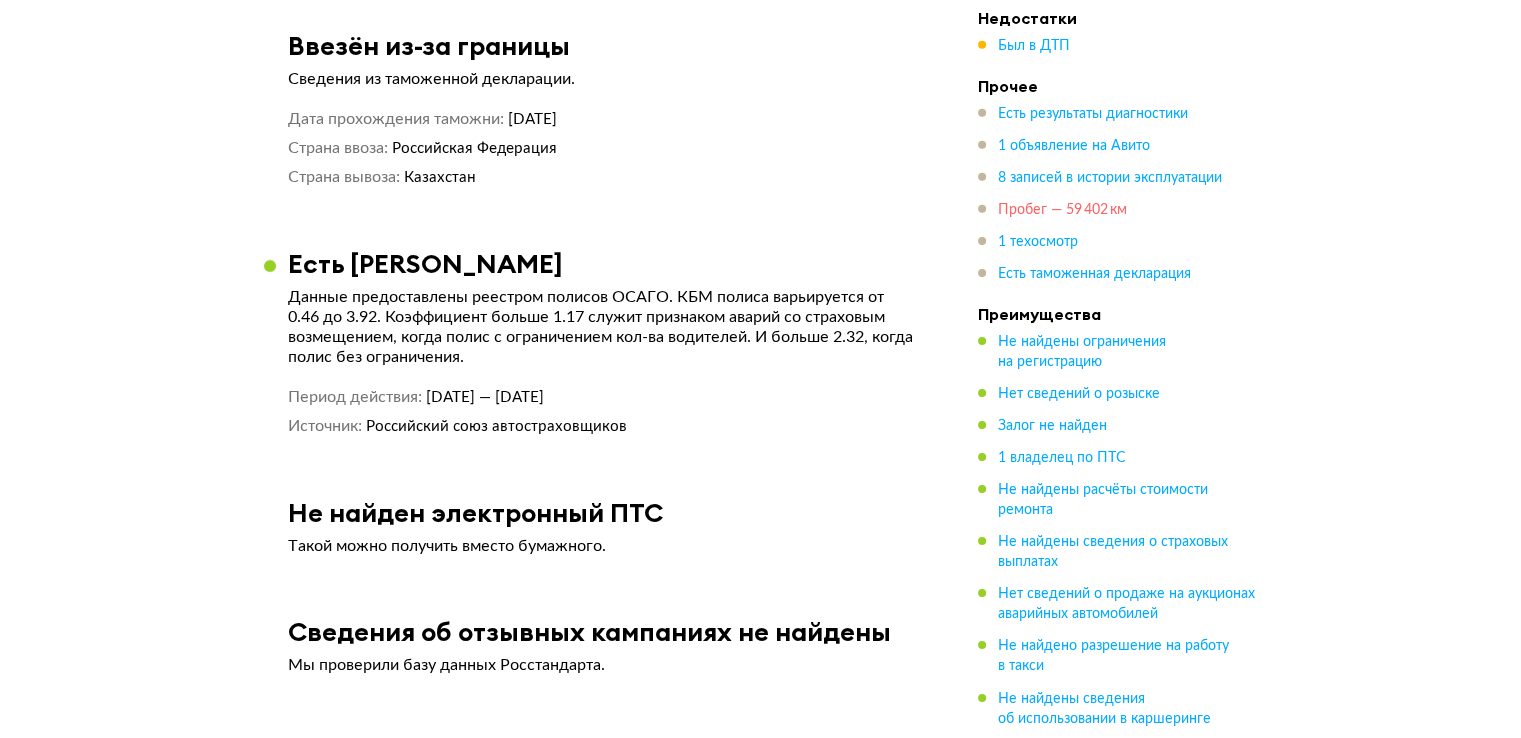click on "Пробег —  59 402 км" at bounding box center (1062, 210) 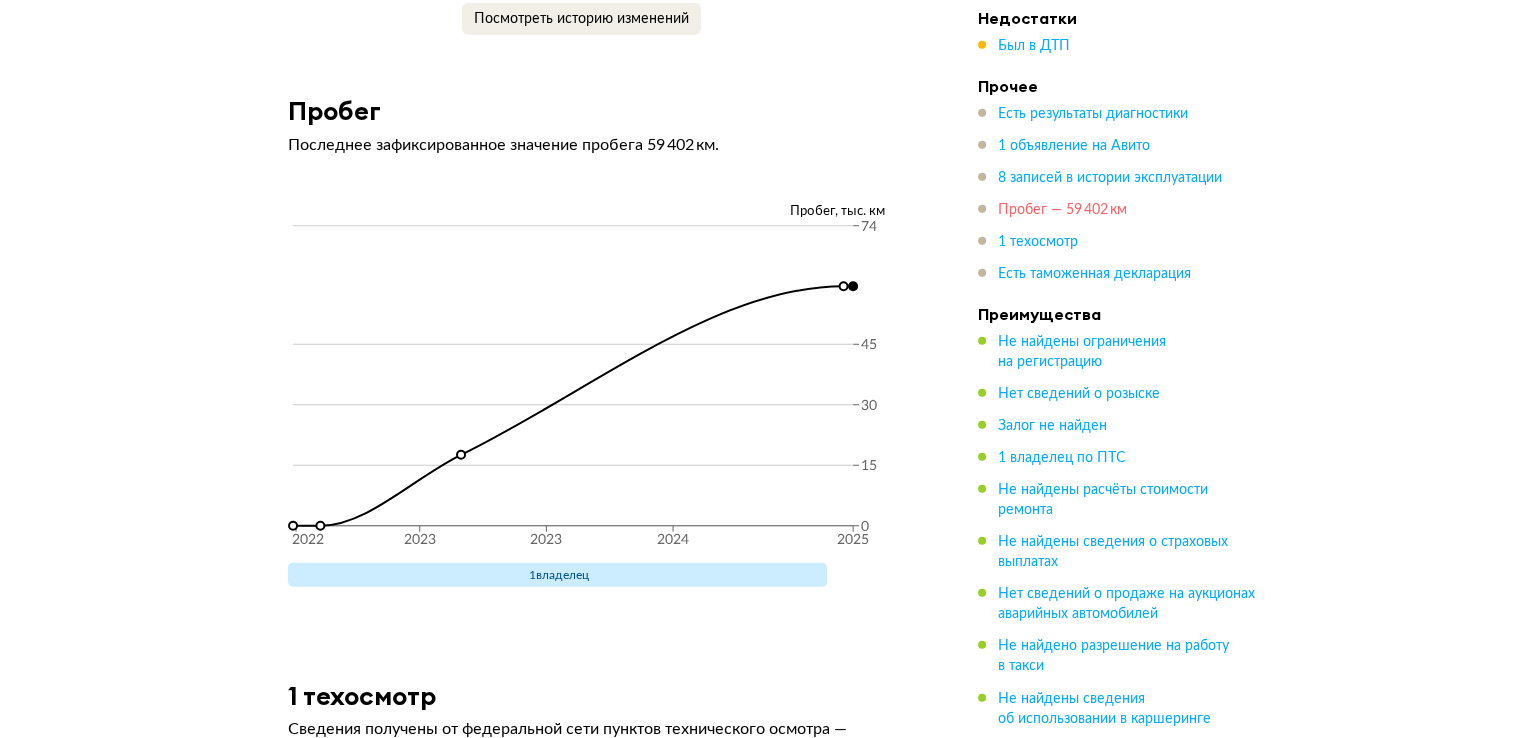 scroll, scrollTop: 5199, scrollLeft: 0, axis: vertical 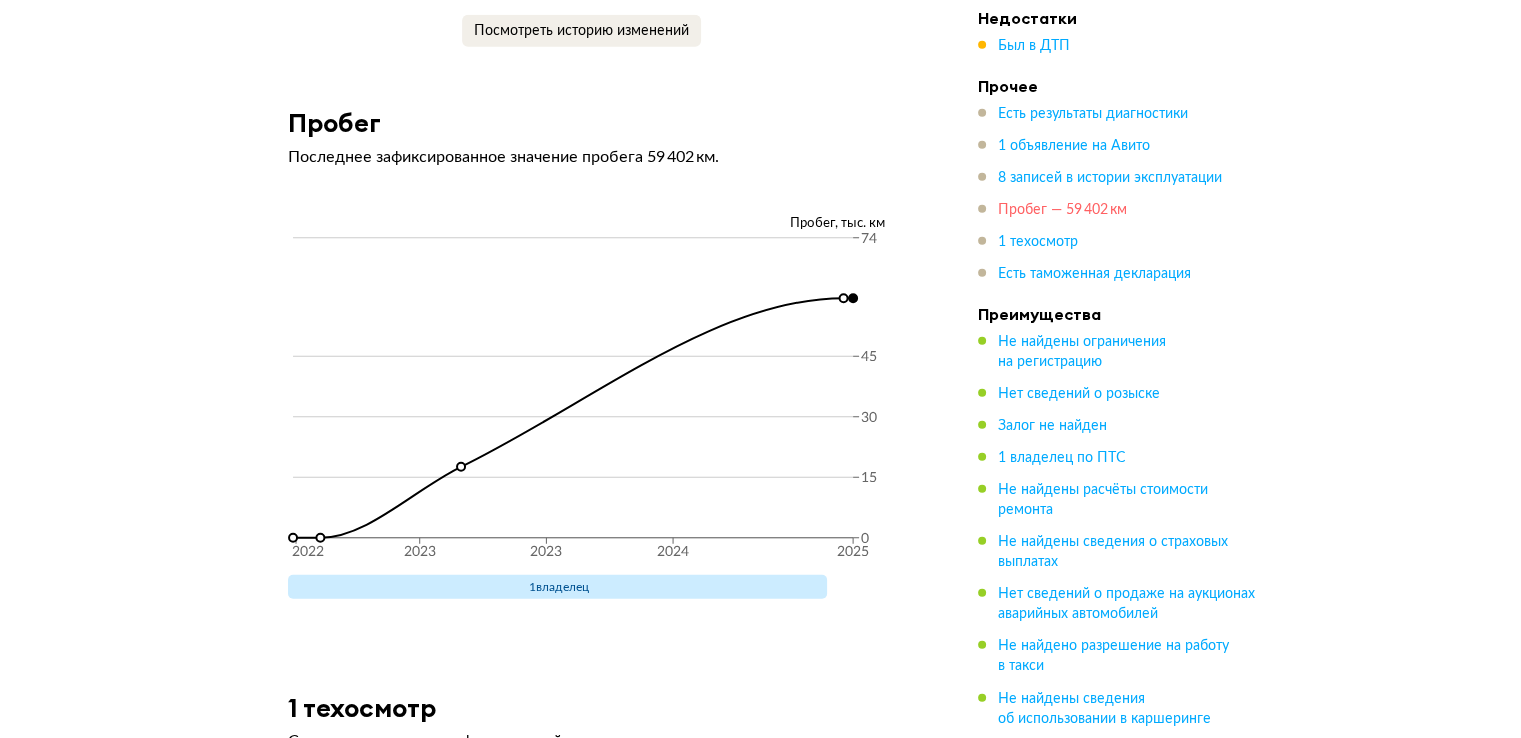 click on "Пробег —  59 402 км" at bounding box center (1062, 210) 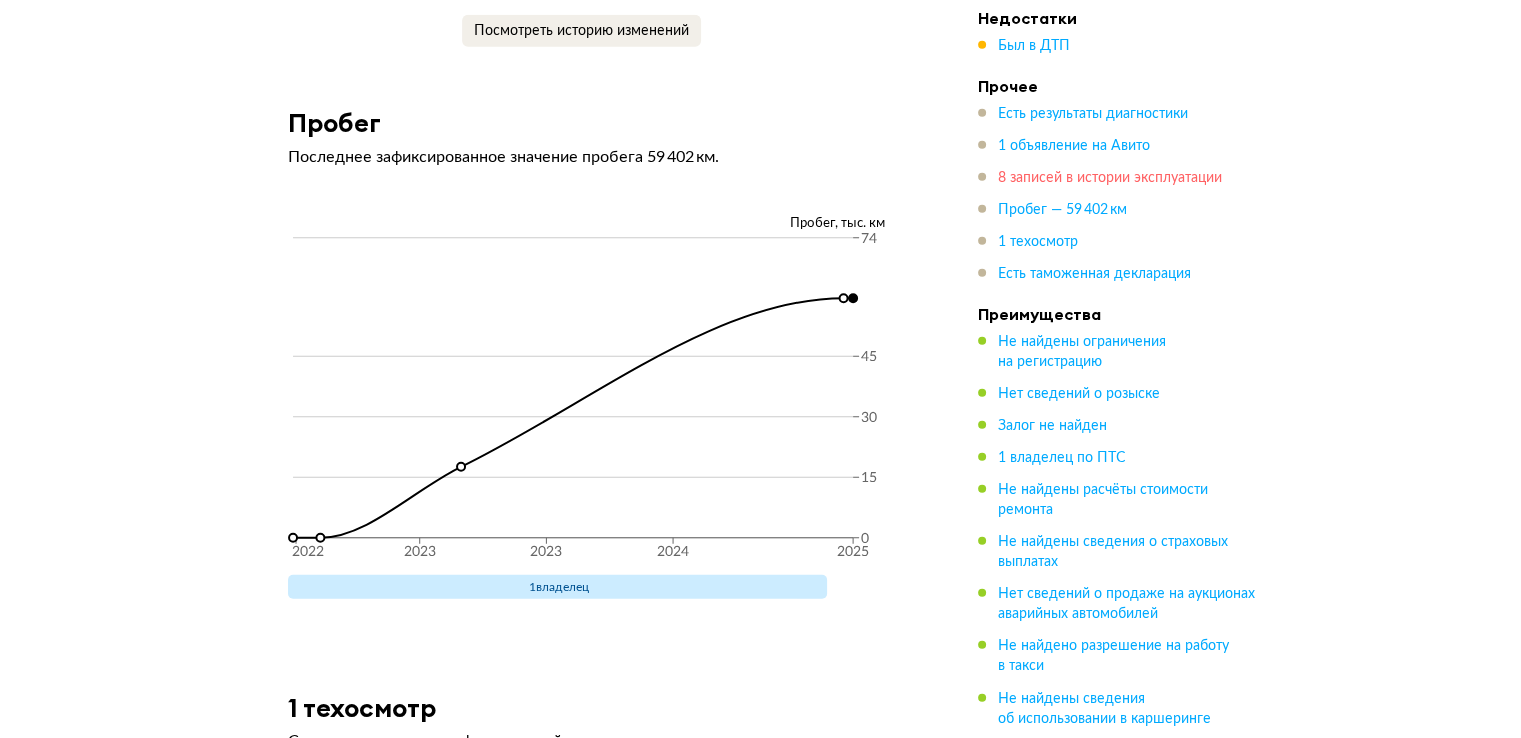 click on "8 записей в истории эксплуатации" at bounding box center (1110, 178) 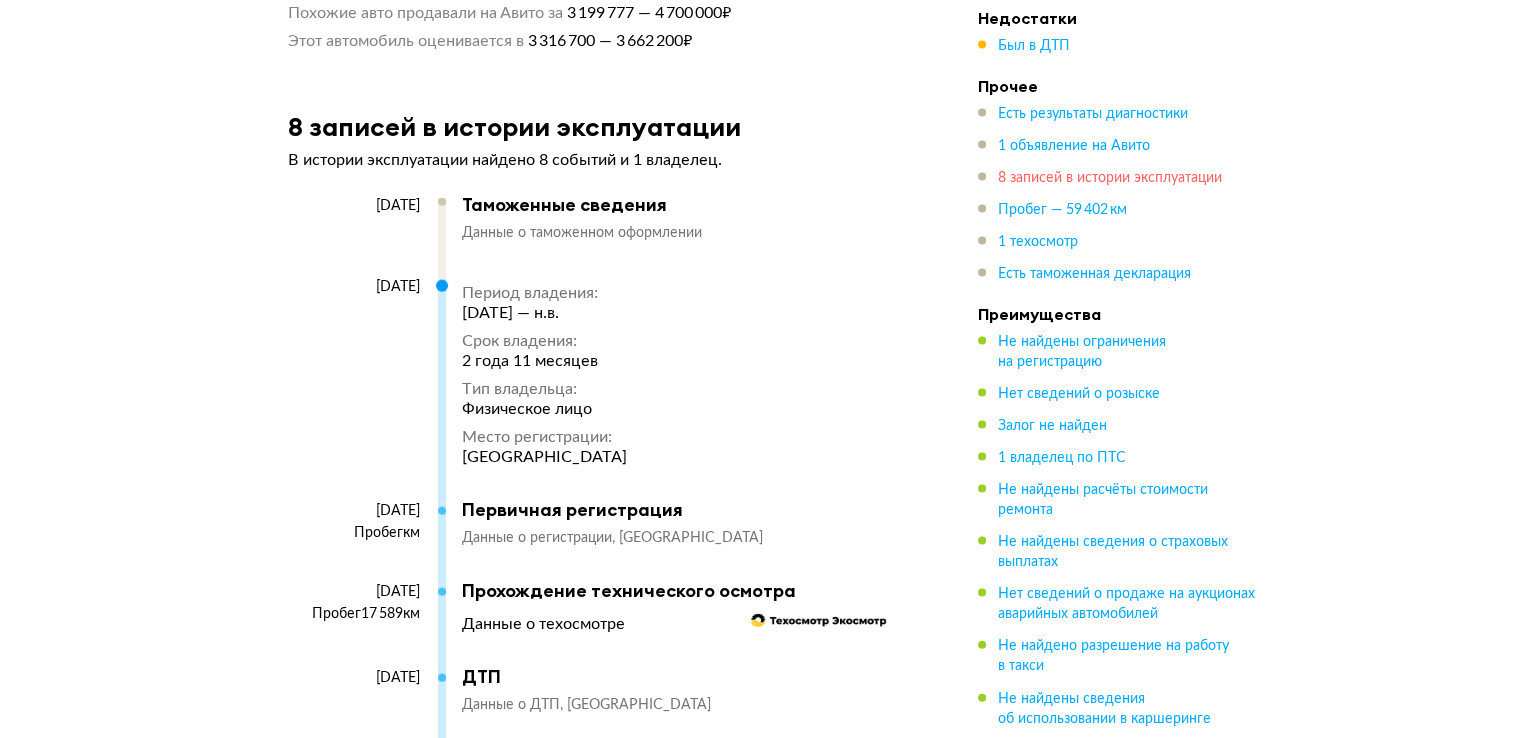 scroll, scrollTop: 4133, scrollLeft: 0, axis: vertical 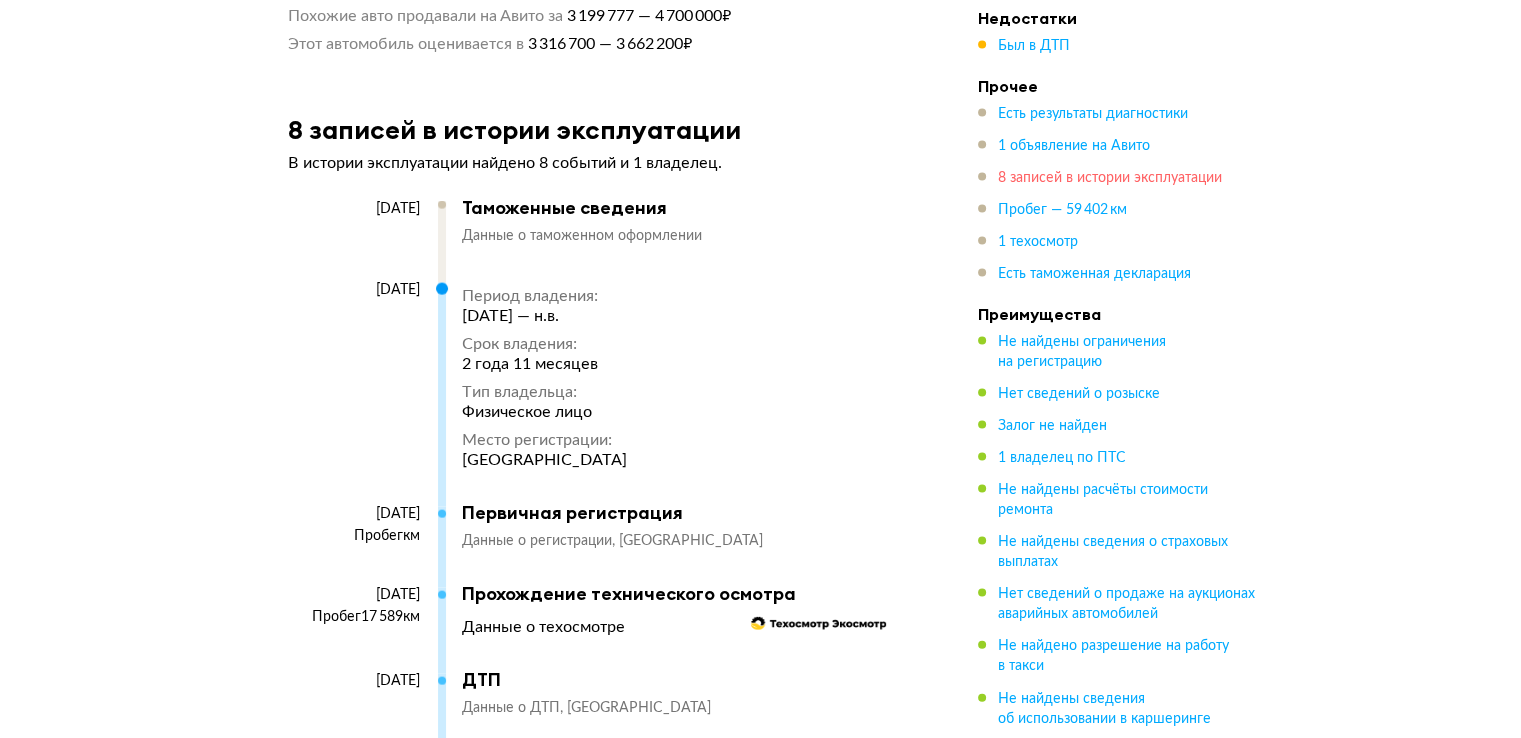 click on "8 записей в истории эксплуатации" at bounding box center [1110, 178] 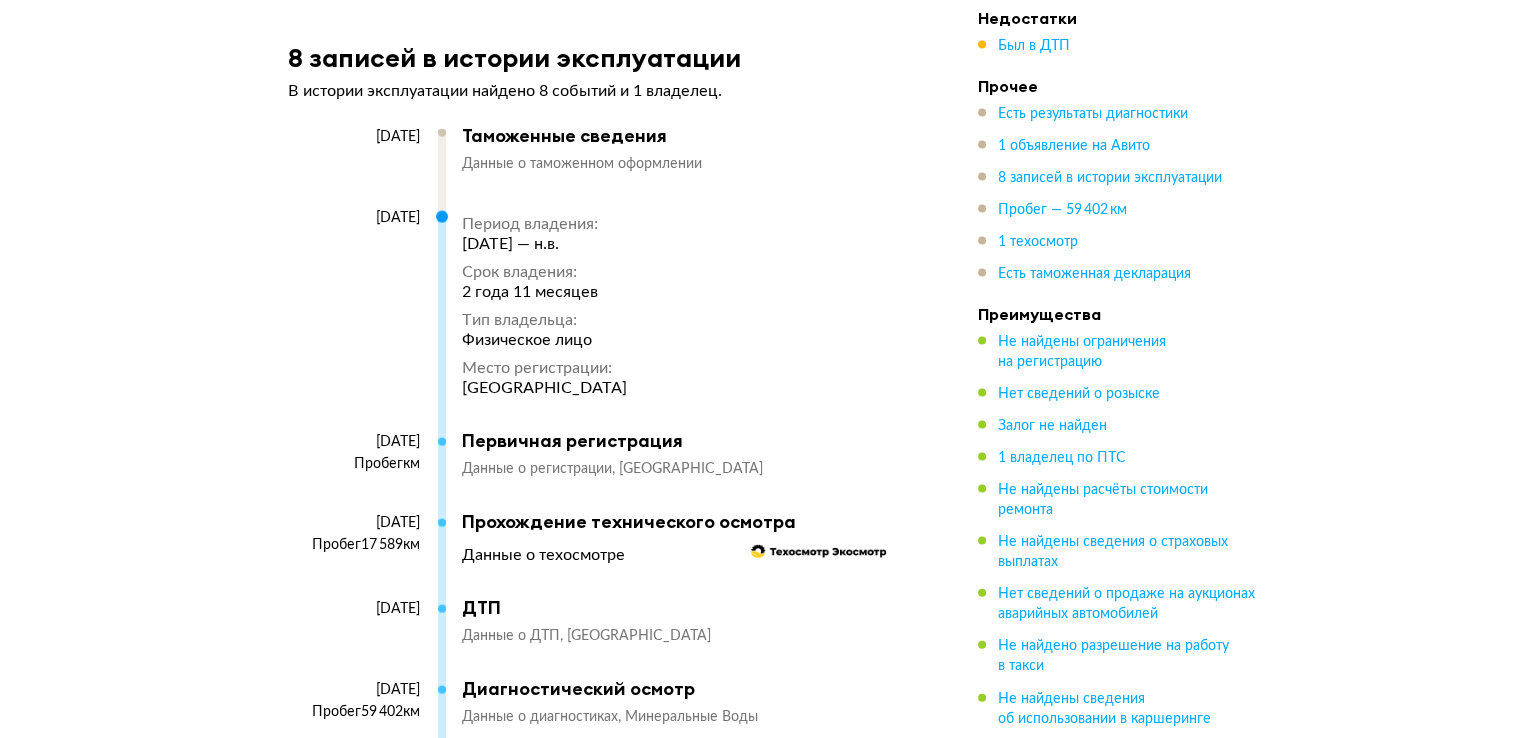 scroll, scrollTop: 4333, scrollLeft: 0, axis: vertical 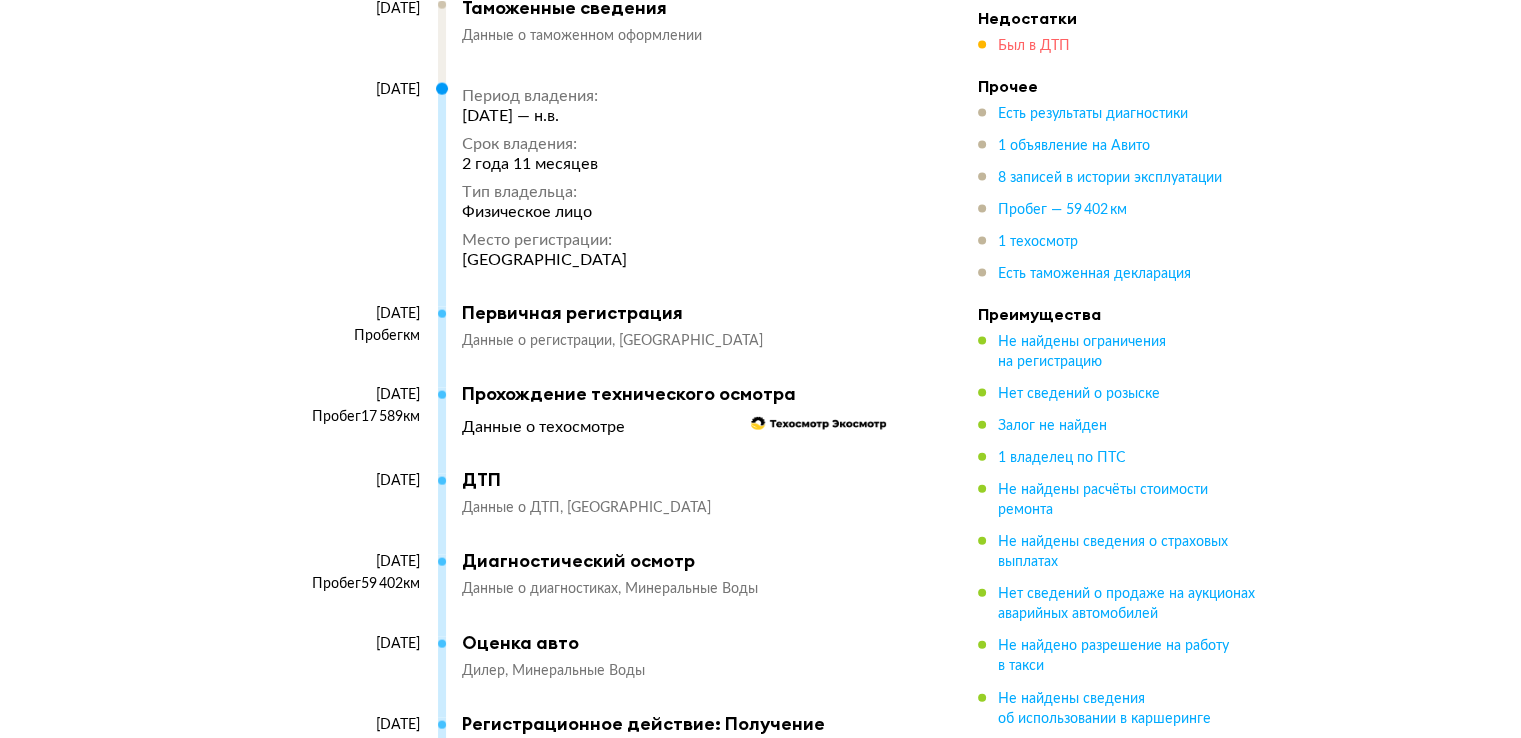 click on "Был в ДТП" at bounding box center [1034, 46] 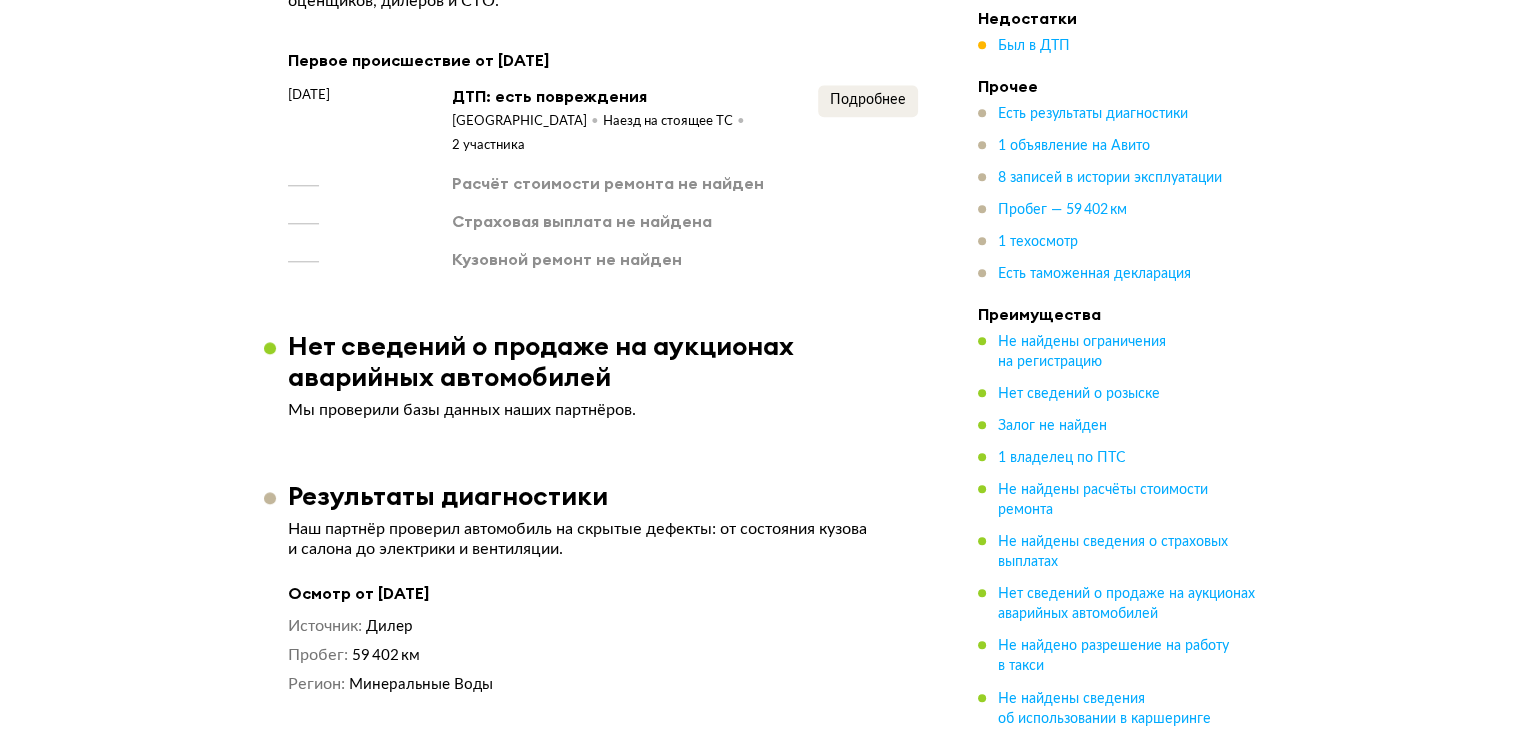 scroll, scrollTop: 1904, scrollLeft: 0, axis: vertical 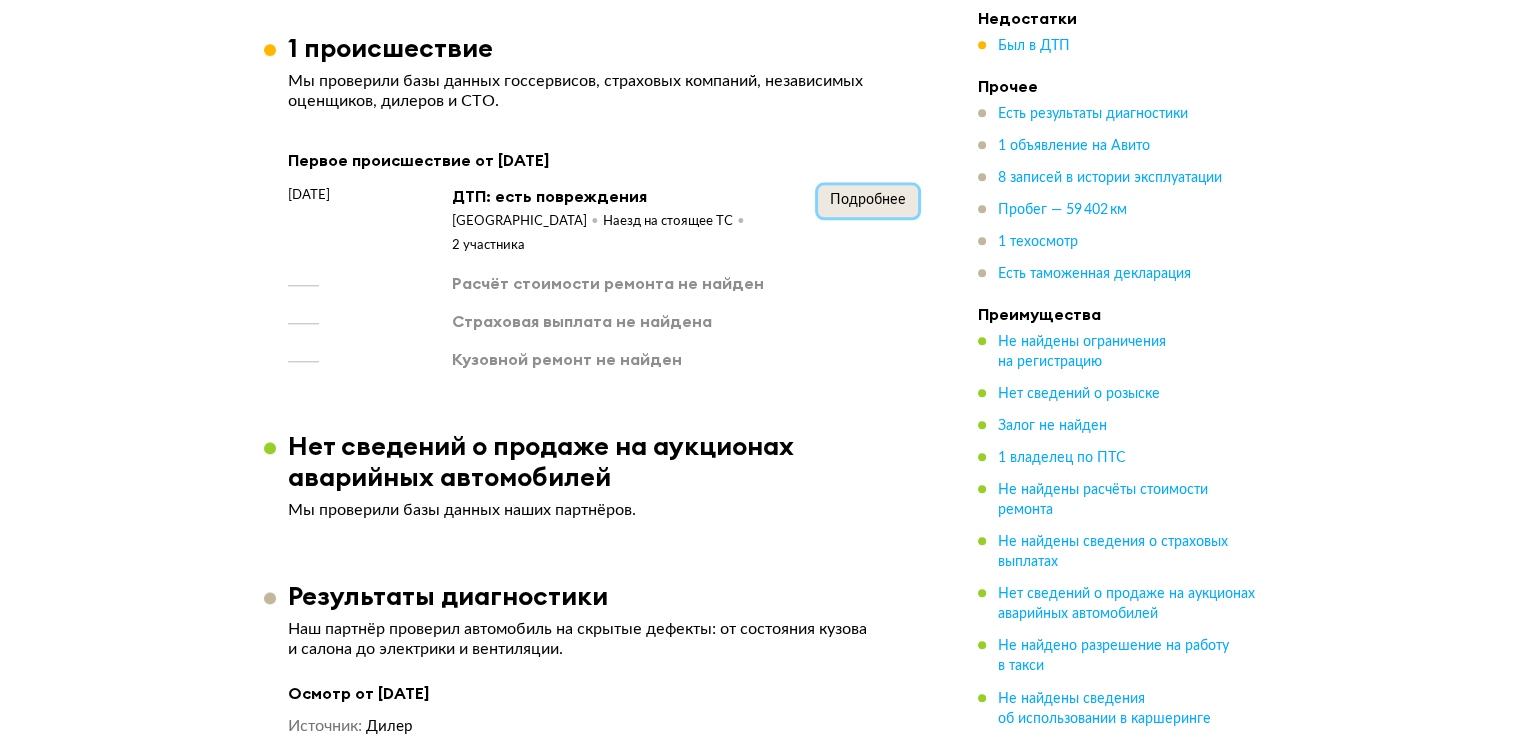 click on "Подробнее" at bounding box center [868, 201] 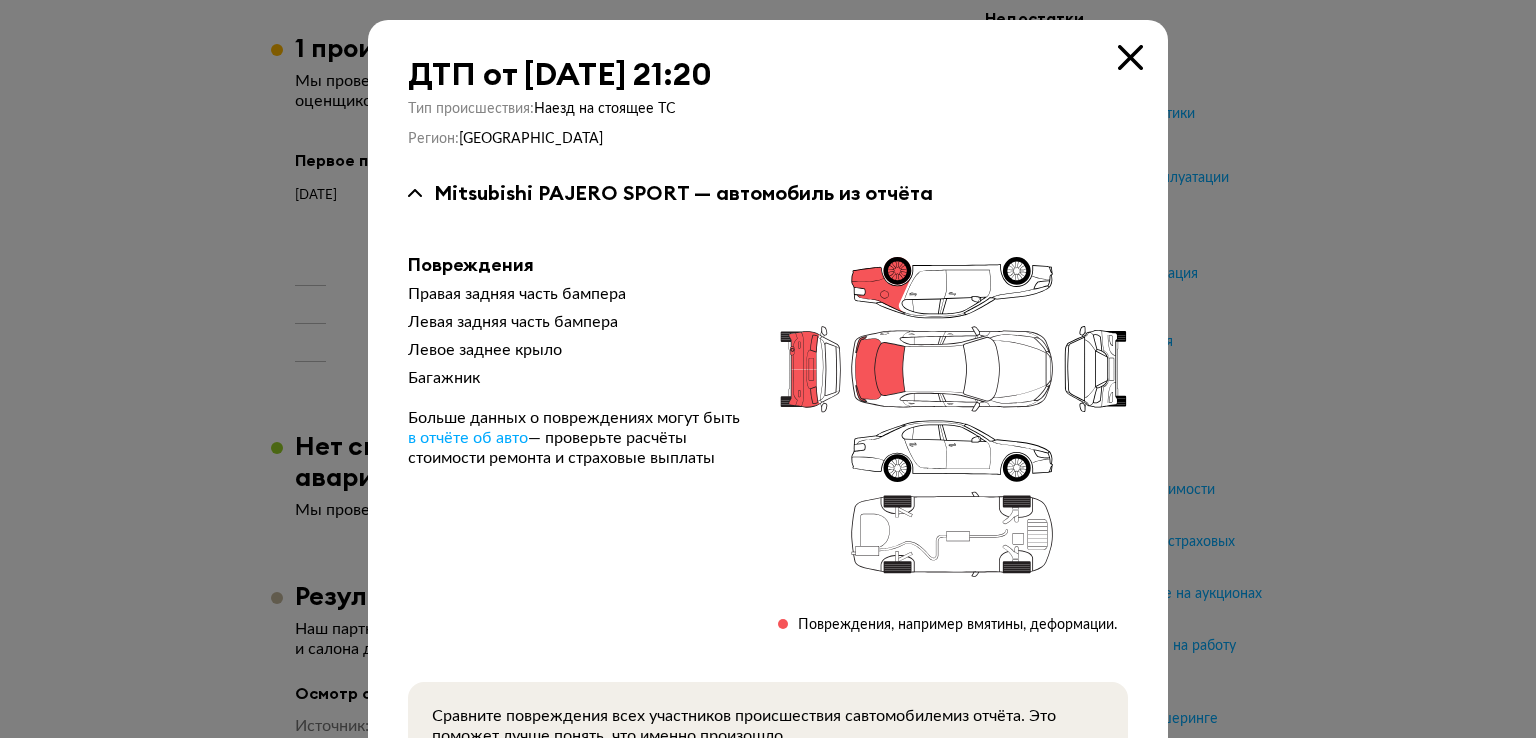 click at bounding box center (768, 369) 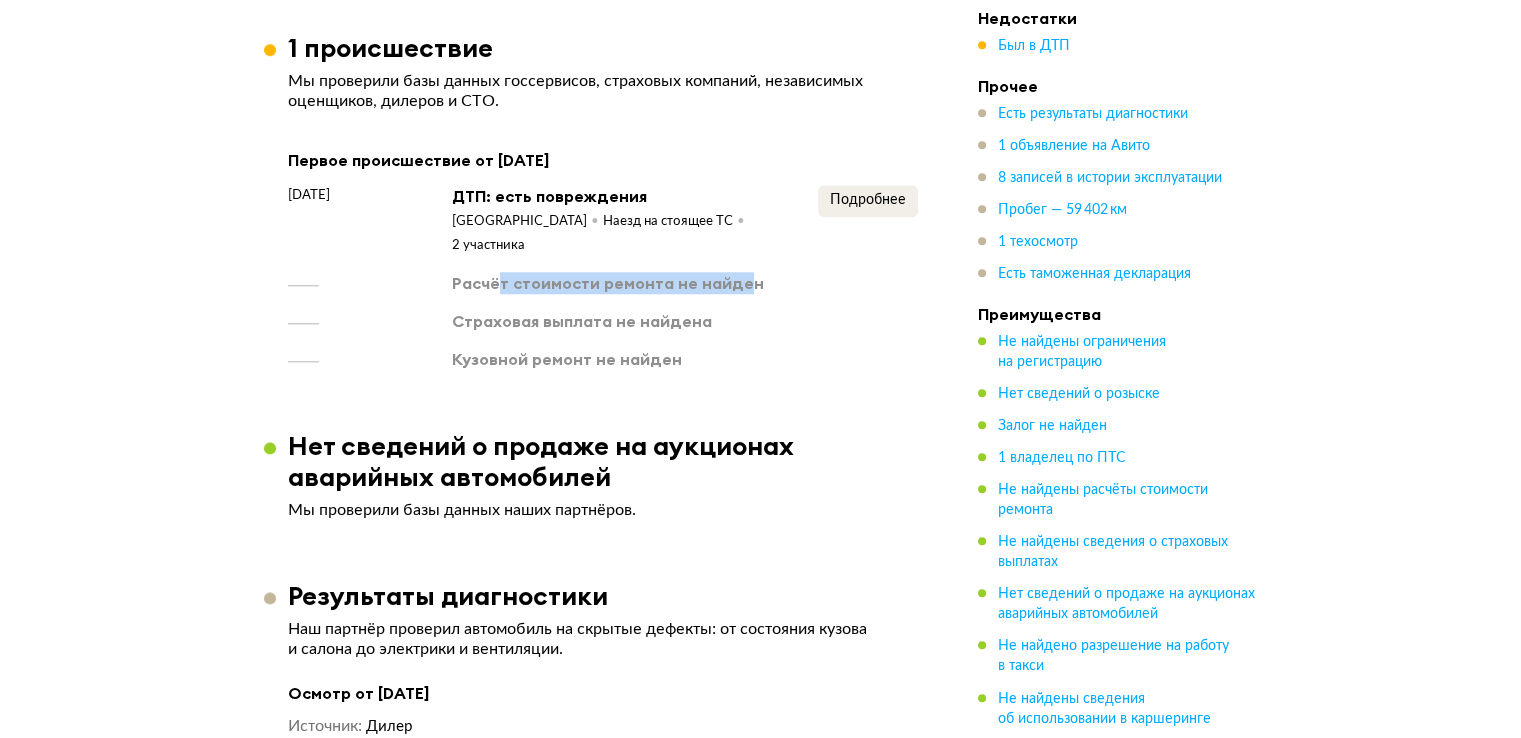 drag, startPoint x: 495, startPoint y: 281, endPoint x: 736, endPoint y: 284, distance: 241.01868 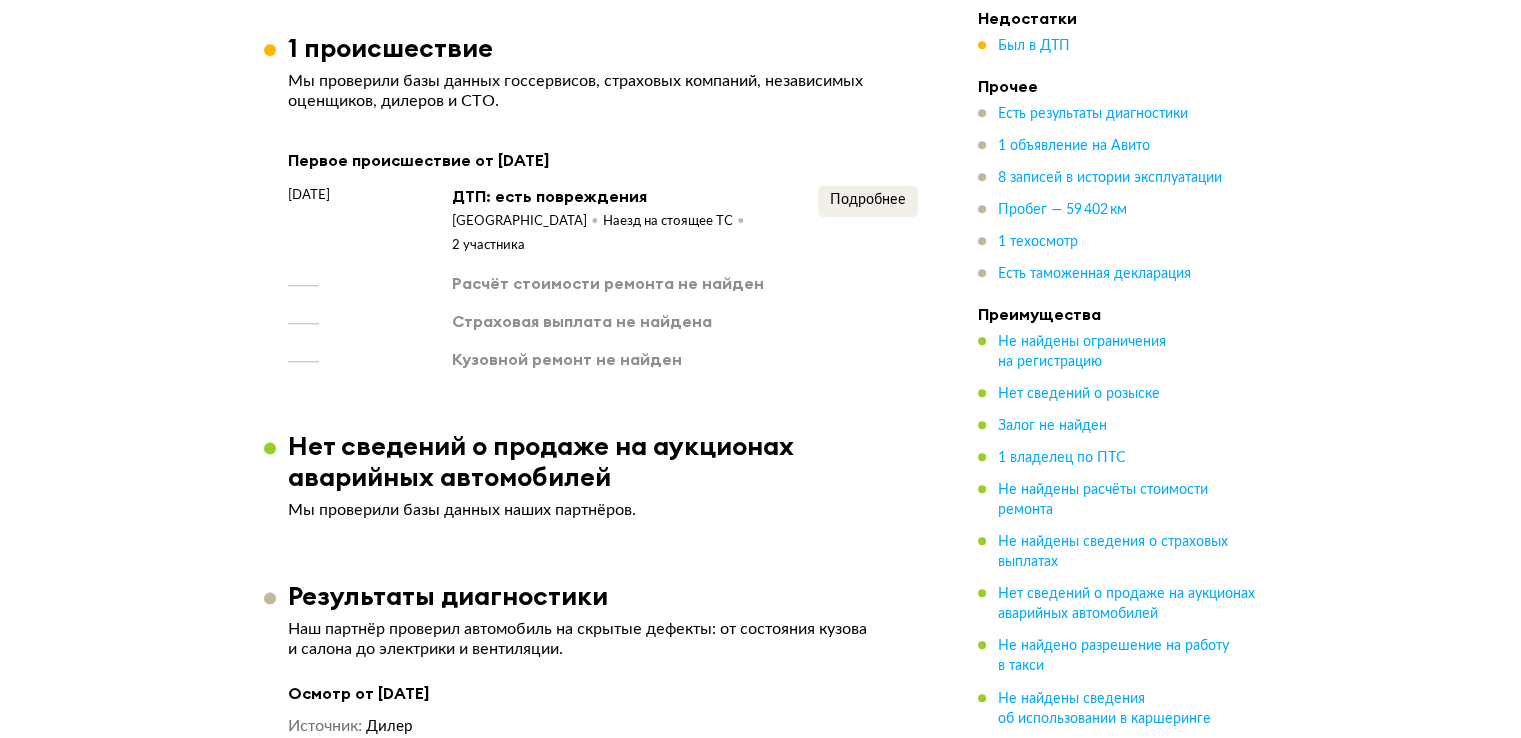click on "6 апреля 2024 года ДТП: есть повреждения Ставропольский край Наезд на стоящее ТС 2 участника Подробнее Расчёт стоимости ремонта не найден Страховая выплата не найдена Кузовной ремонт не найден" at bounding box center [603, 277] 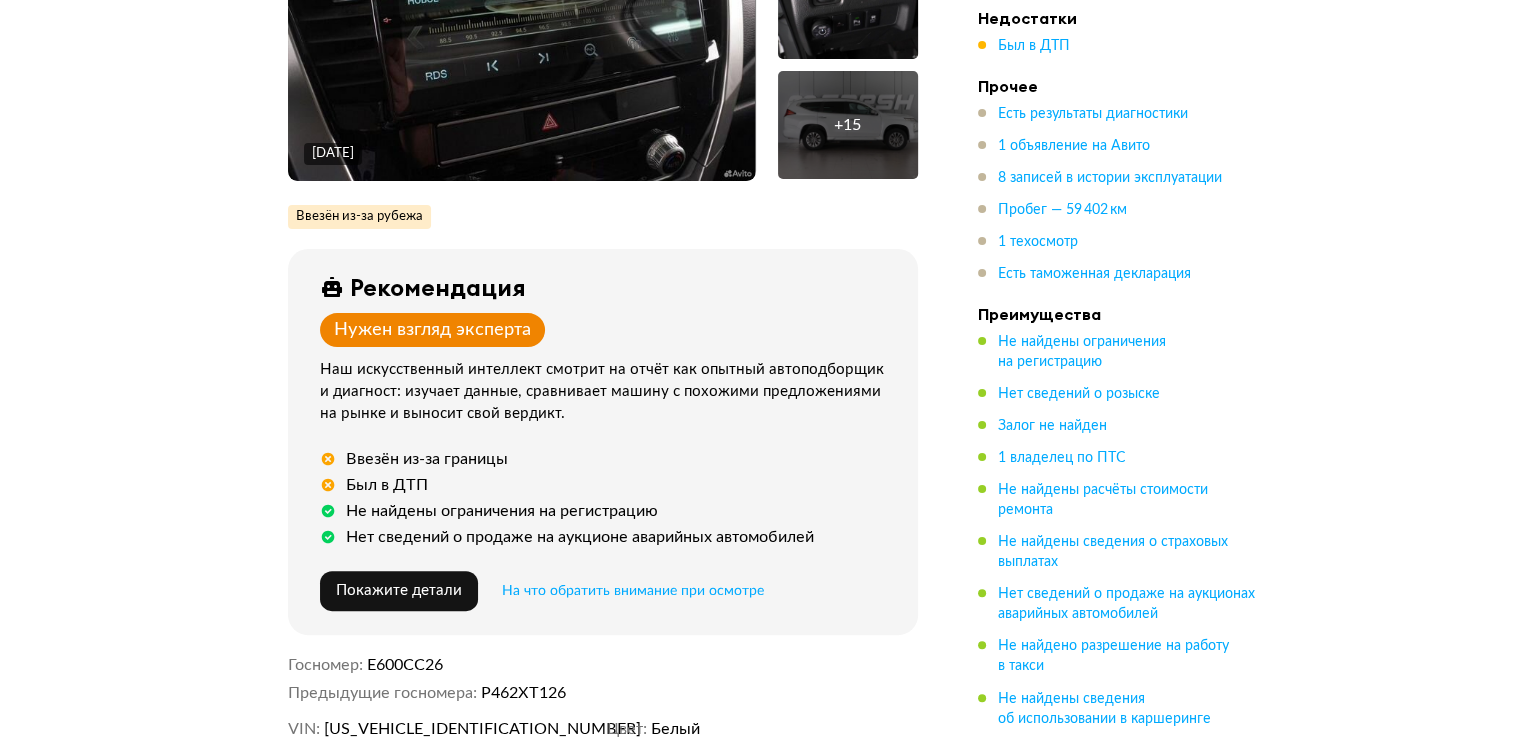 scroll, scrollTop: 0, scrollLeft: 0, axis: both 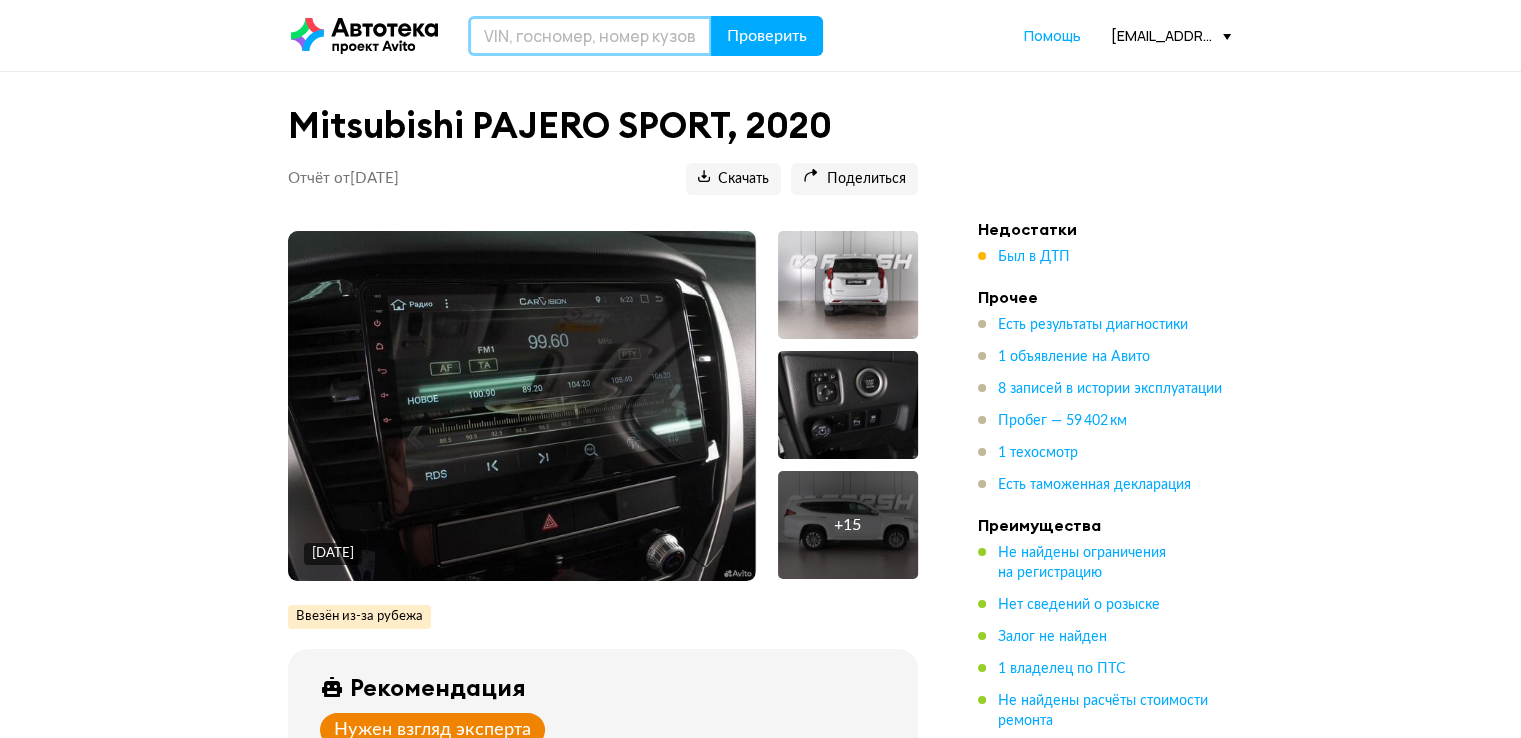 click at bounding box center (590, 36) 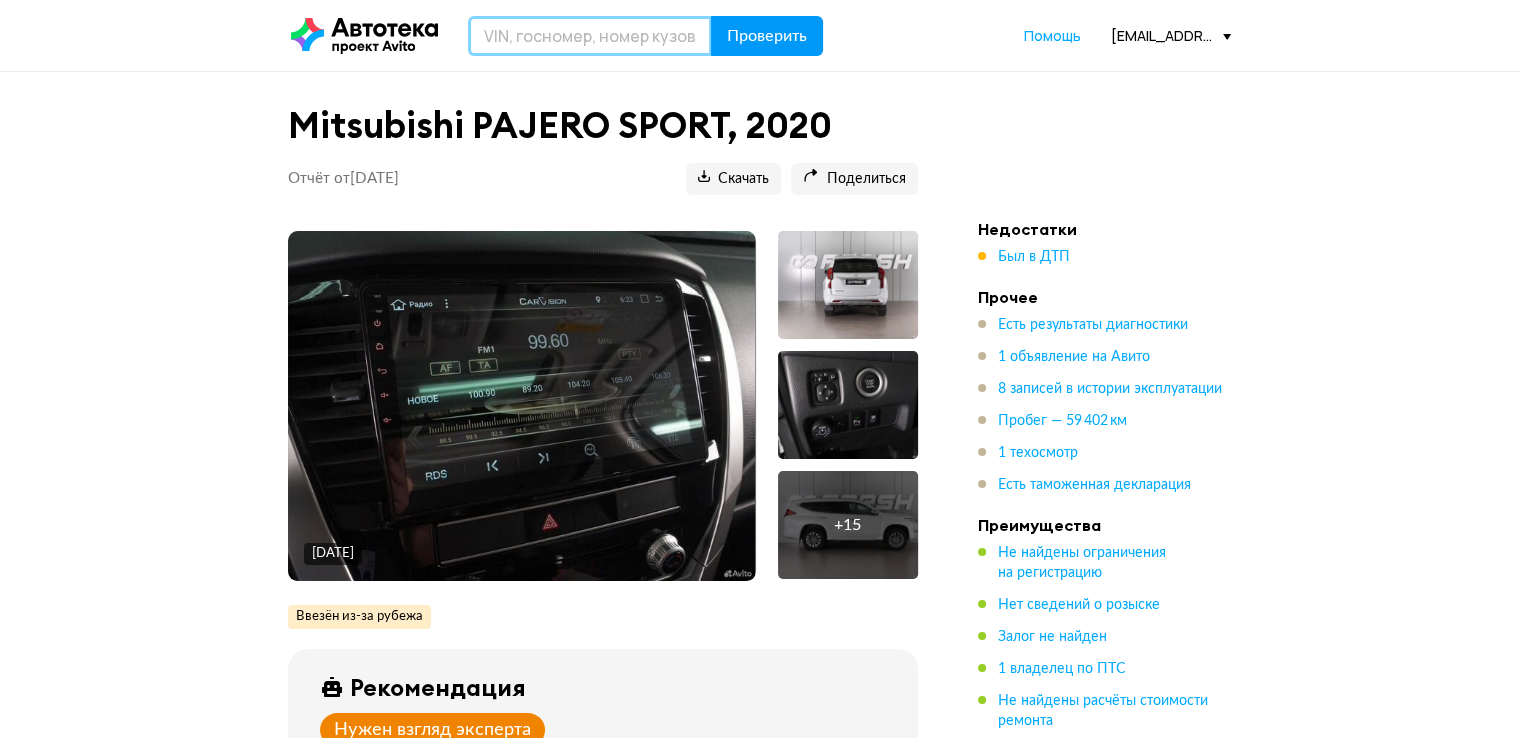 paste on "X7L4SRMAZ67381975" 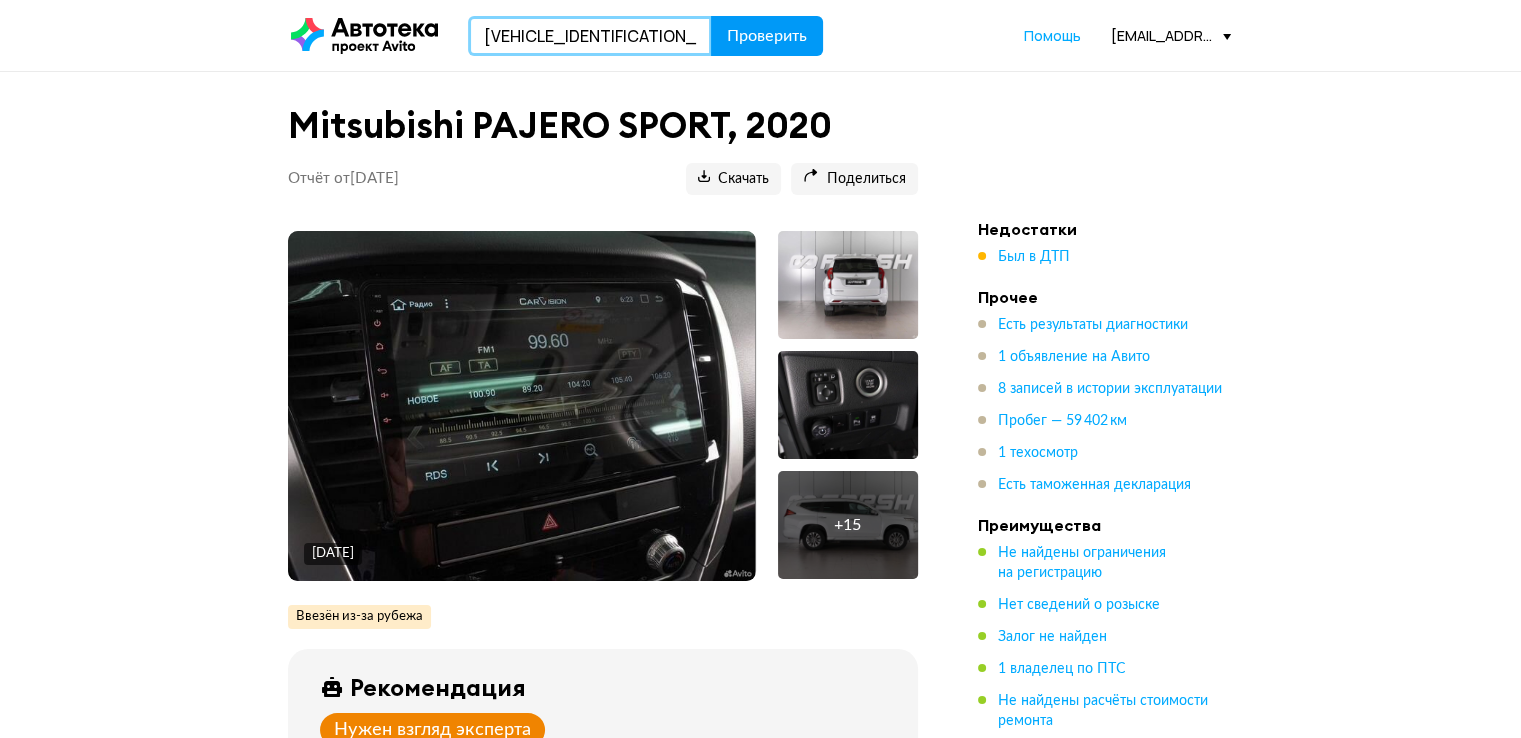 type on "X7L4SRMAZ67381975" 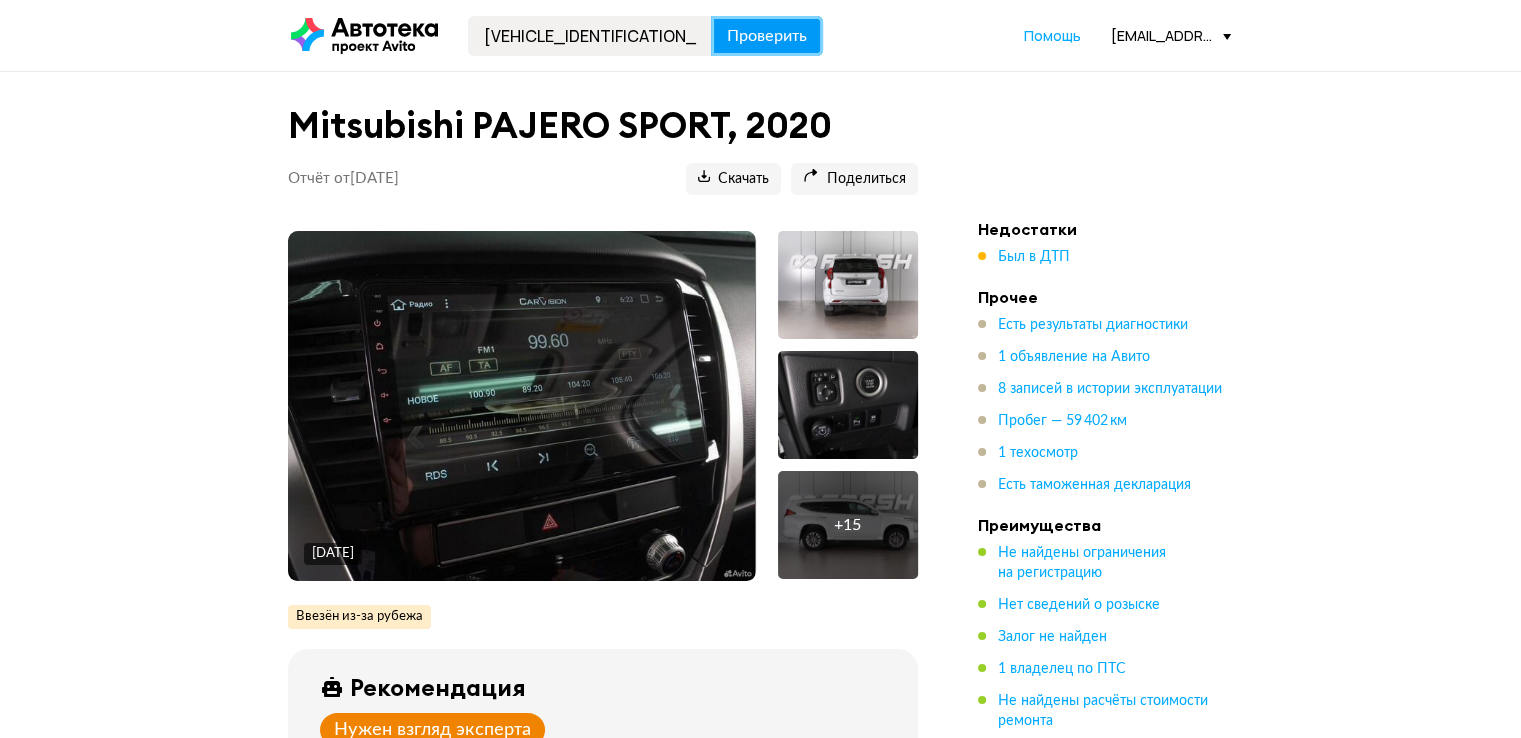 type 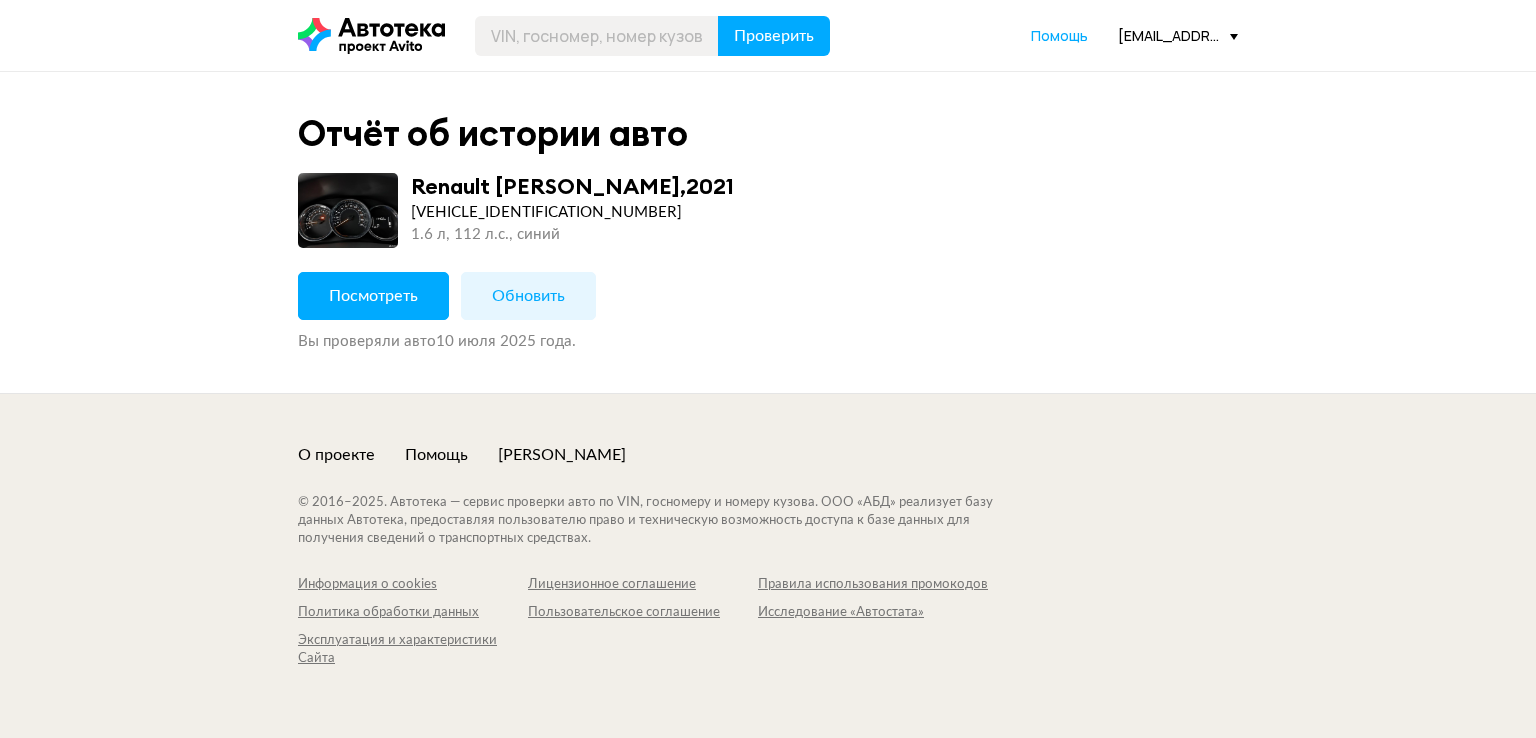 click on "Посмотреть" at bounding box center [373, 296] 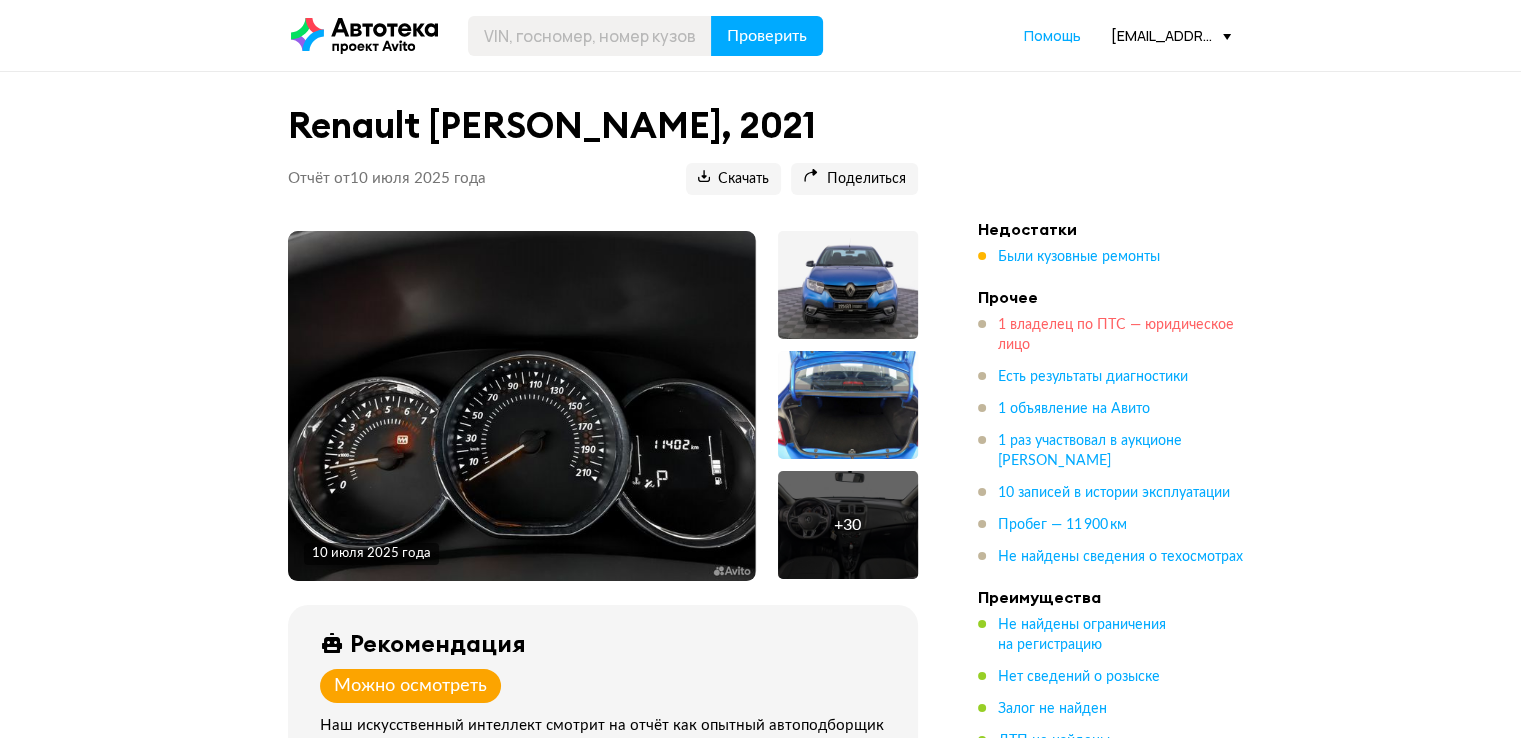 click on "1 владелец по ПТС — юридическое лицо" at bounding box center [1116, 335] 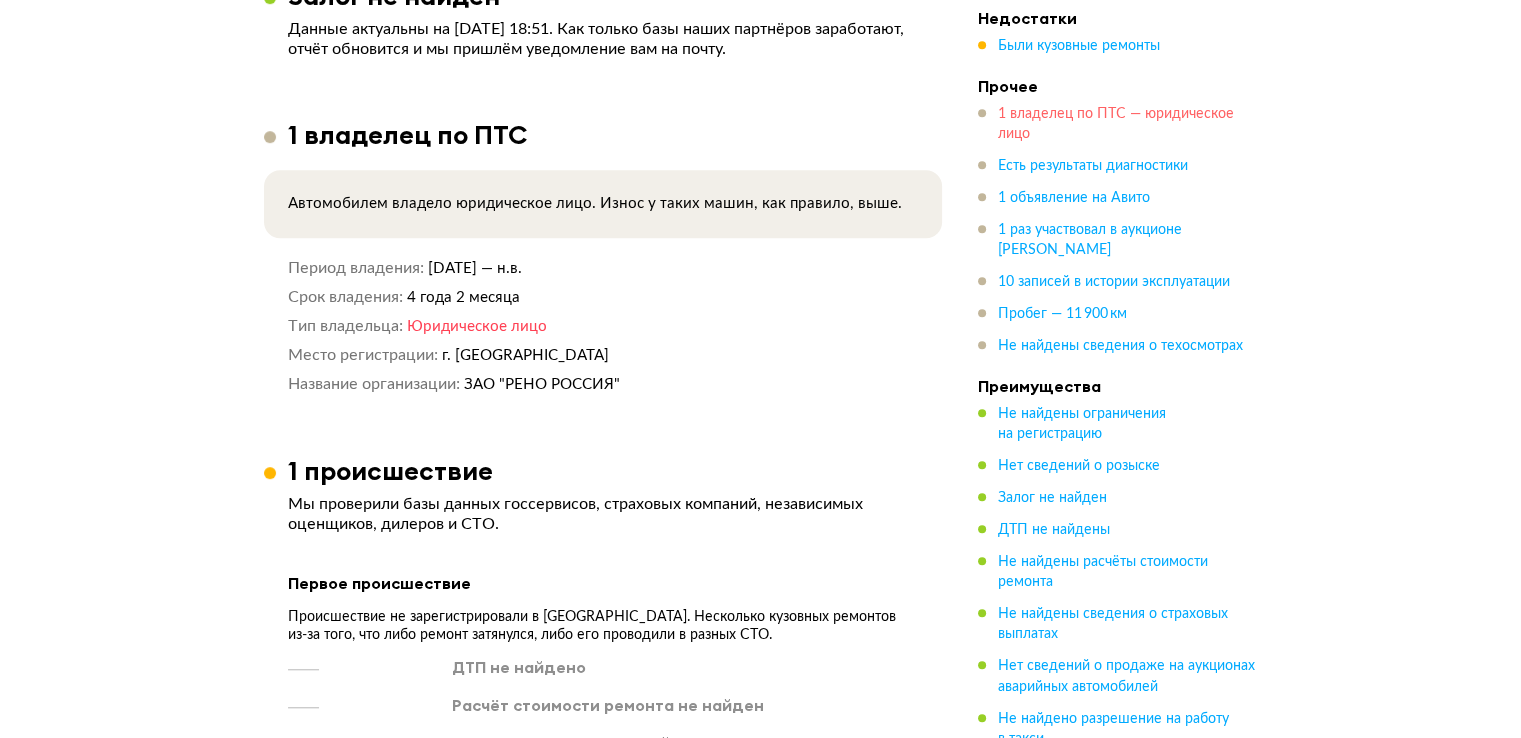 scroll, scrollTop: 1512, scrollLeft: 0, axis: vertical 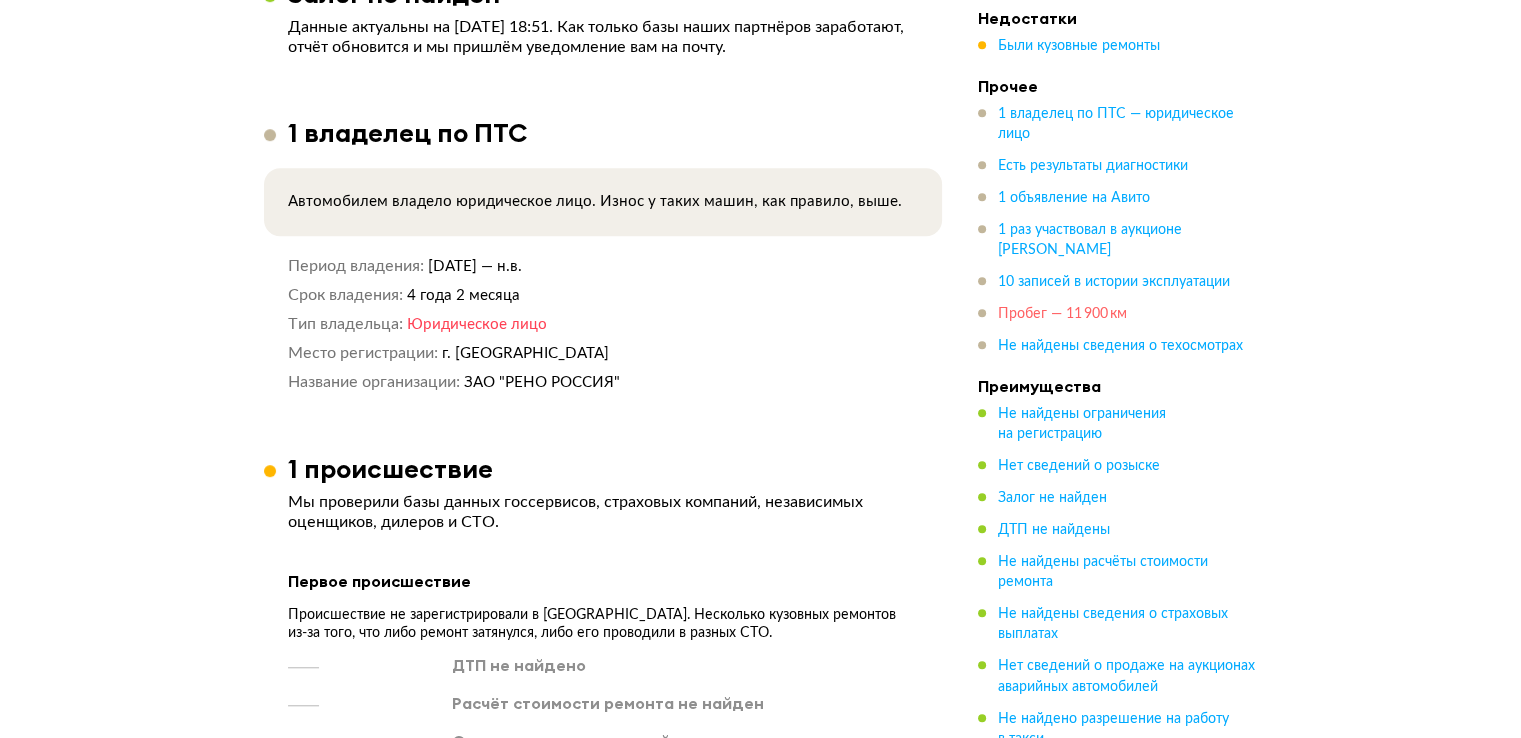 click on "Пробег —  11 900 км" at bounding box center [1062, 314] 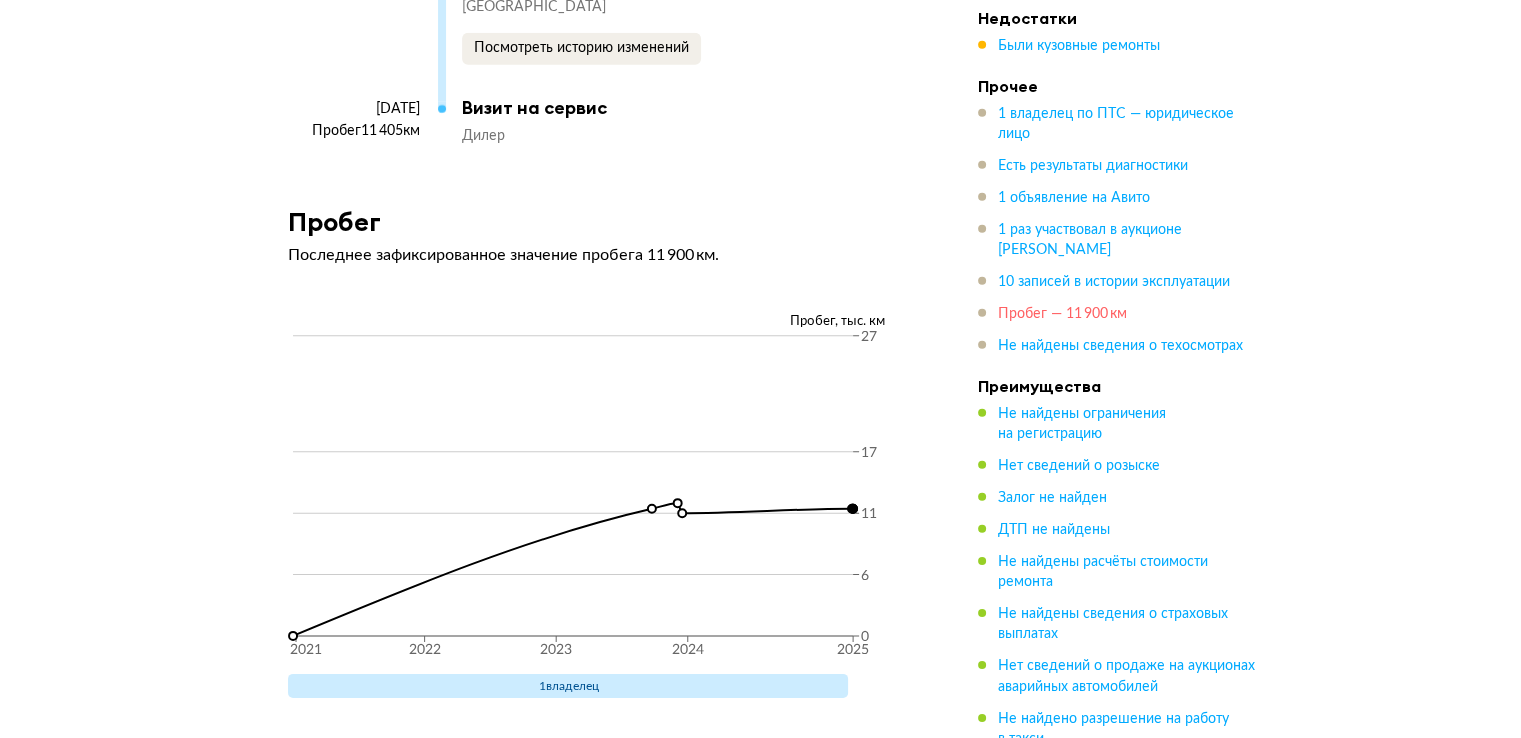 scroll, scrollTop: 6112, scrollLeft: 0, axis: vertical 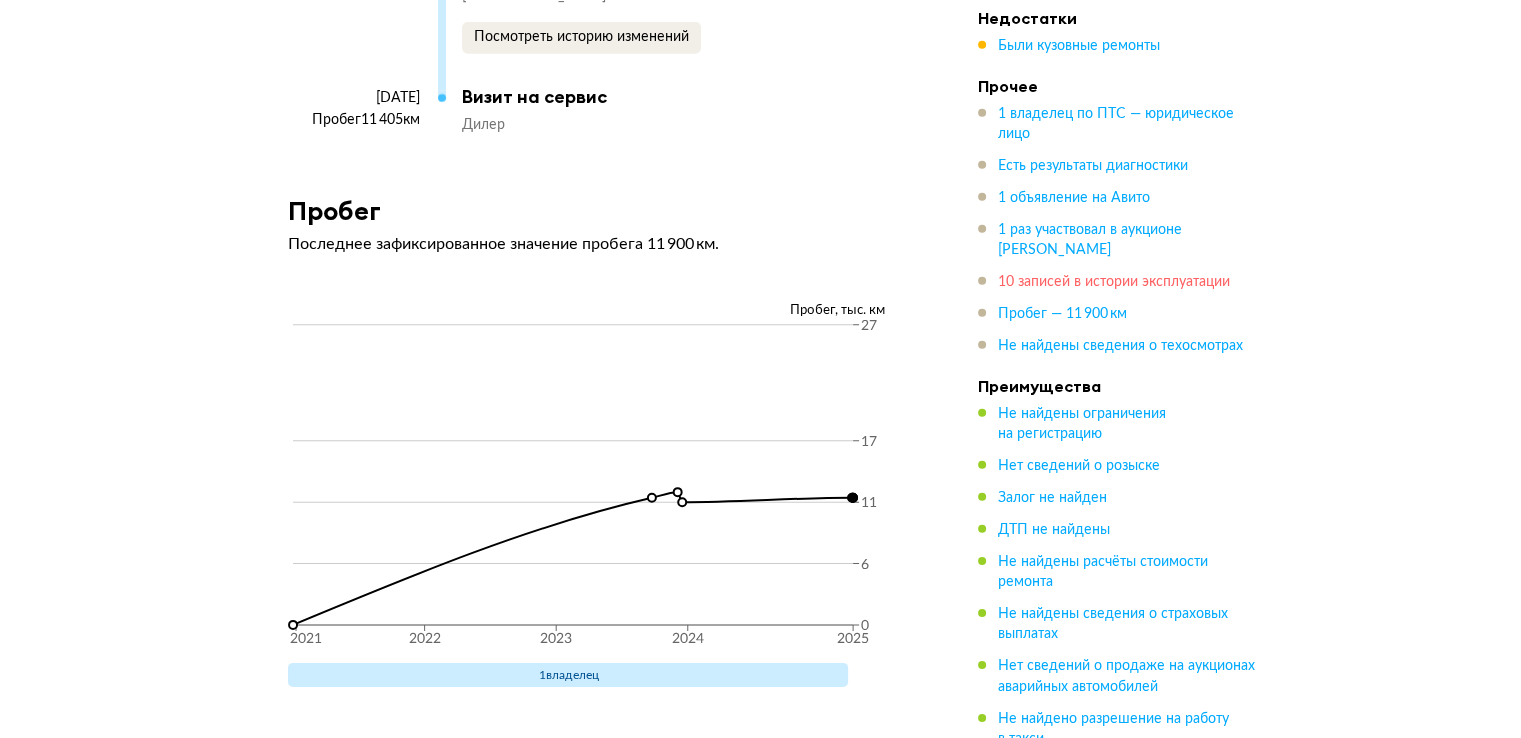 click on "10 записей в истории эксплуатации" at bounding box center (1114, 282) 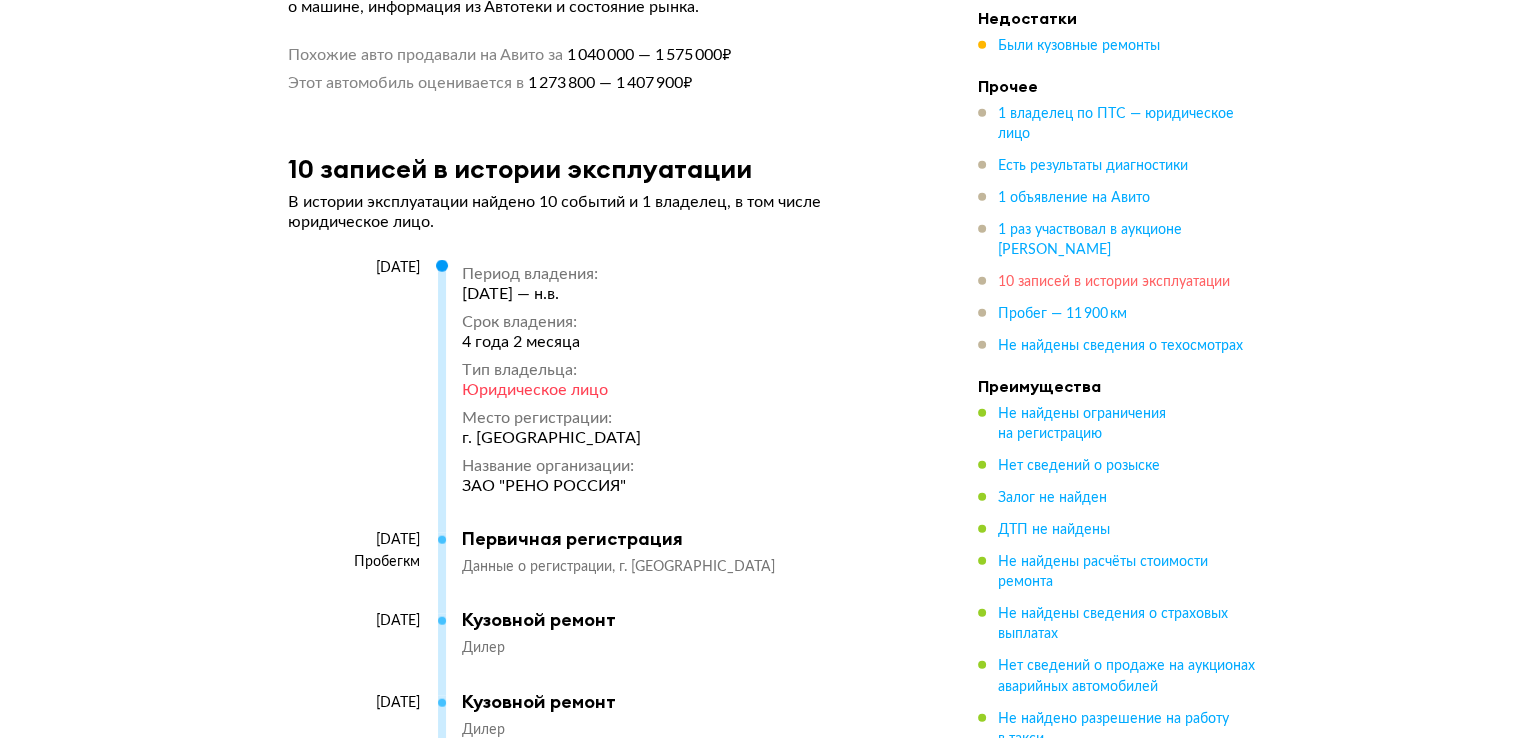 scroll, scrollTop: 4840, scrollLeft: 0, axis: vertical 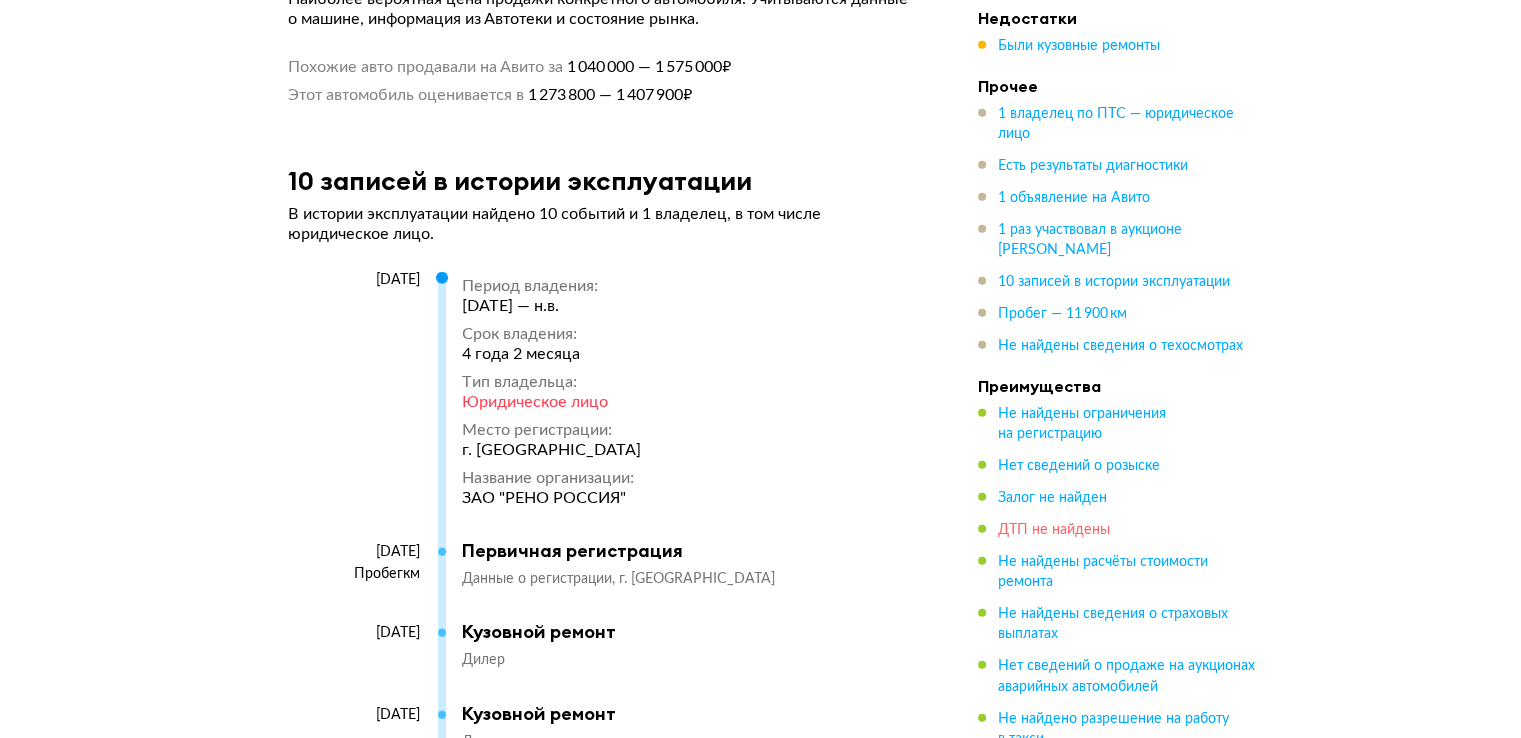 click on "ДТП не найдены" at bounding box center [1054, 530] 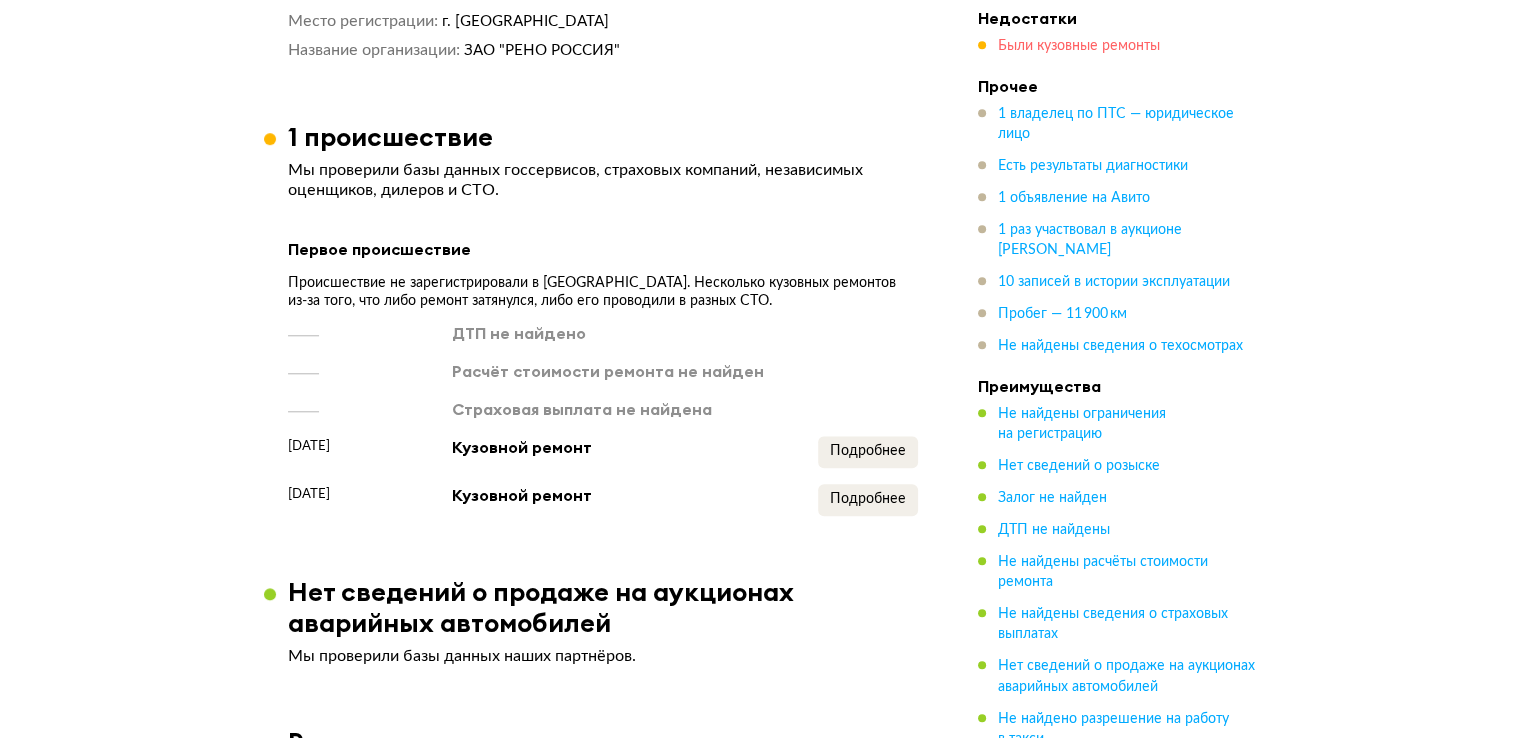 click on "Были кузовные ремонты" at bounding box center [1079, 46] 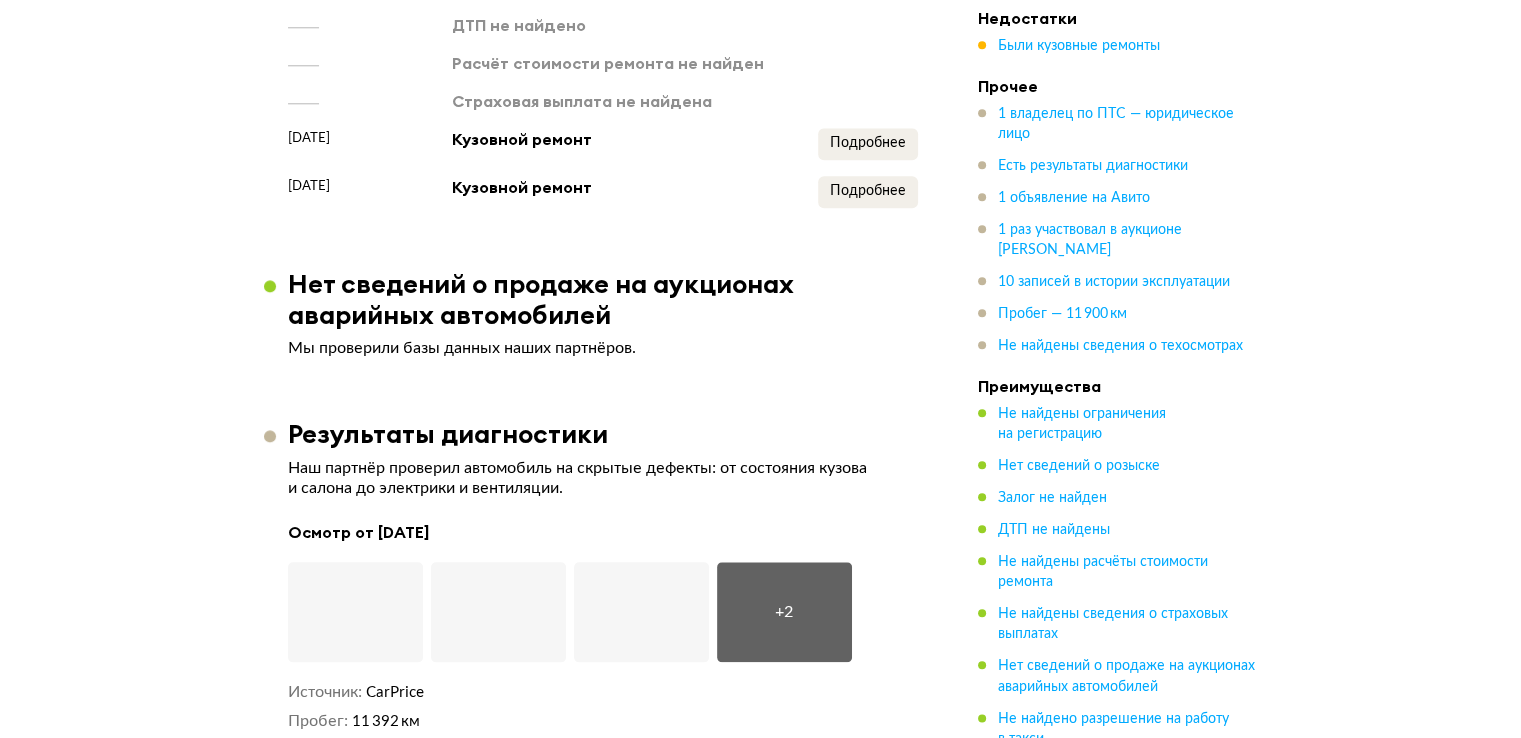 scroll, scrollTop: 2159, scrollLeft: 0, axis: vertical 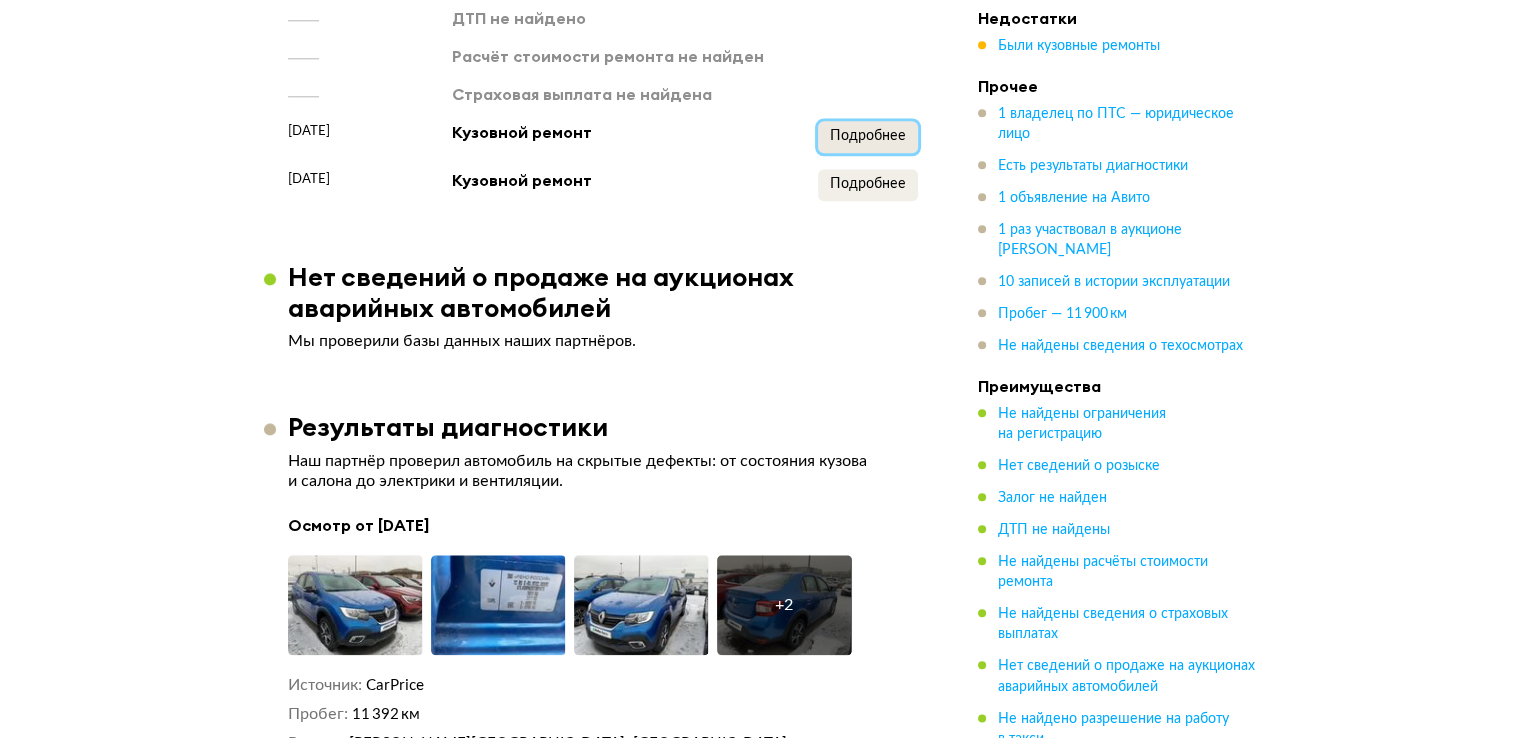 click on "Подробнее" at bounding box center [868, 136] 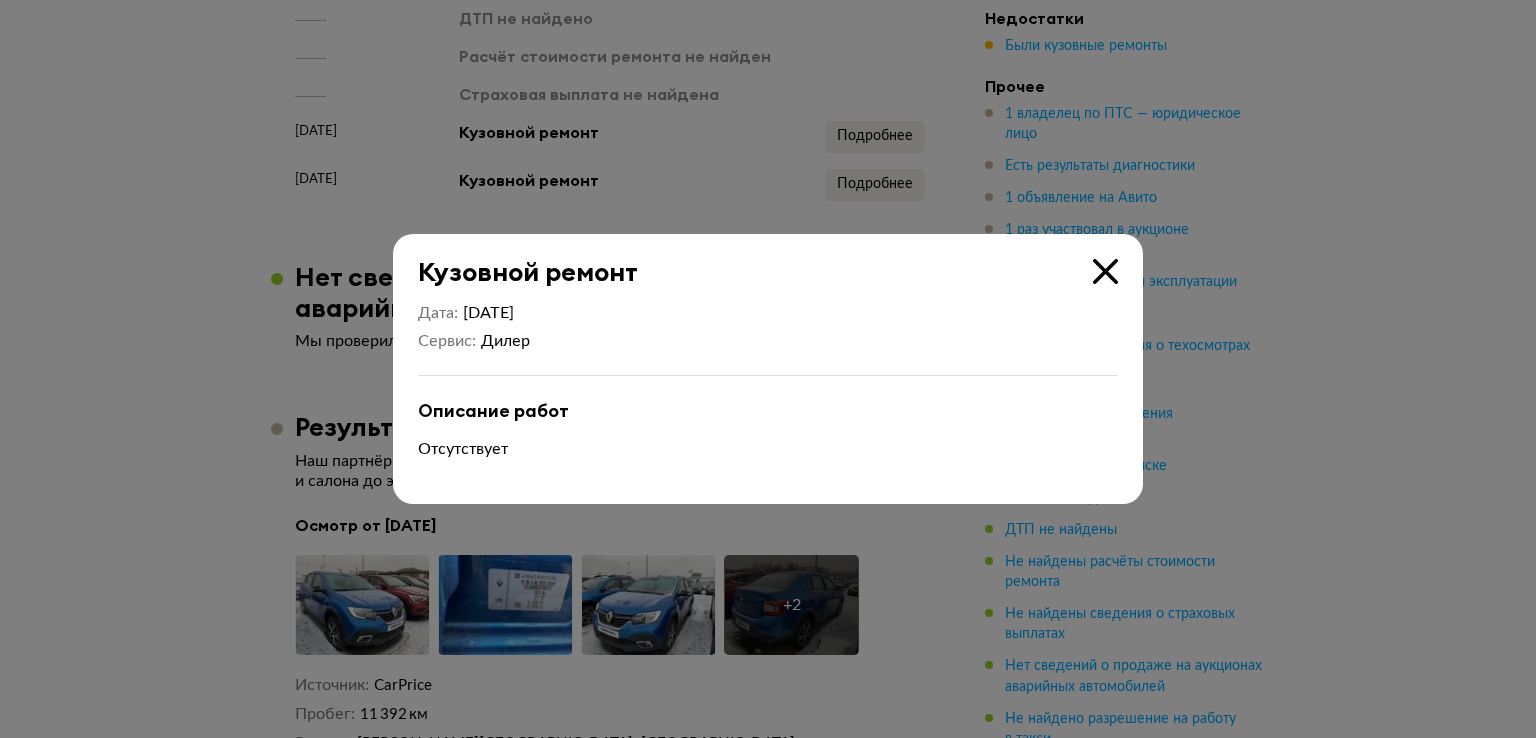 click at bounding box center [768, 369] 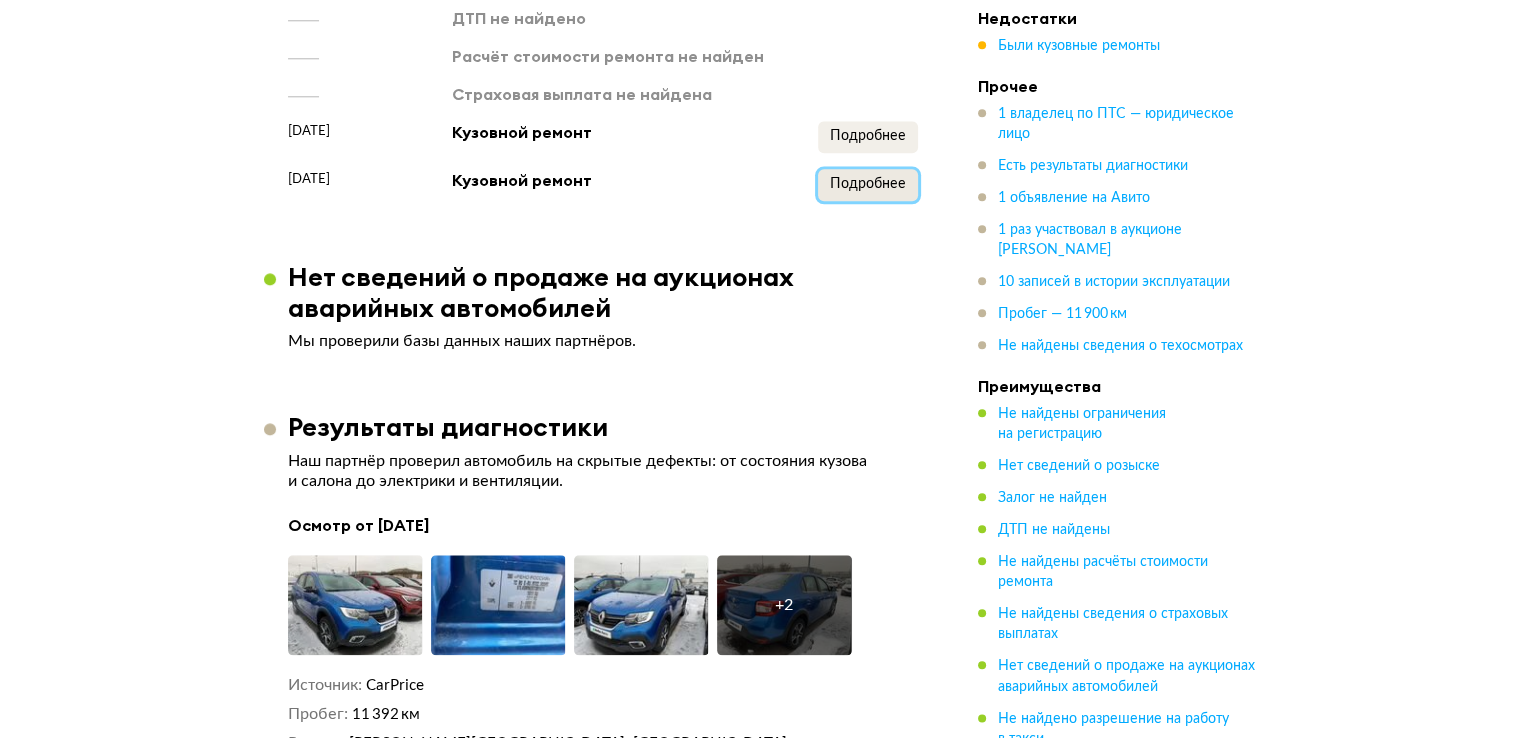 click on "Подробнее" at bounding box center (868, 185) 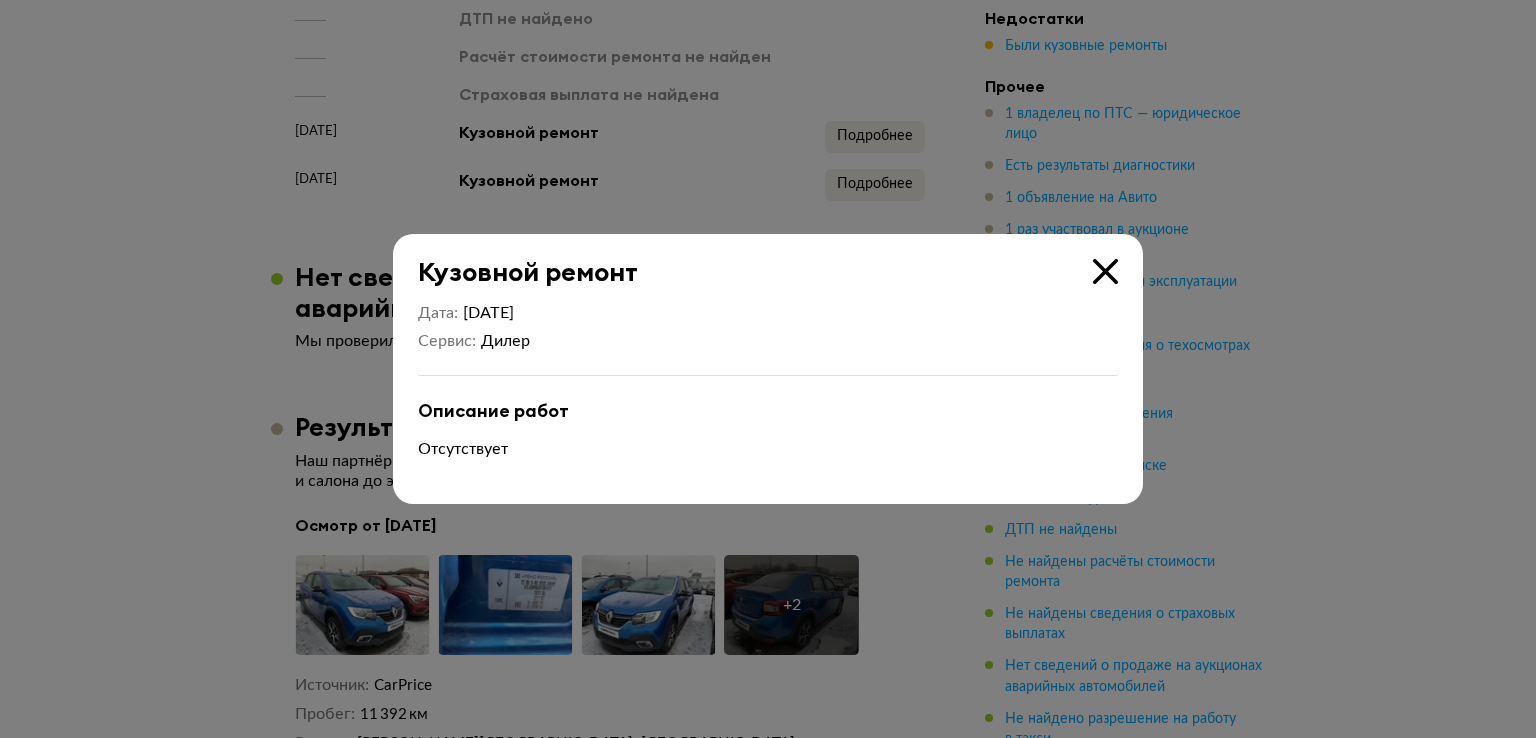 click at bounding box center (768, 369) 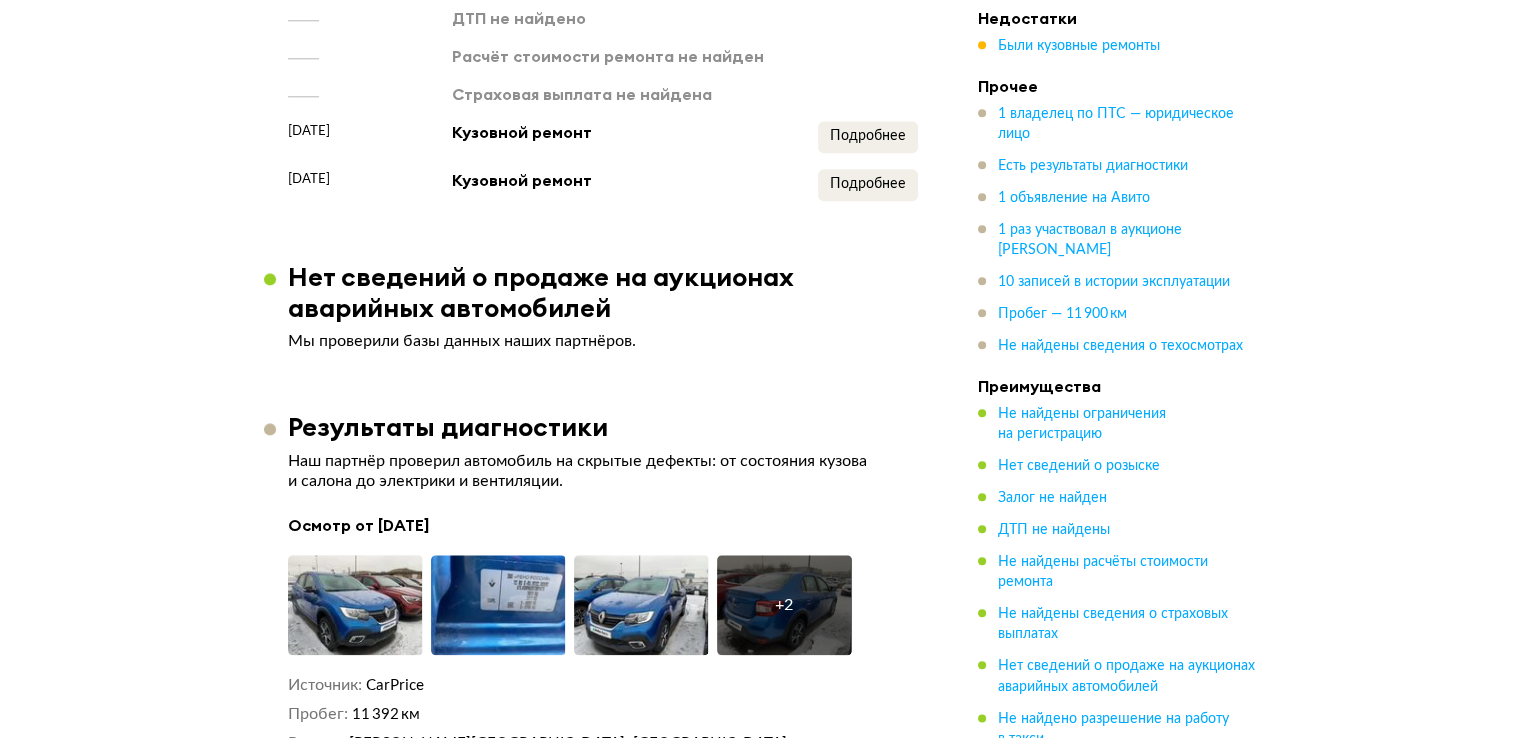 click on "ДТП не найдено Расчёт стоимости ремонта не найден Страховая выплата не найдена 24 июня 2021 года Кузовной ремонт Подробнее 11 октября 2021 года Кузовной ремонт Подробнее" at bounding box center (603, 104) 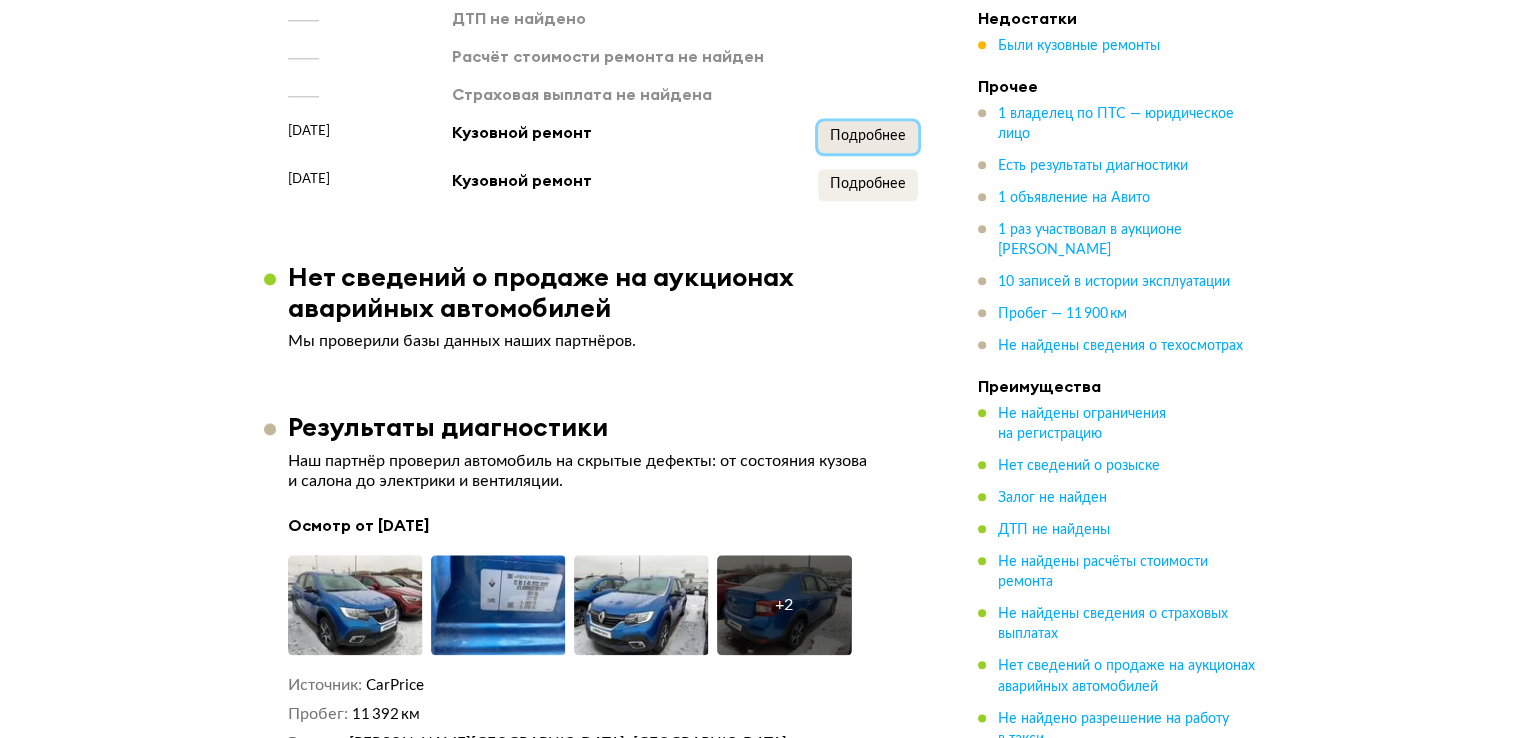 click on "Подробнее" at bounding box center [868, 136] 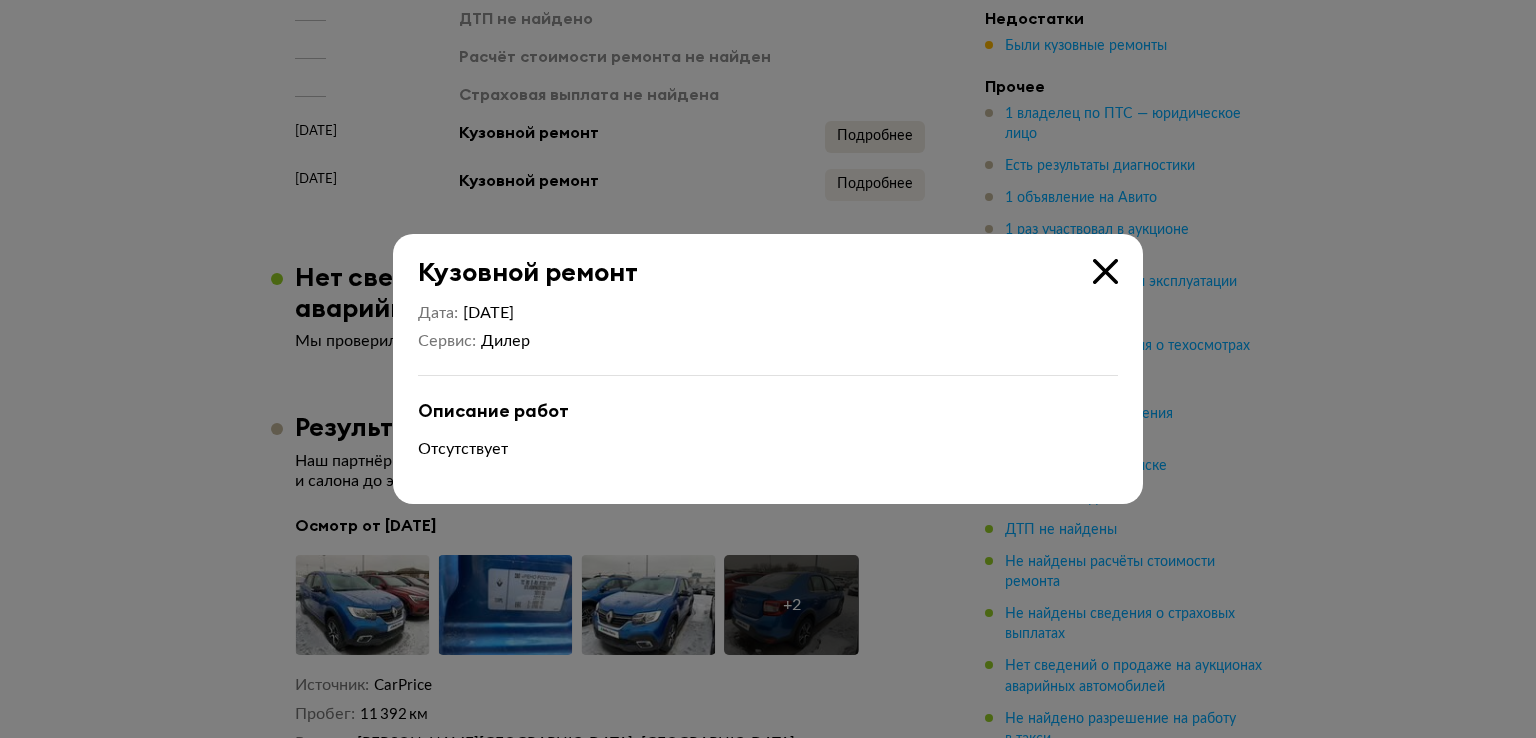 click at bounding box center [768, 369] 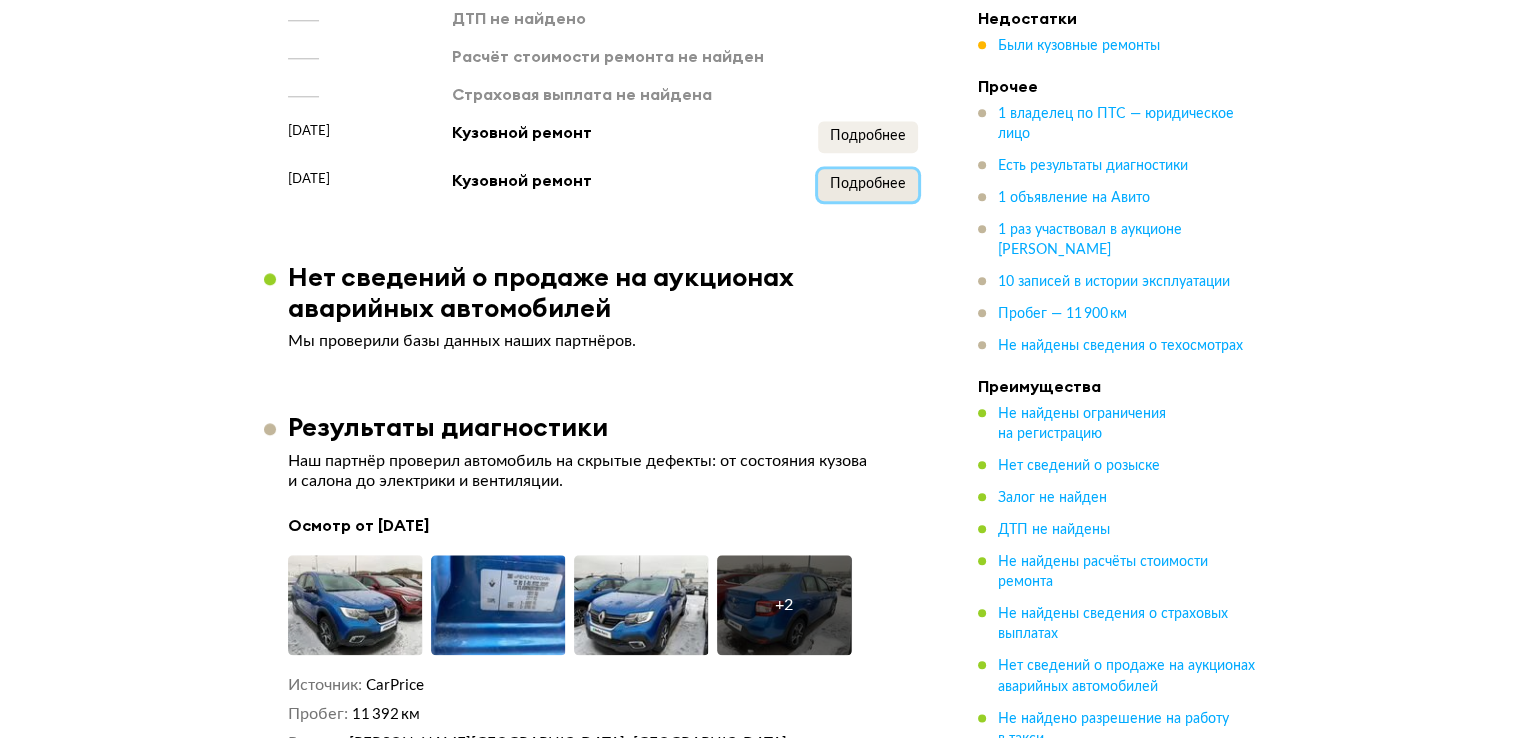 click on "Подробнее" at bounding box center (868, 185) 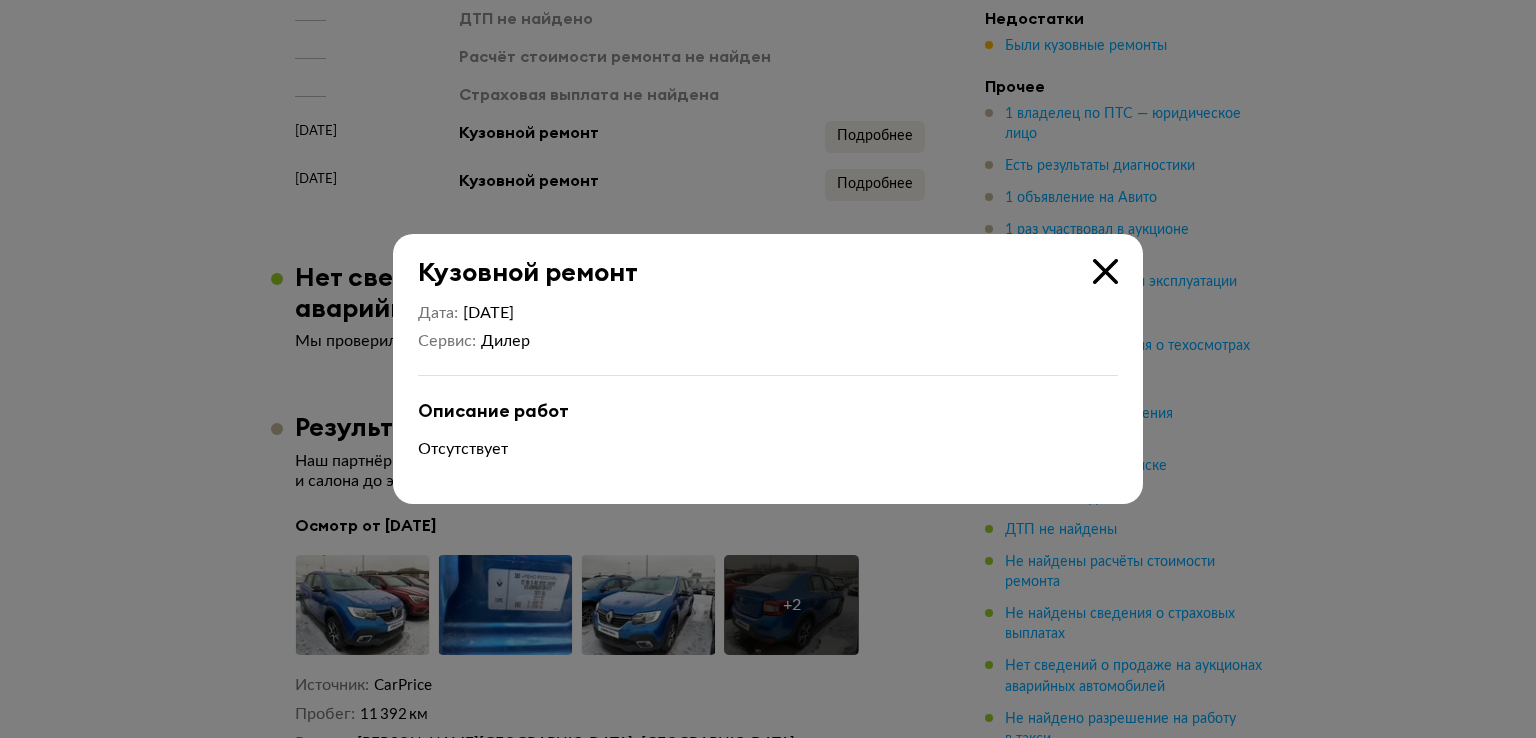 click at bounding box center [768, 369] 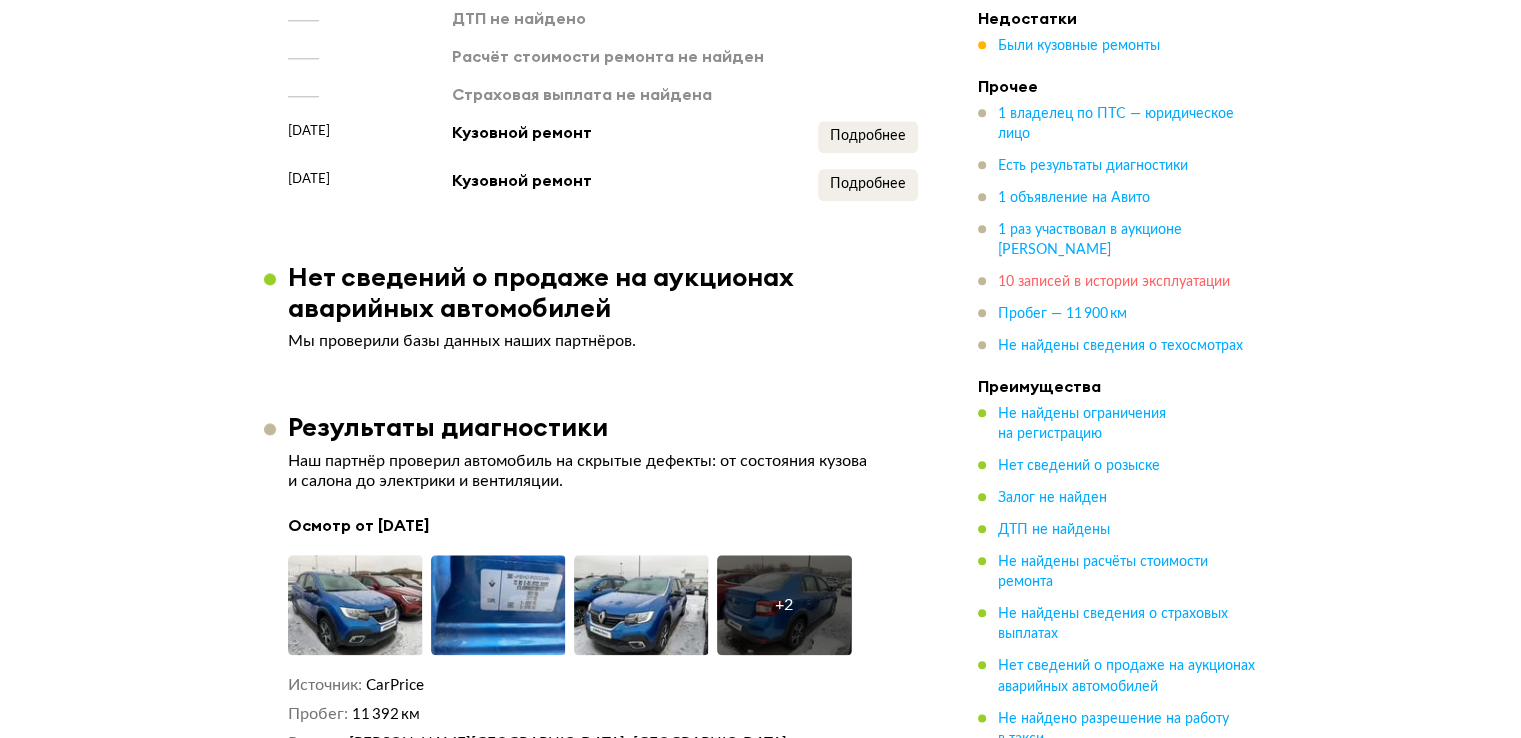 click on "10 записей в истории эксплуатации" at bounding box center [1114, 282] 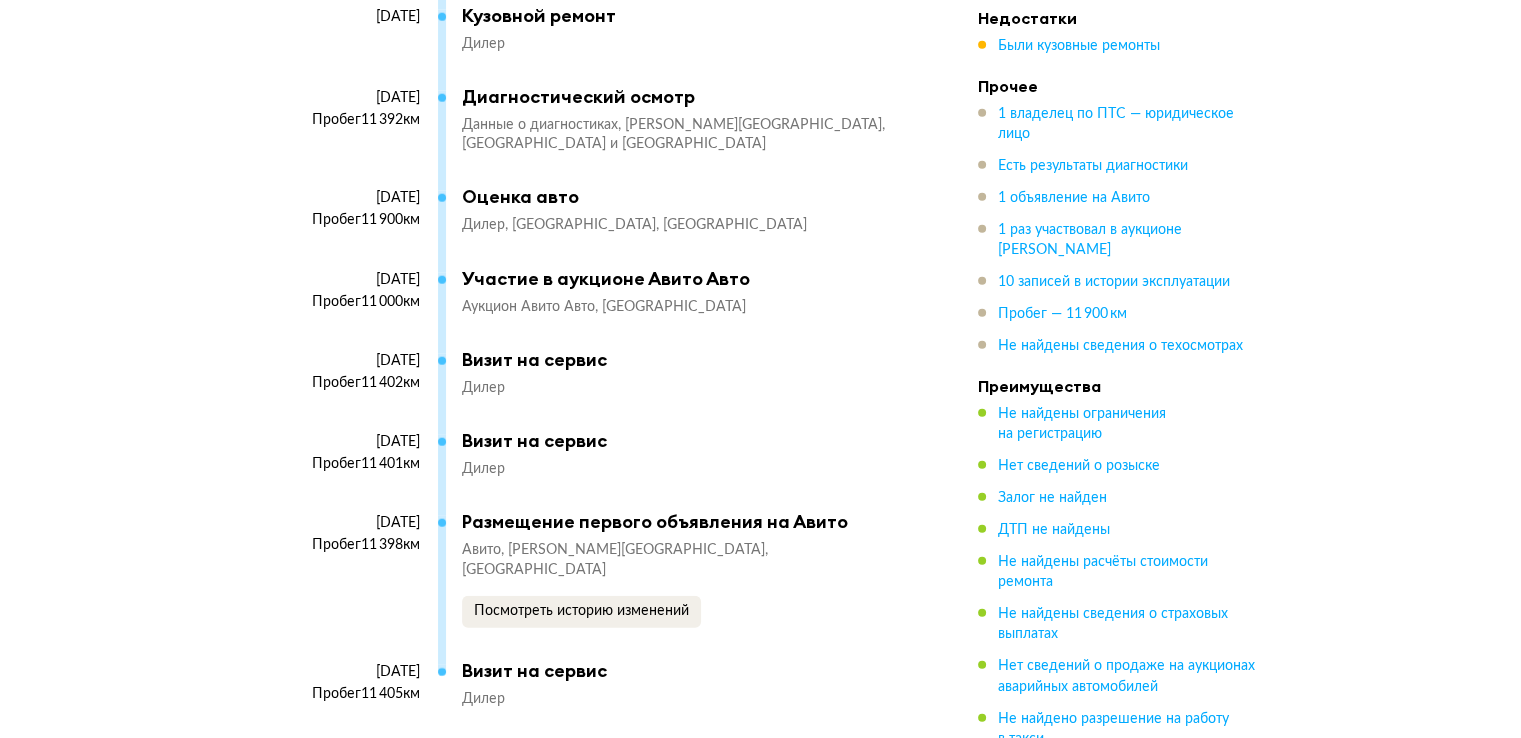 scroll, scrollTop: 5540, scrollLeft: 0, axis: vertical 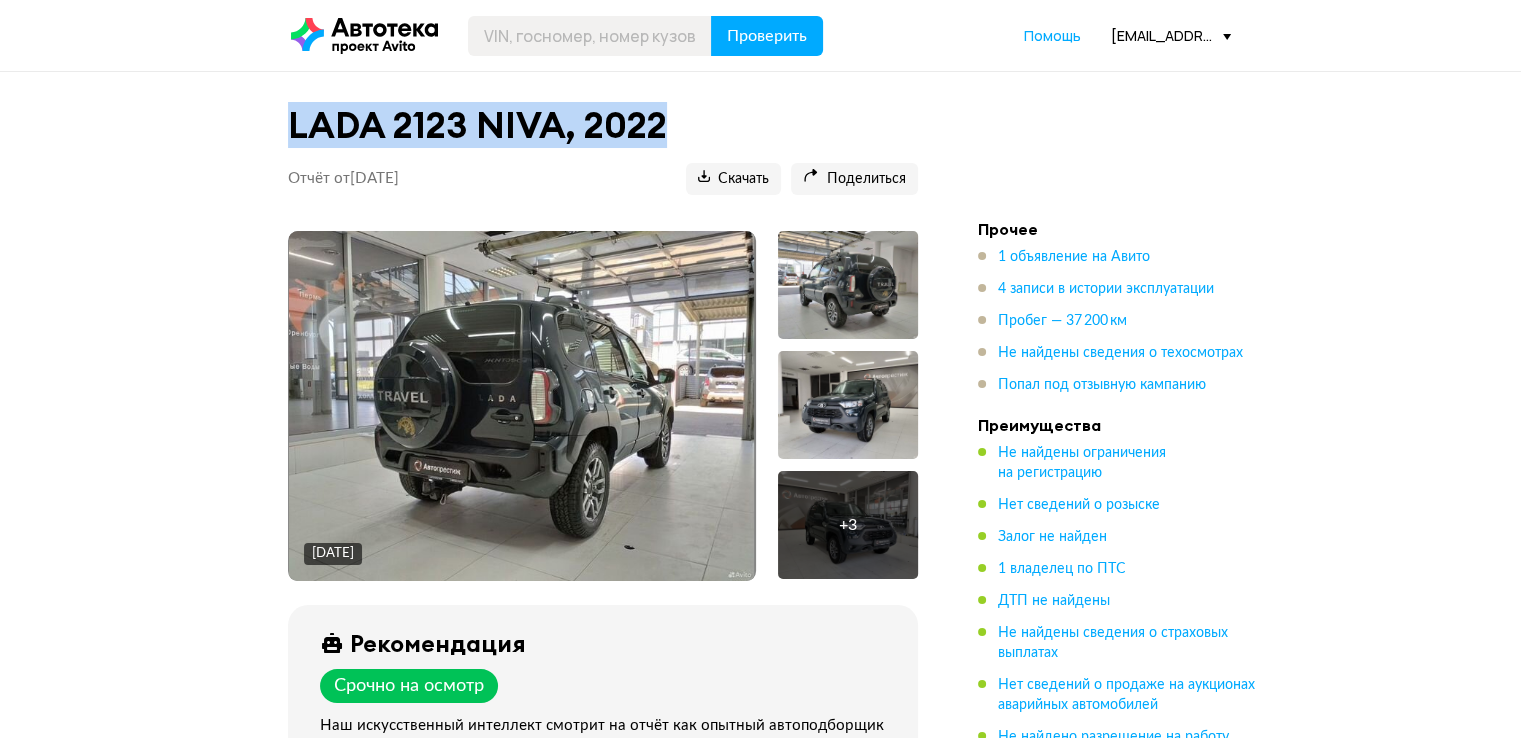 drag, startPoint x: 260, startPoint y: 134, endPoint x: 672, endPoint y: 104, distance: 413.0908 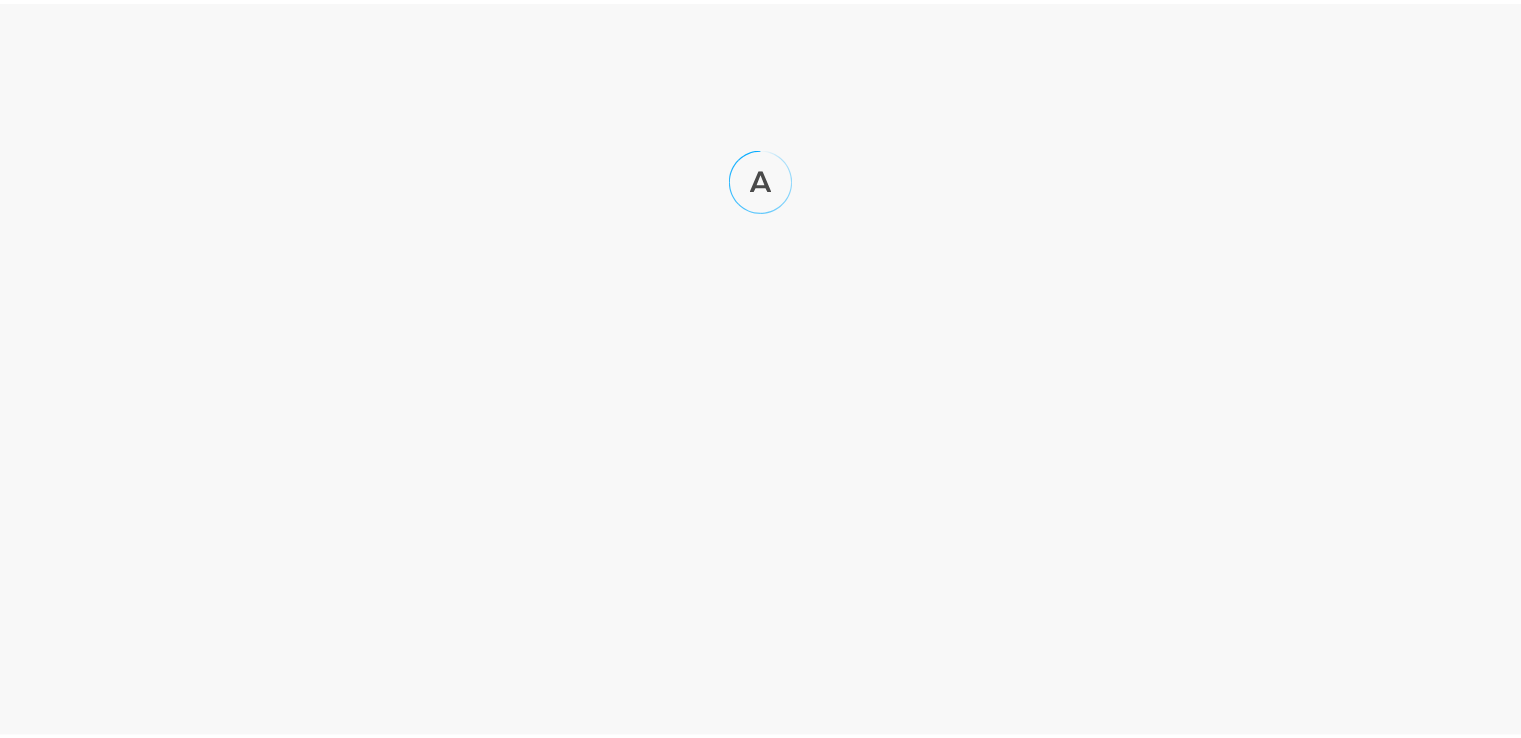 scroll, scrollTop: 0, scrollLeft: 0, axis: both 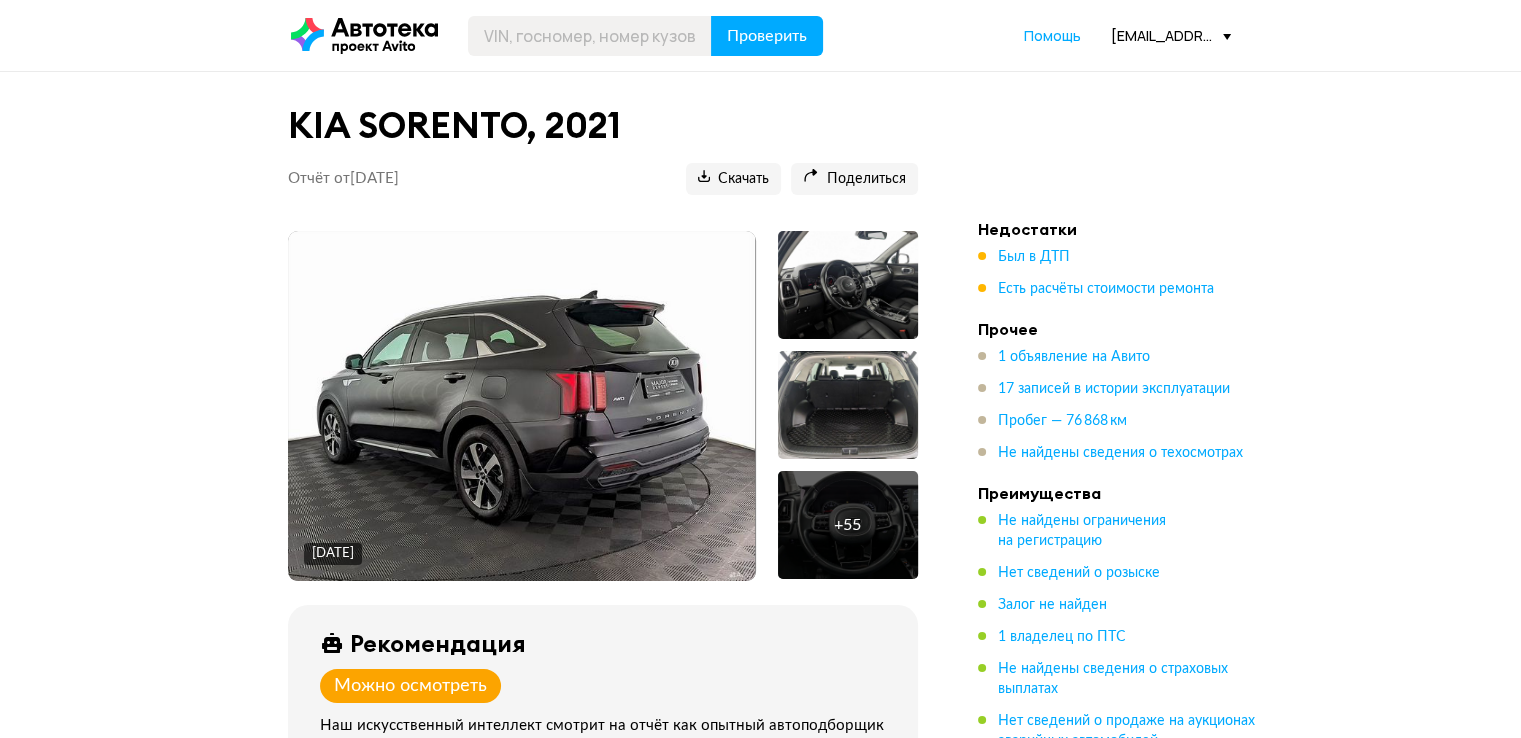 click on "1 владелец по ПТС" at bounding box center [1062, 637] 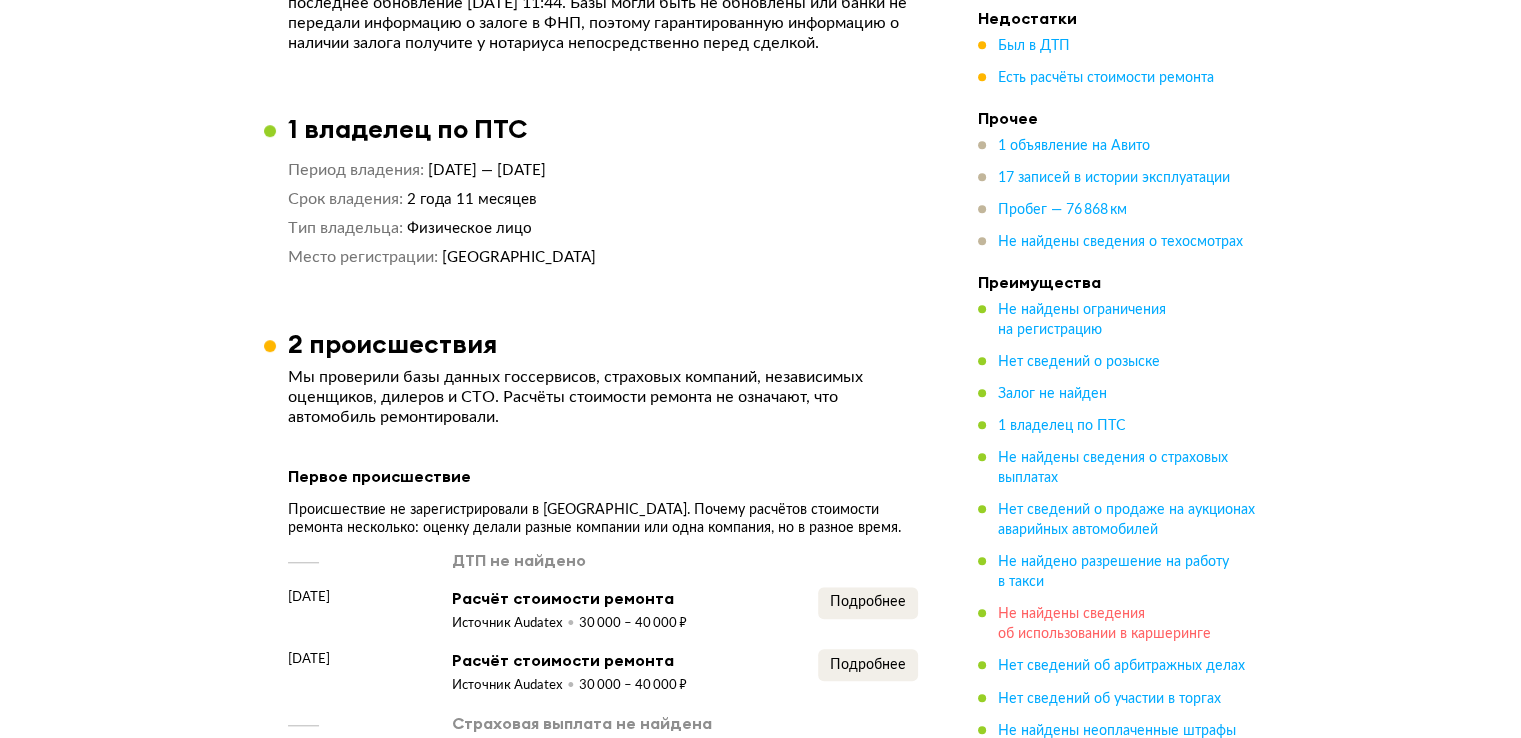 scroll, scrollTop: 1624, scrollLeft: 0, axis: vertical 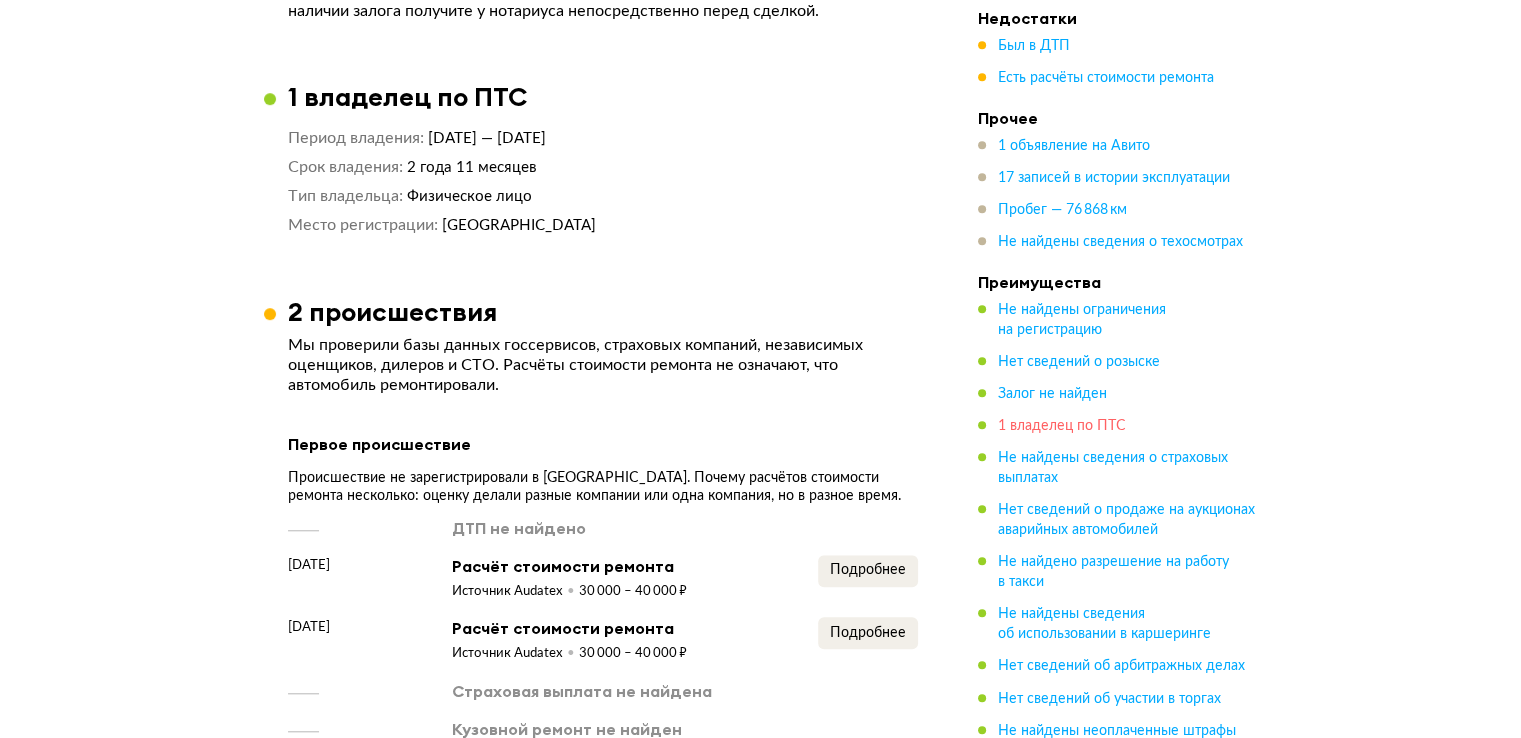 click on "1 владелец по ПТС" at bounding box center (1062, 426) 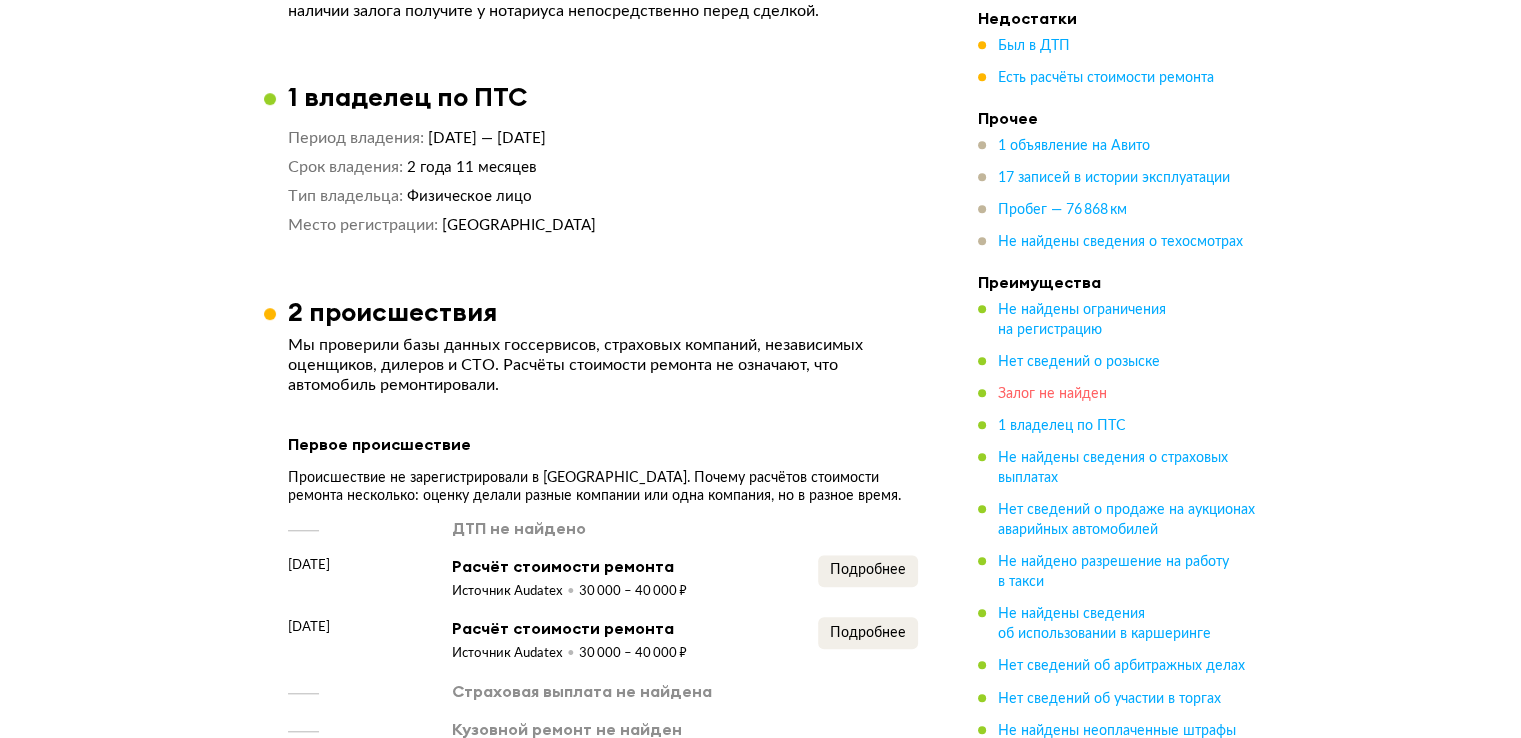 click on "Залог не найден" at bounding box center [1052, 394] 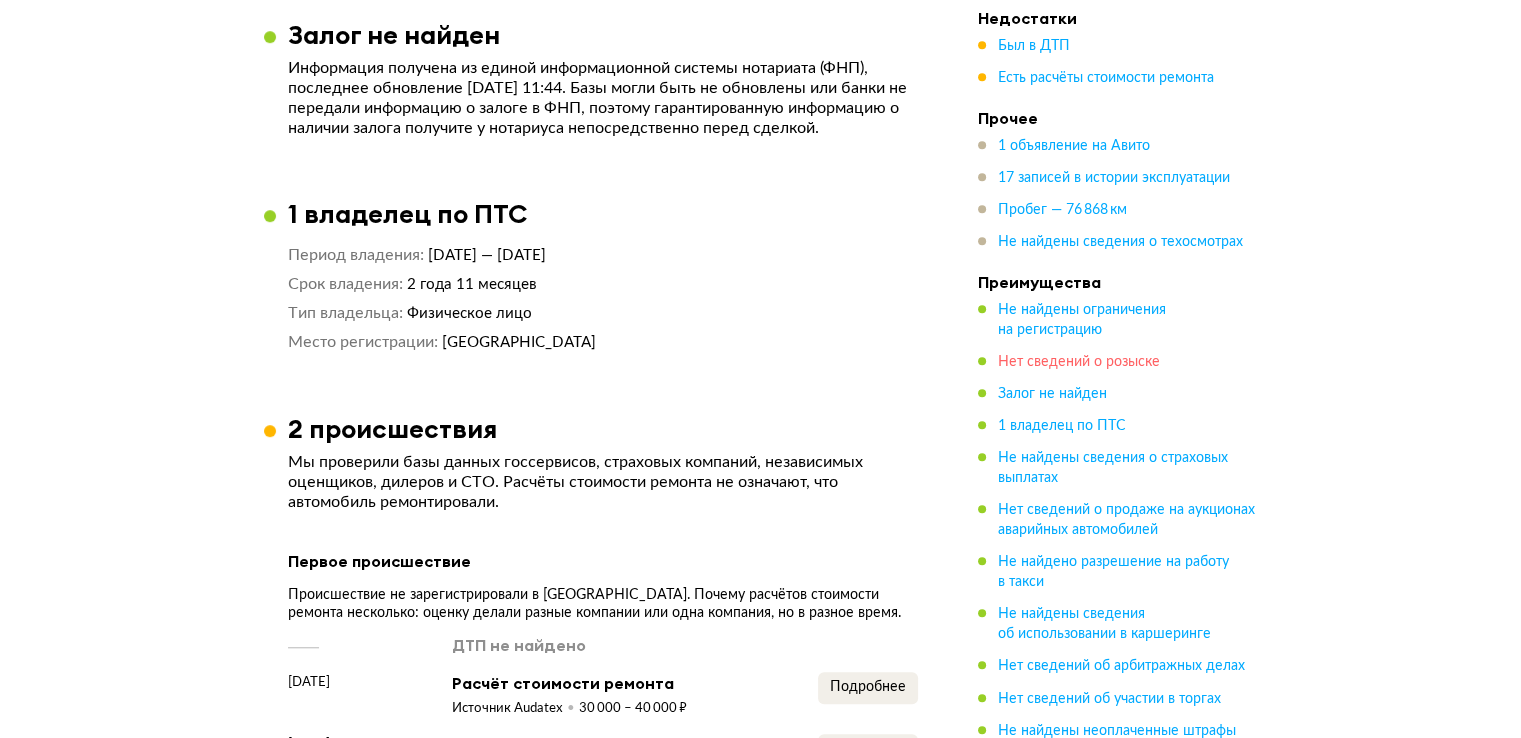 click on "Нет сведений о розыске" at bounding box center (1079, 362) 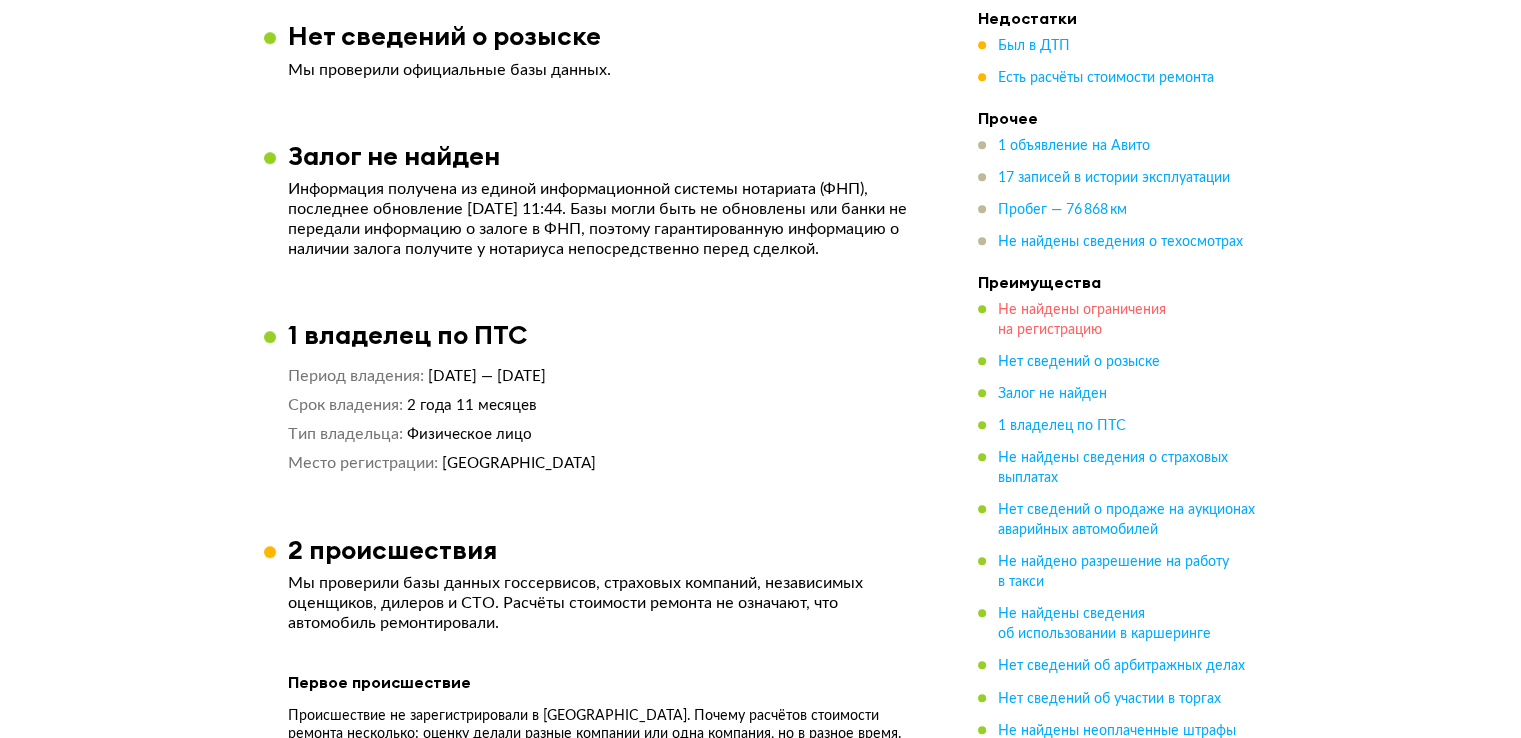 click on "Не найдены ограничения на регистрацию" at bounding box center [1082, 320] 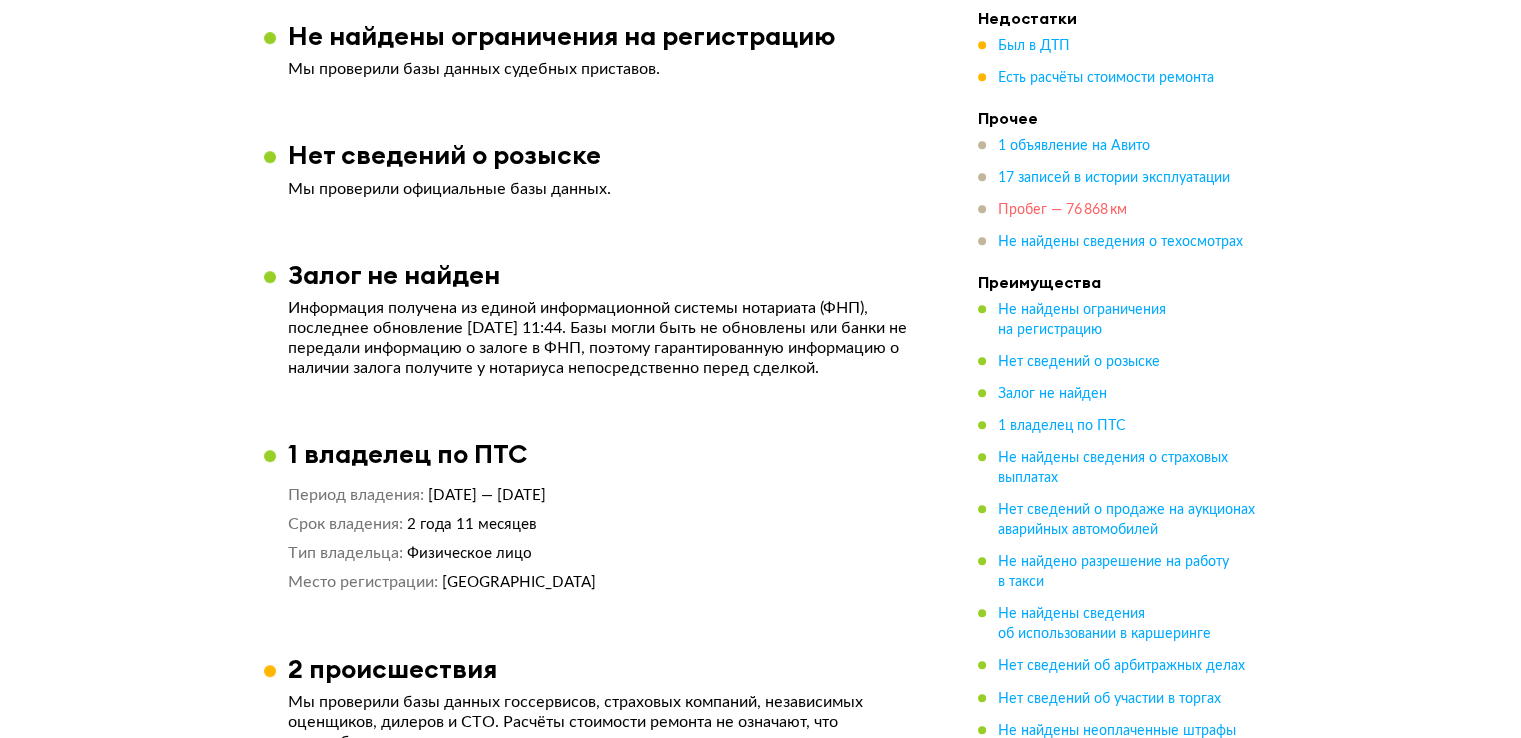 click on "Пробег —  76 868 км" at bounding box center [1062, 210] 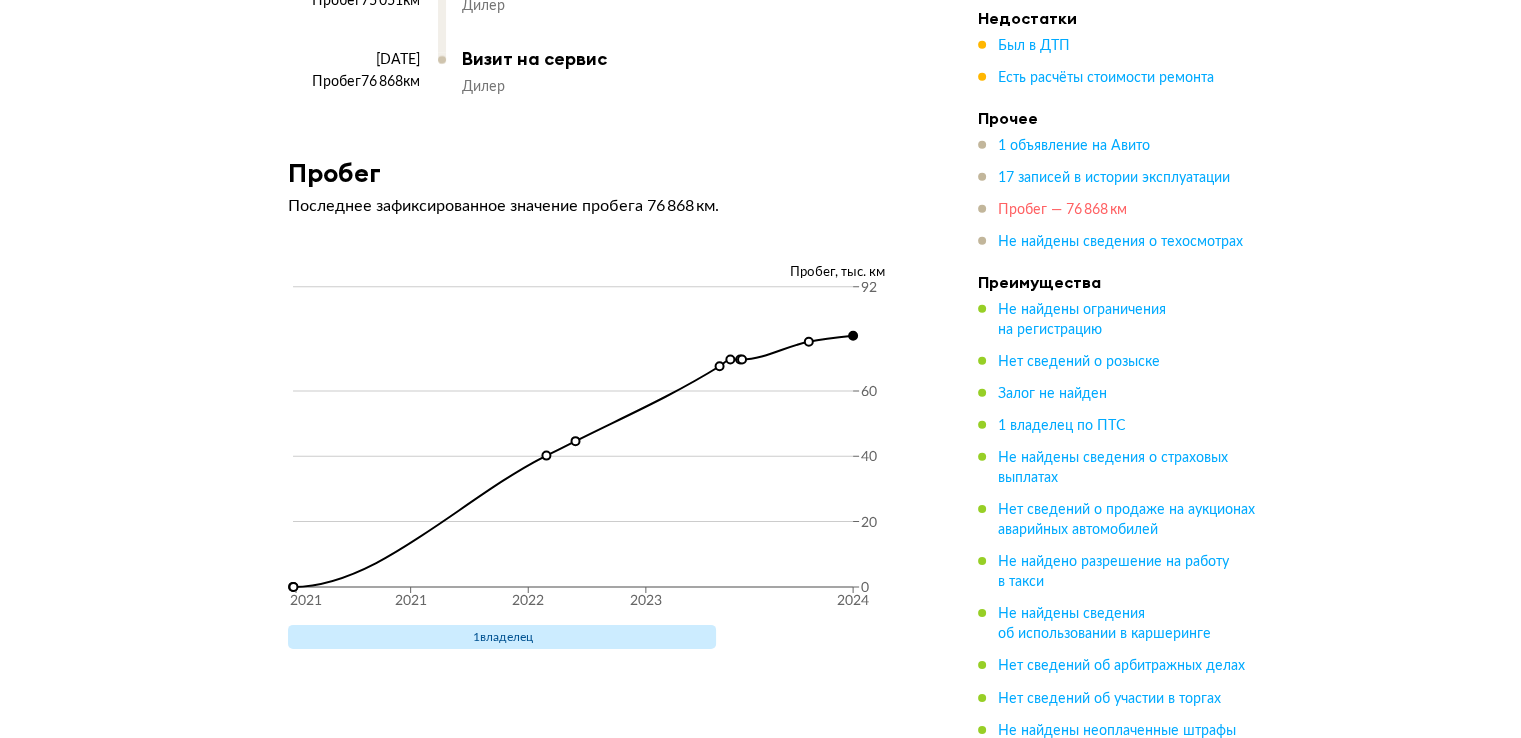 scroll, scrollTop: 6202, scrollLeft: 0, axis: vertical 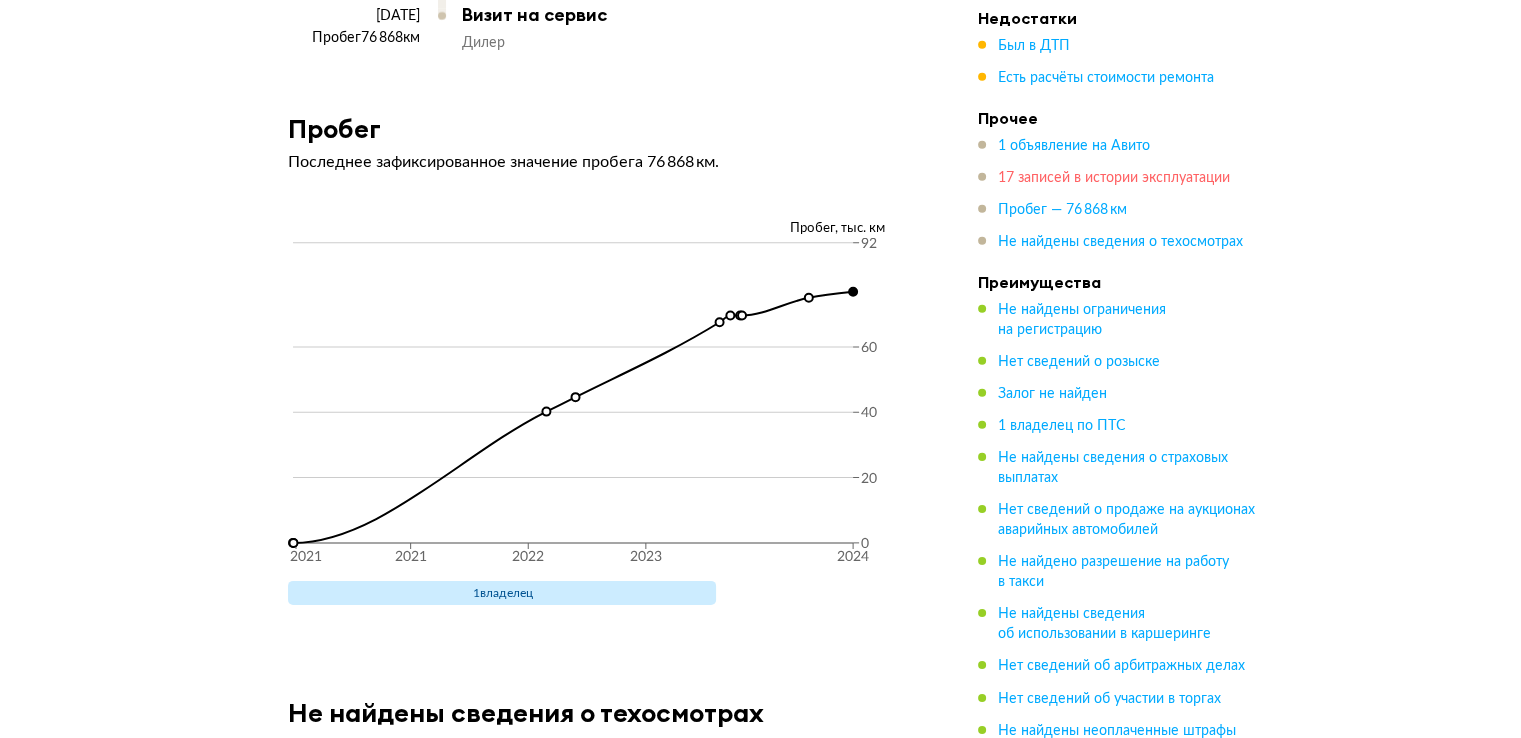 click on "17 записей в истории эксплуатации" at bounding box center (1114, 178) 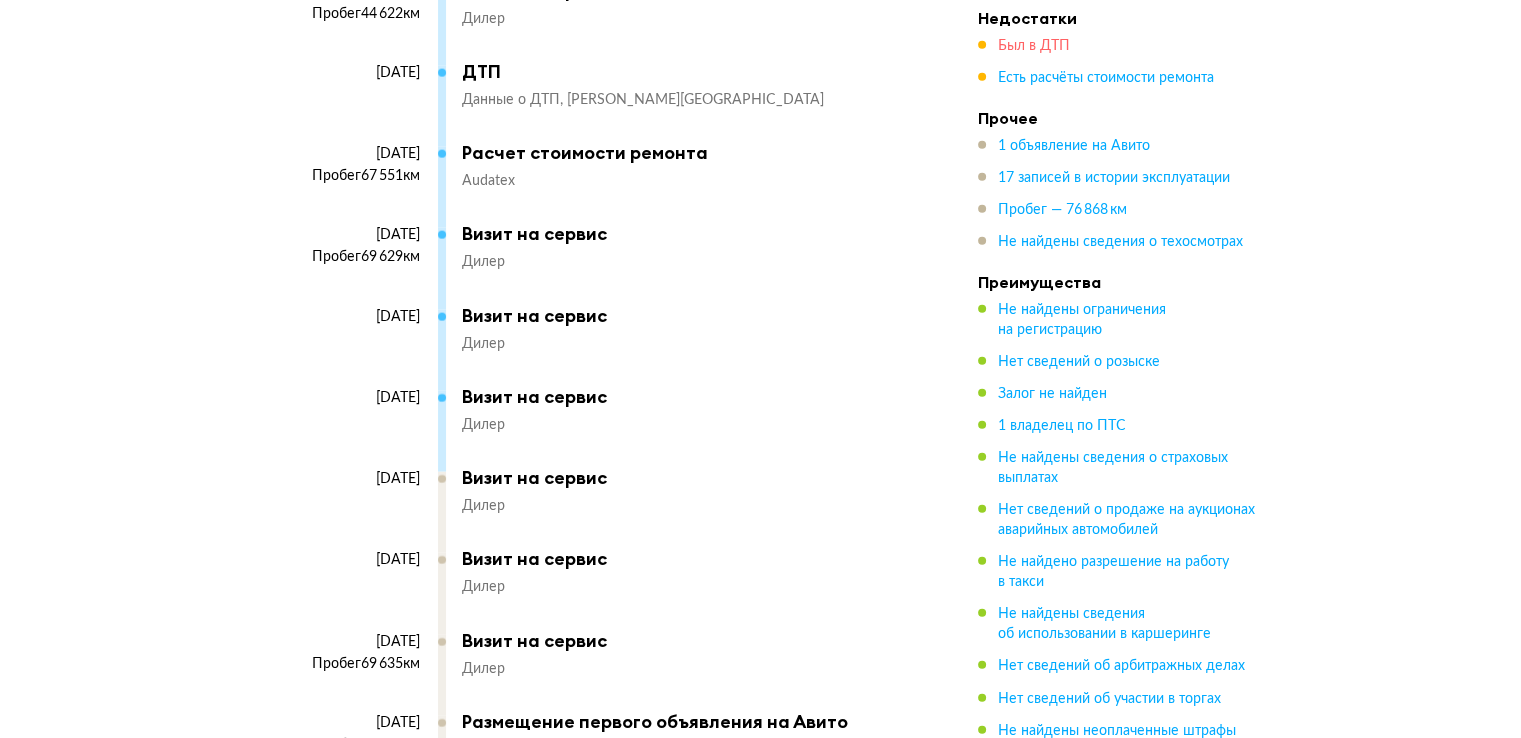 click on "Был в ДТП" at bounding box center (1034, 46) 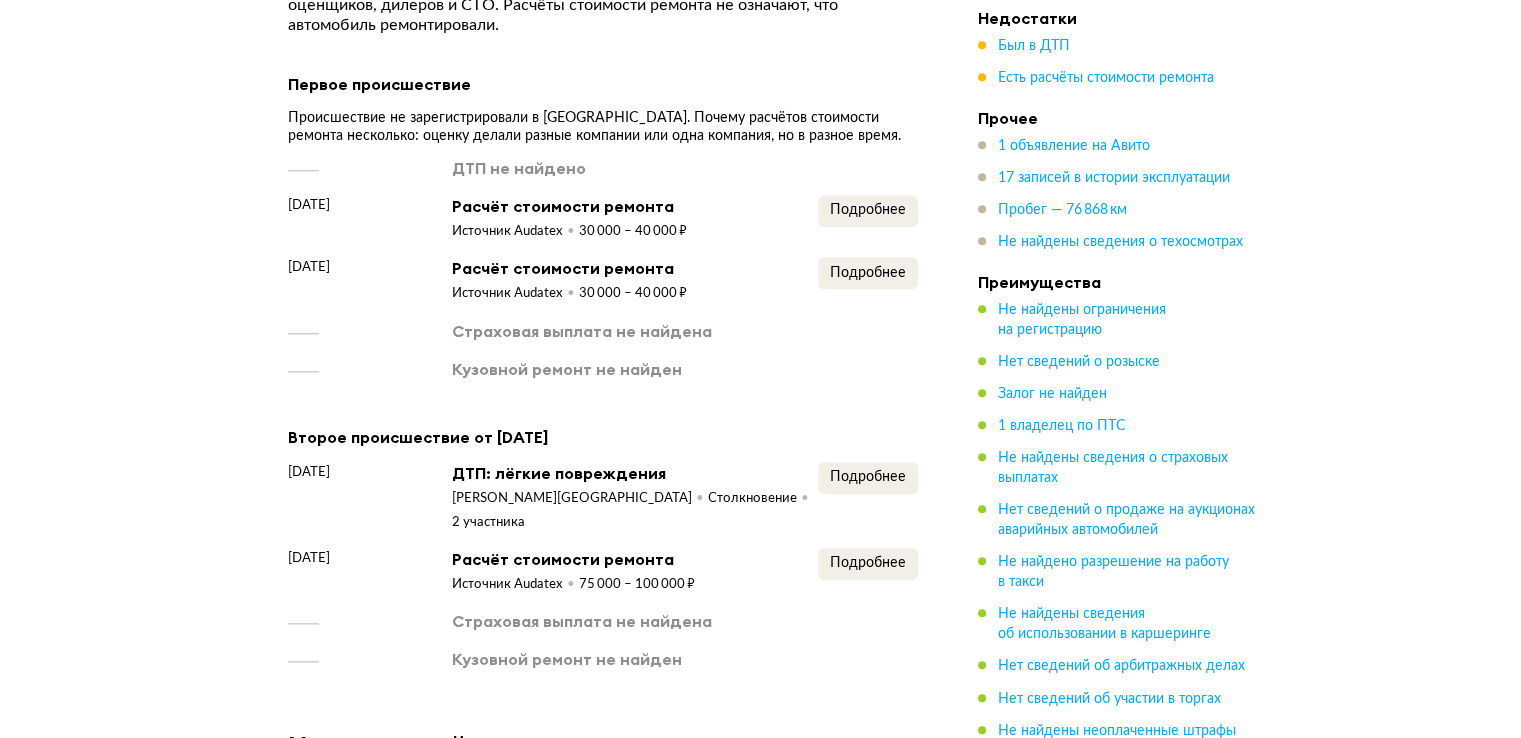 scroll, scrollTop: 1964, scrollLeft: 0, axis: vertical 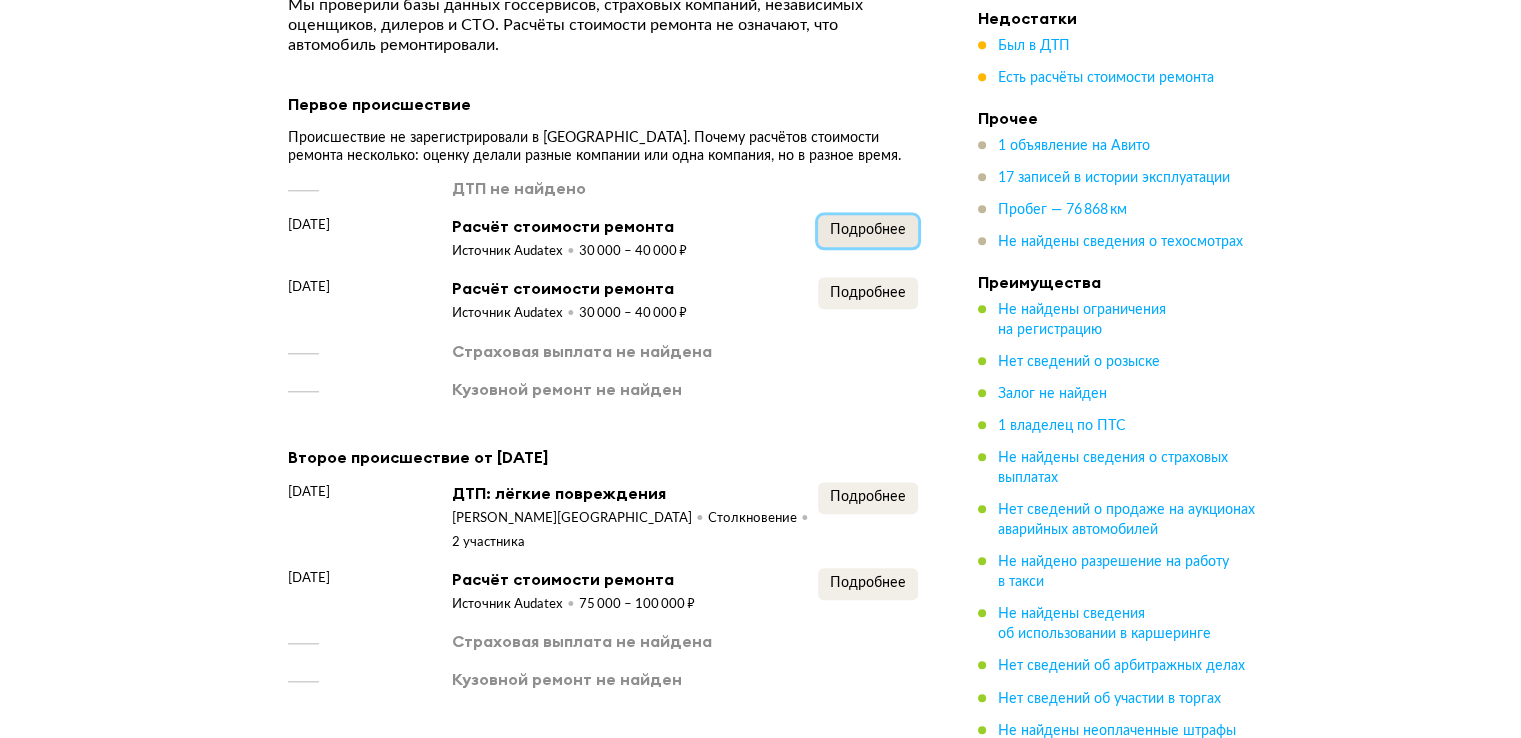 click on "Подробнее" at bounding box center [868, 230] 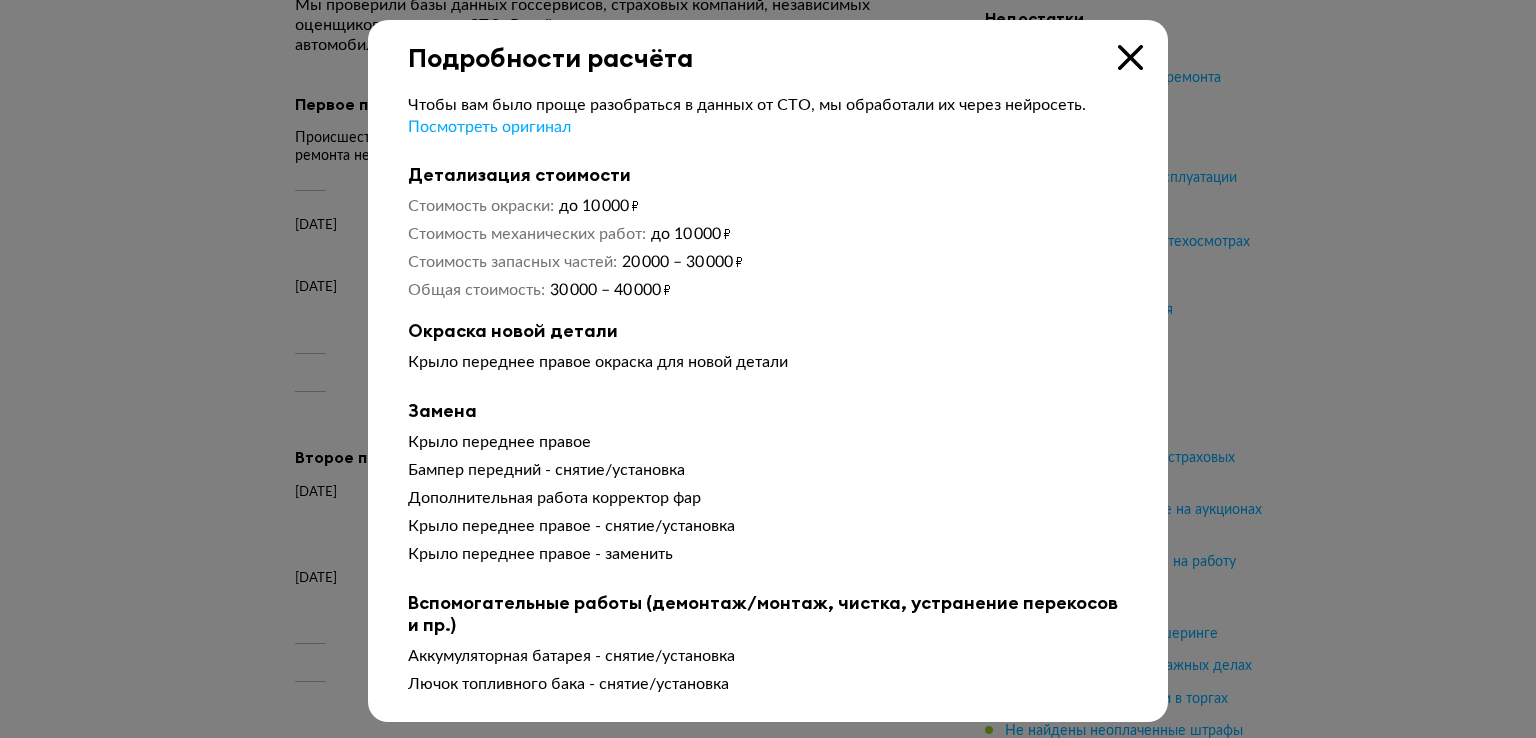 click at bounding box center [768, 369] 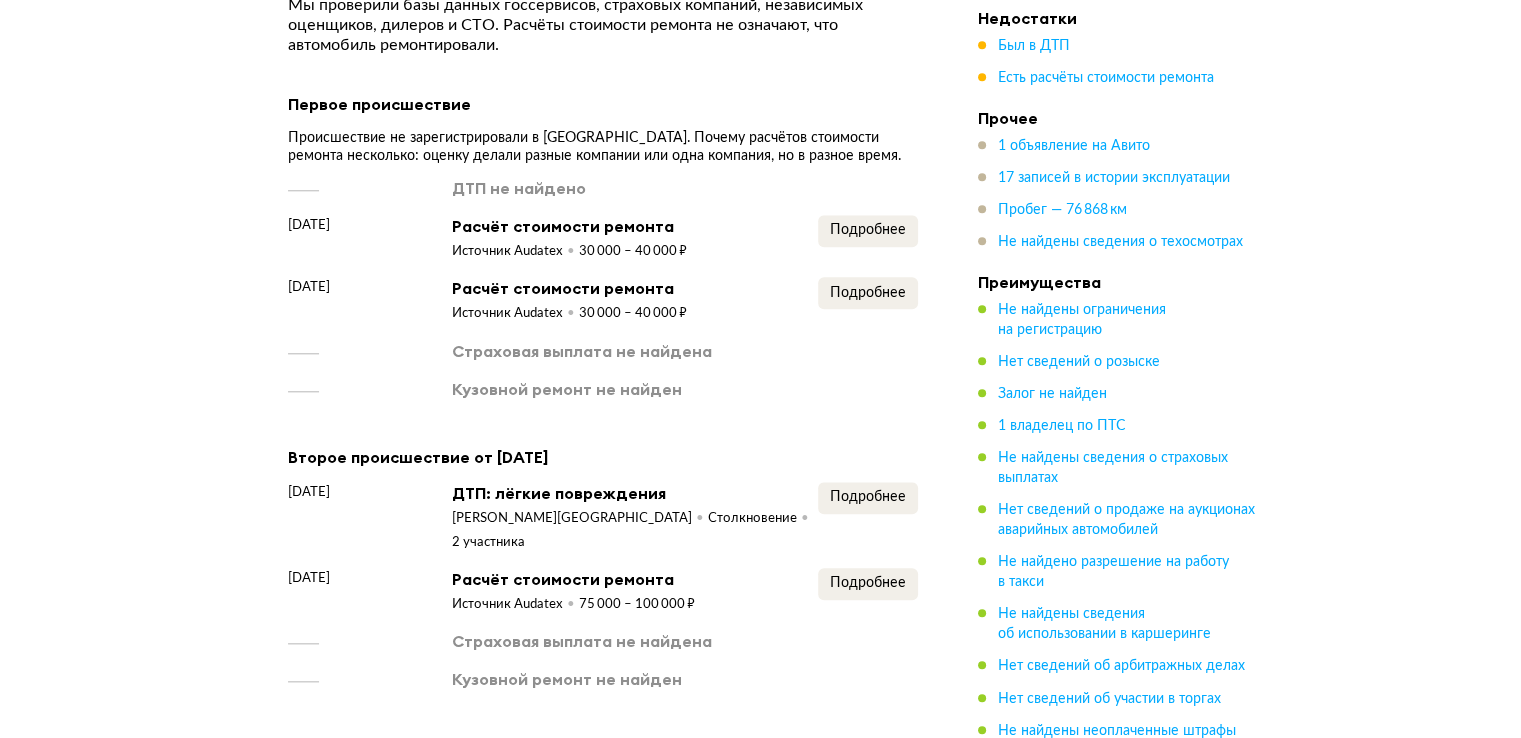 click on "4 января 2024 года ДТП: лёгкие повреждения Московская область Столкновение 2 участника Подробнее 18 января 2024 года Расчёт стоимости ремонта Источник Audatex 75 000 – 100 000 ₽ Подробнее Страховая выплата не найдена Кузовной ремонт не найден" at bounding box center [603, 586] 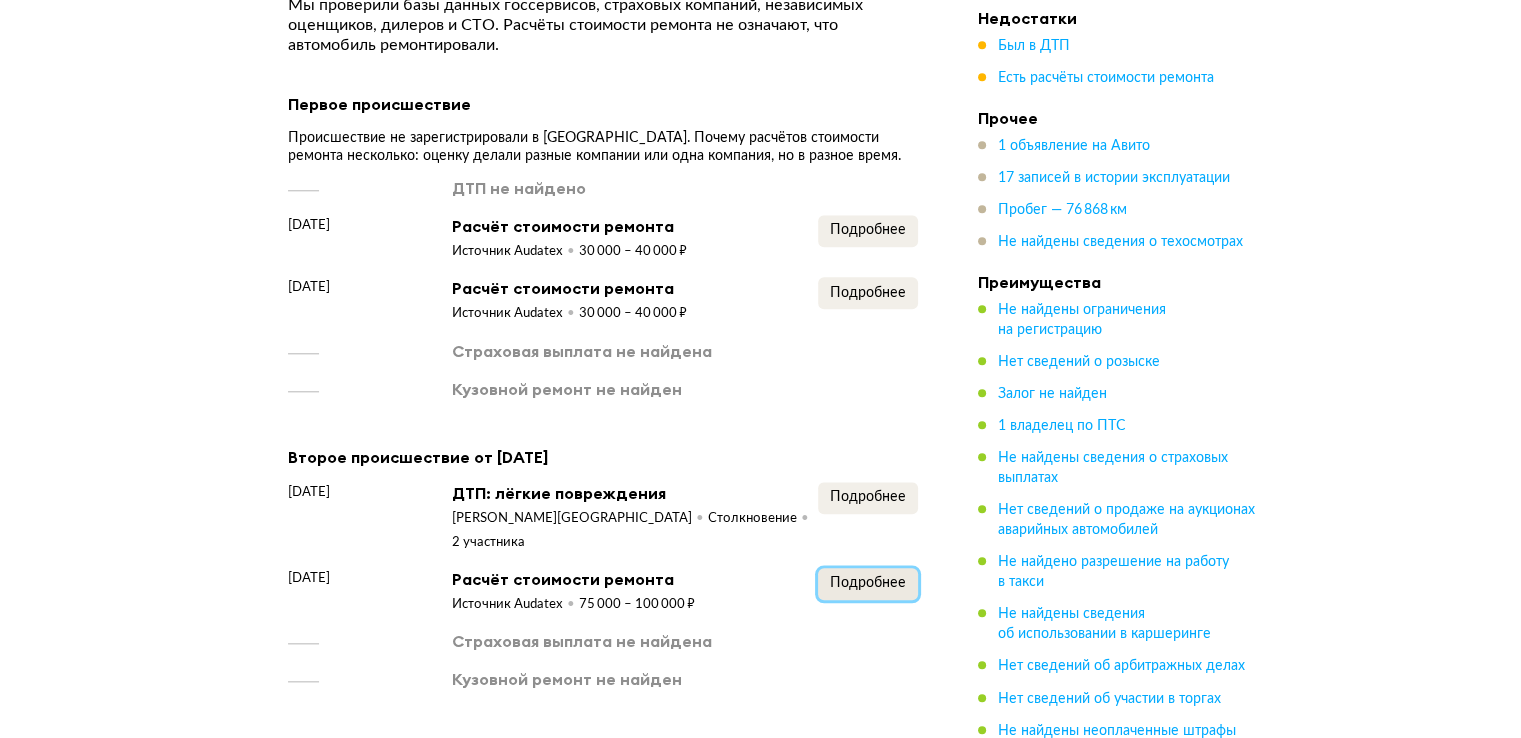 click on "Подробнее" at bounding box center [868, 583] 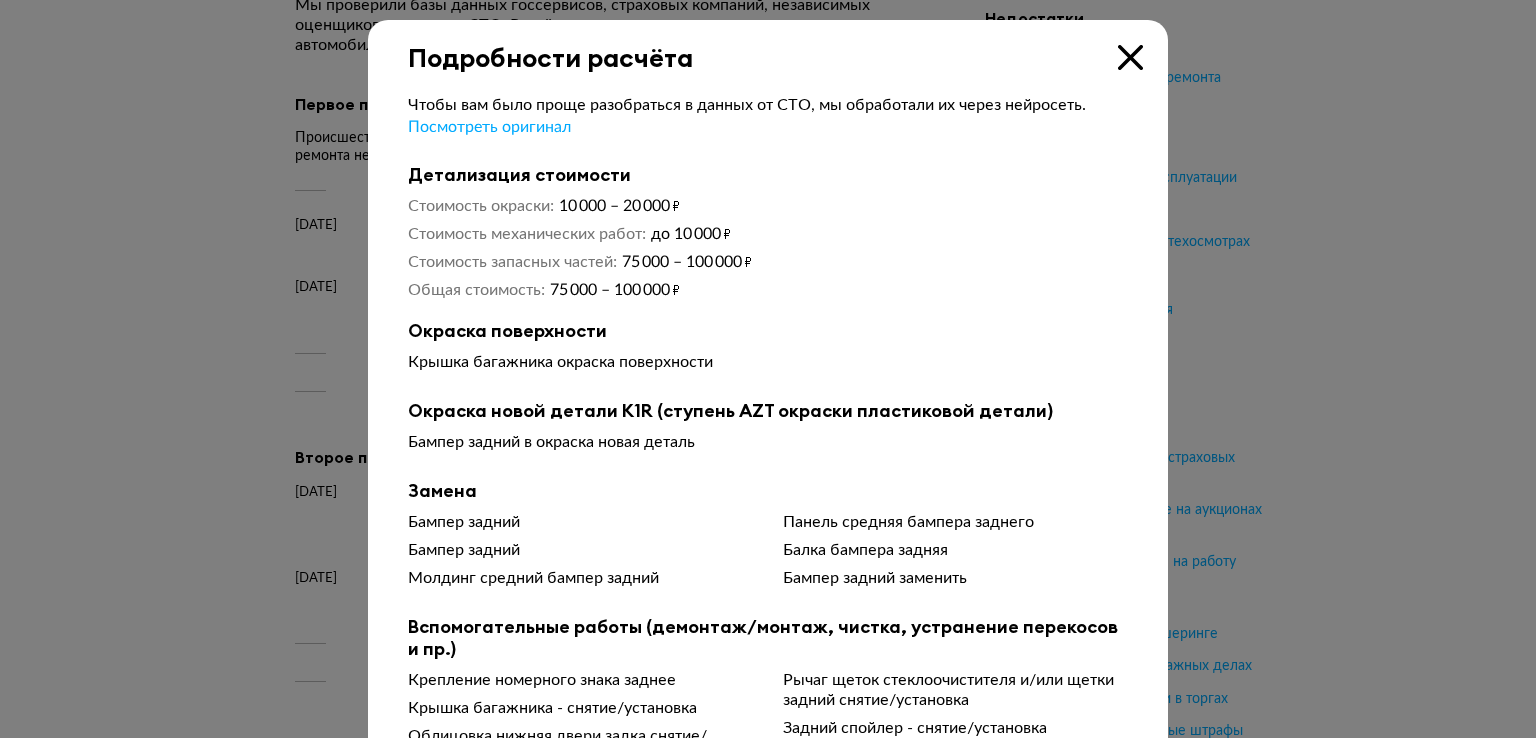 click at bounding box center [768, 369] 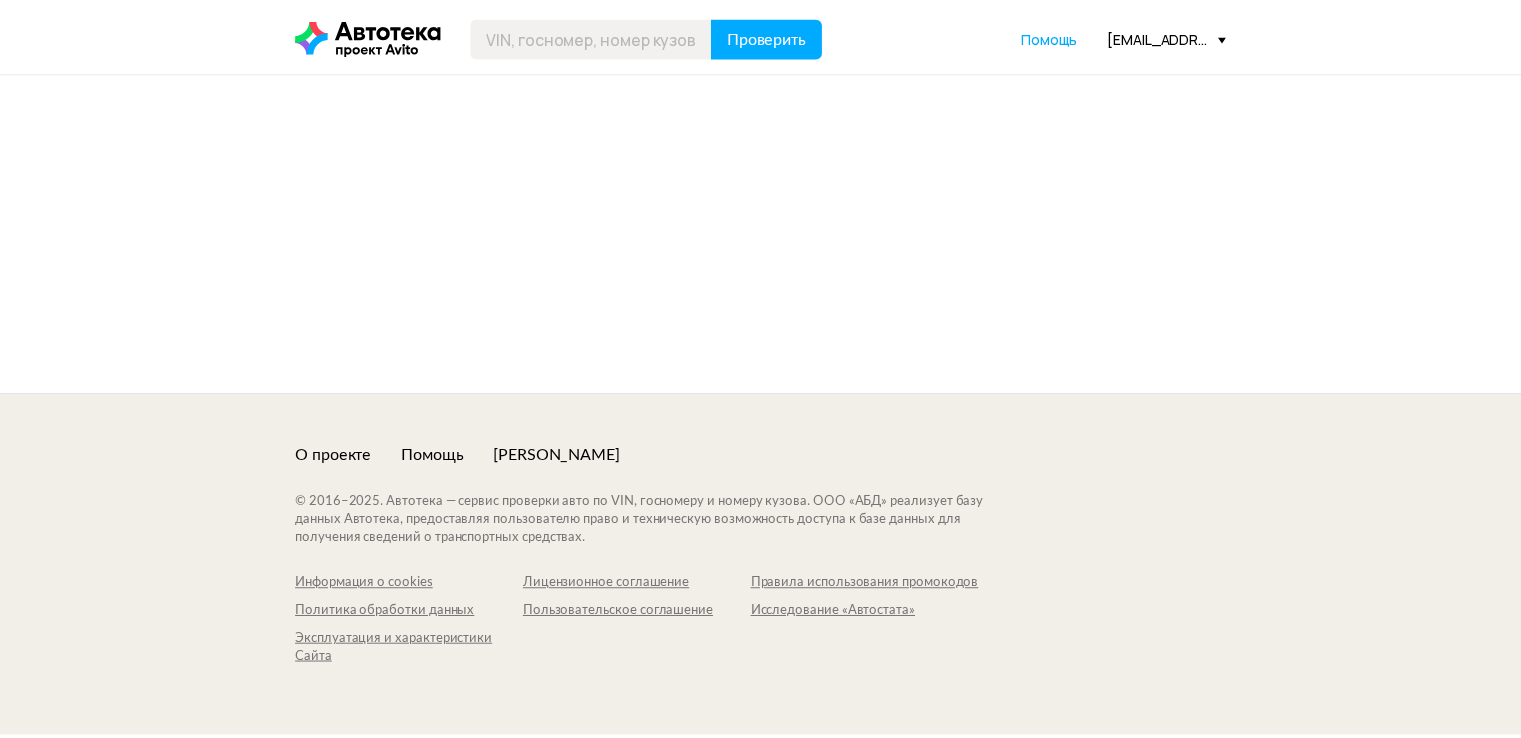 scroll, scrollTop: 0, scrollLeft: 0, axis: both 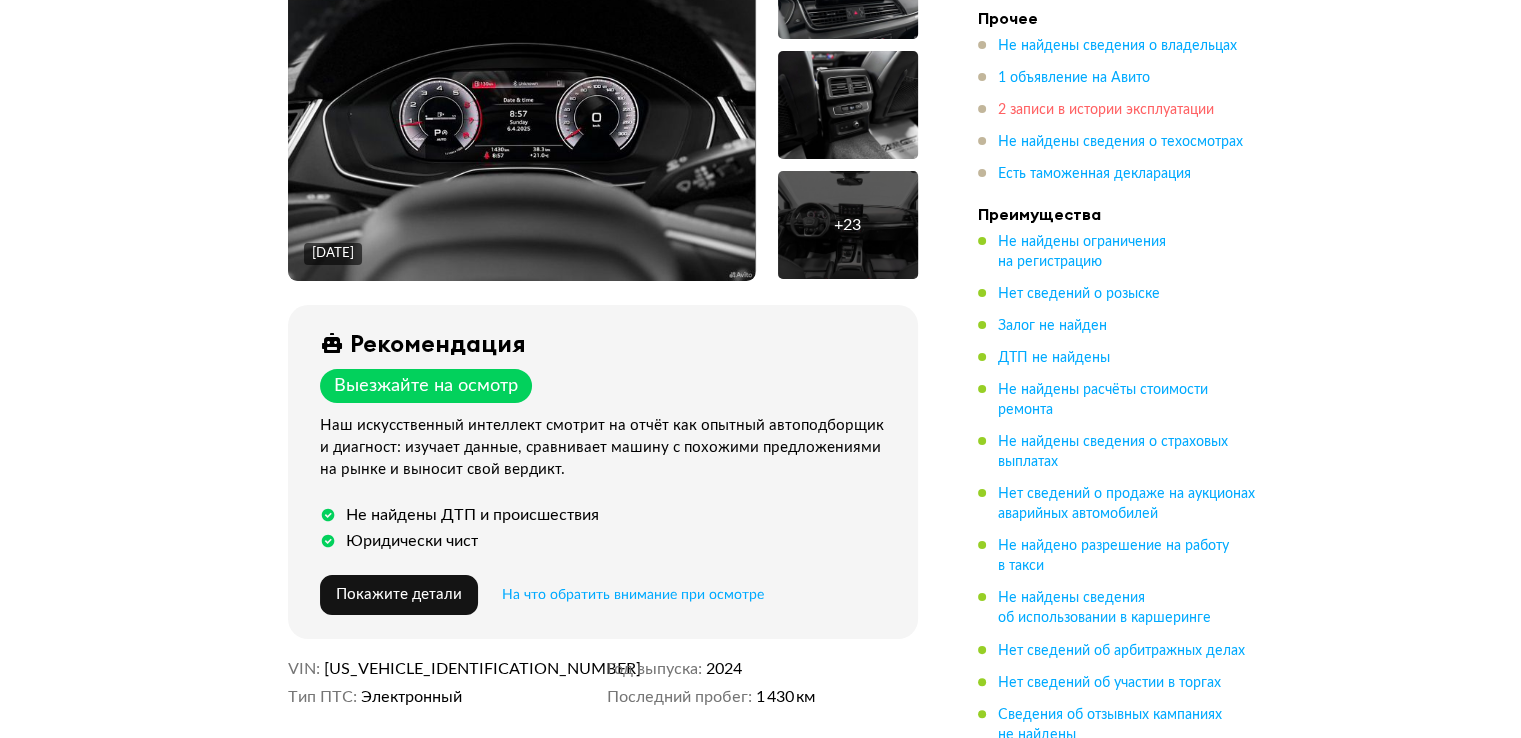 click on "2 записи в истории эксплуатации" at bounding box center [1106, 110] 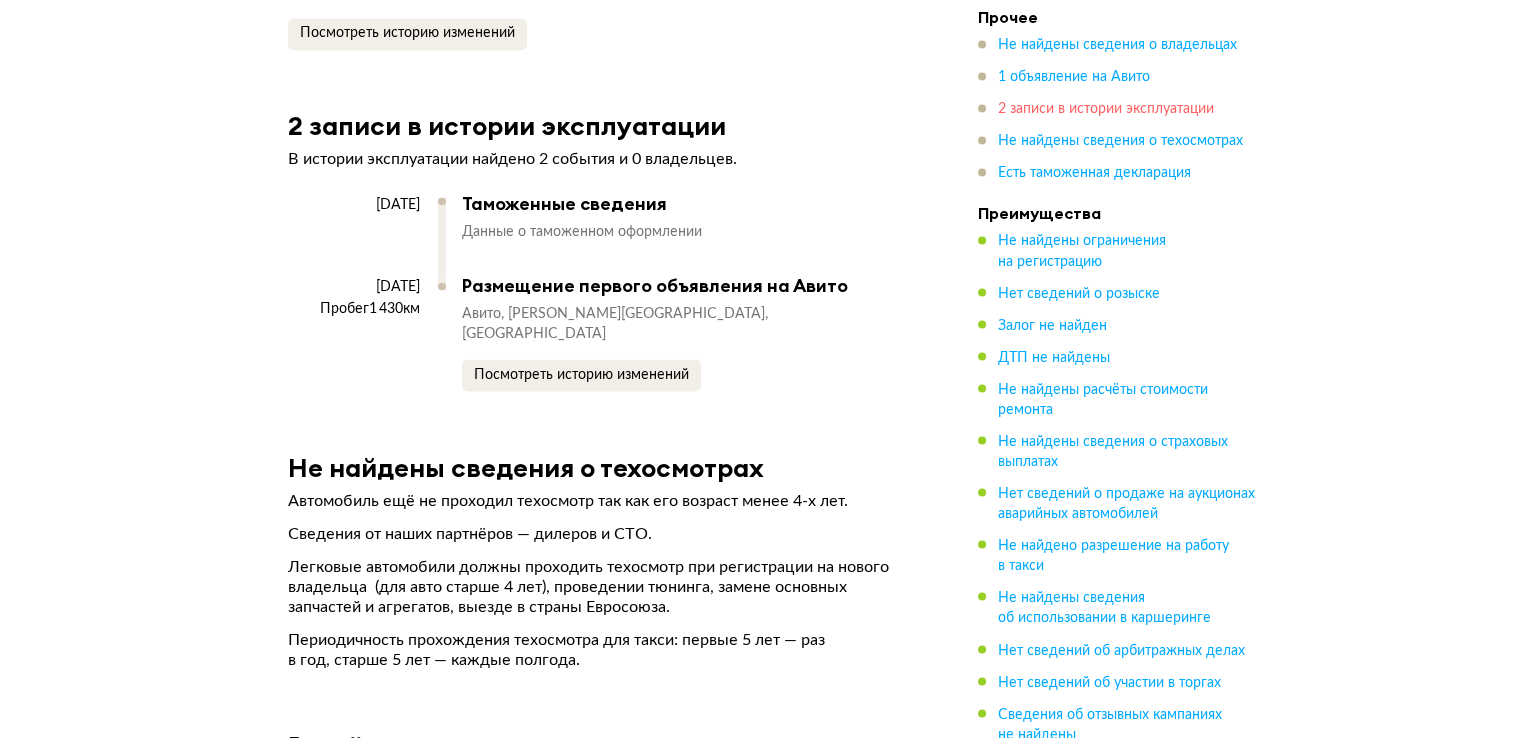 scroll, scrollTop: 3562, scrollLeft: 0, axis: vertical 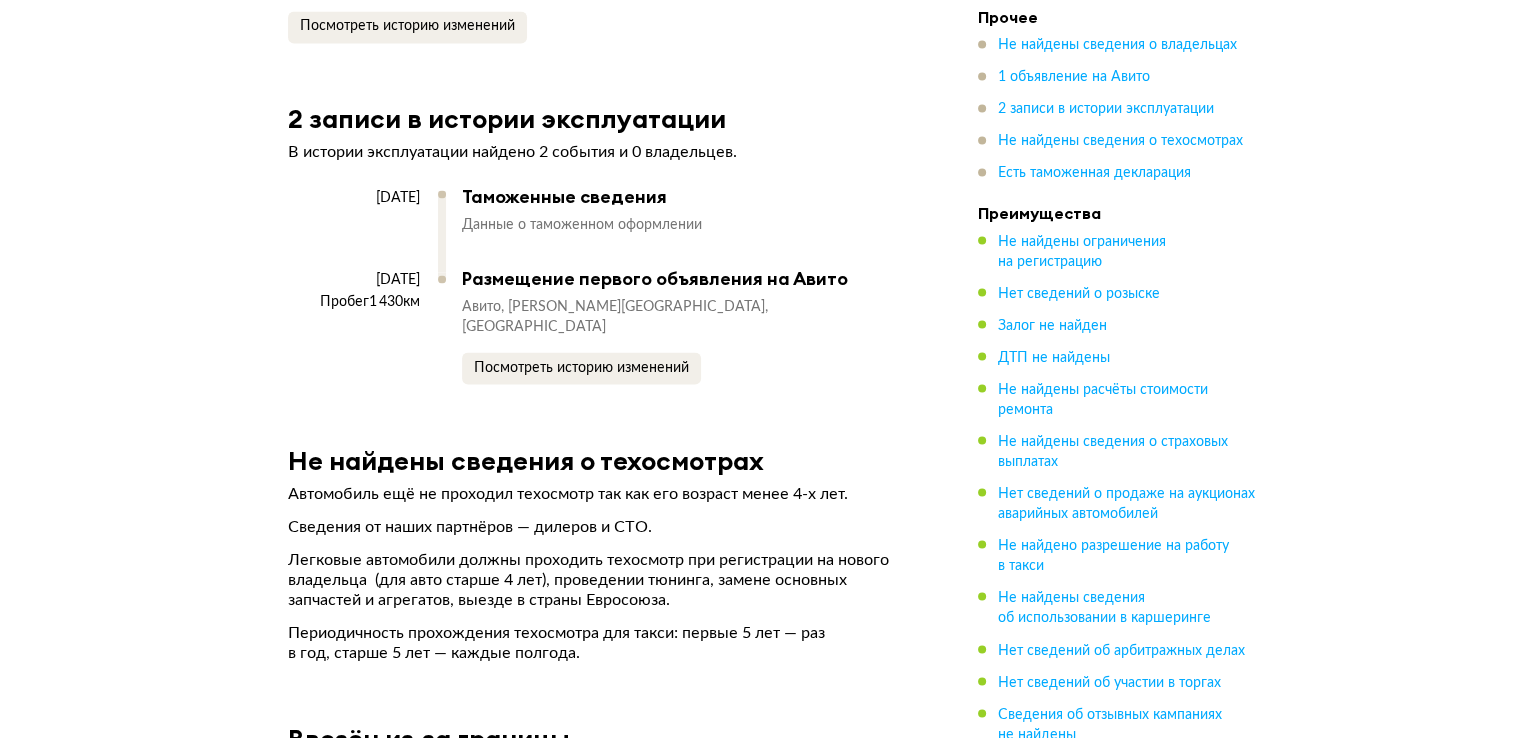 click on "Прочее Не найдены сведения о владельцах 1 объявление на Авито 2 записи в истории эксплуатации Не найдены сведения о техосмотрах Есть таможенная декларация Преимущества Не найдены ограничения на регистрацию Нет сведений о розыске Залог не найден ДТП не найдены Не найдены расчёты стоимости ремонта Не найдены сведения о страховых выплатах Нет сведений о продаже на аукционах аварийных автомобилей Не найдено разрешение на работу в такси Не найдены сведения об использовании в каршеринге Нет сведений об арбитражных делах" at bounding box center (1118, 376) 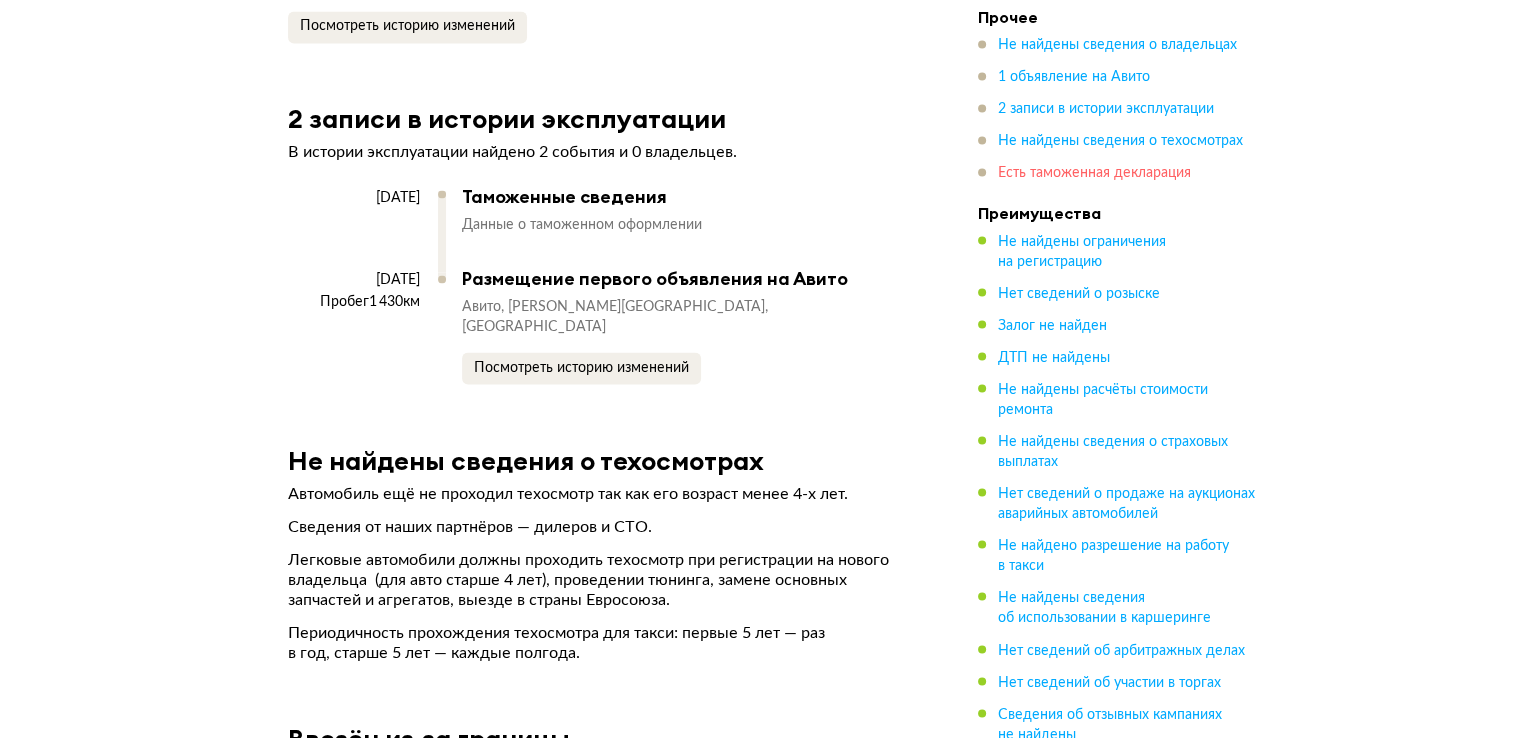 click on "Есть таможенная декларация" at bounding box center (1094, 174) 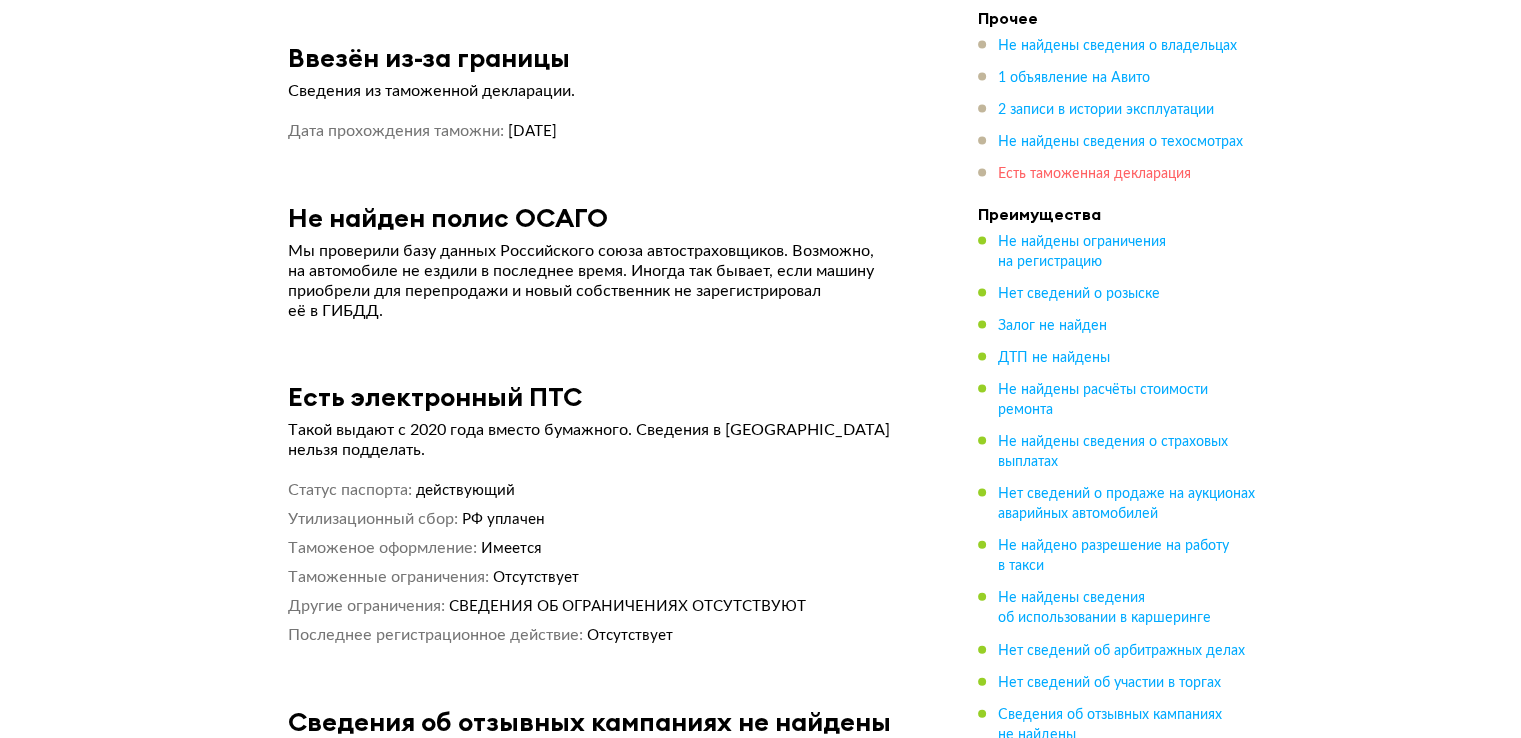 scroll, scrollTop: 4243, scrollLeft: 0, axis: vertical 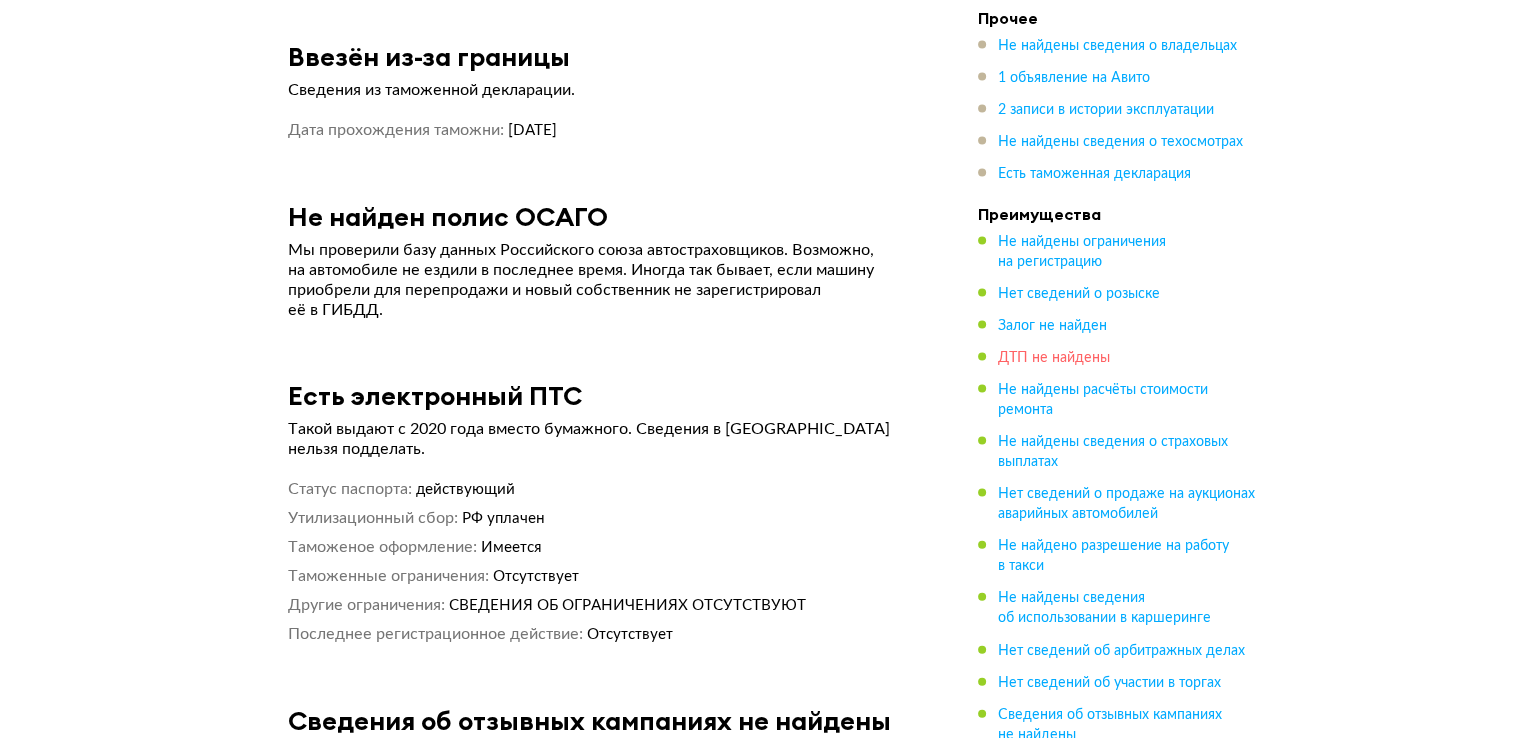click on "ДТП не найдены" at bounding box center (1054, 358) 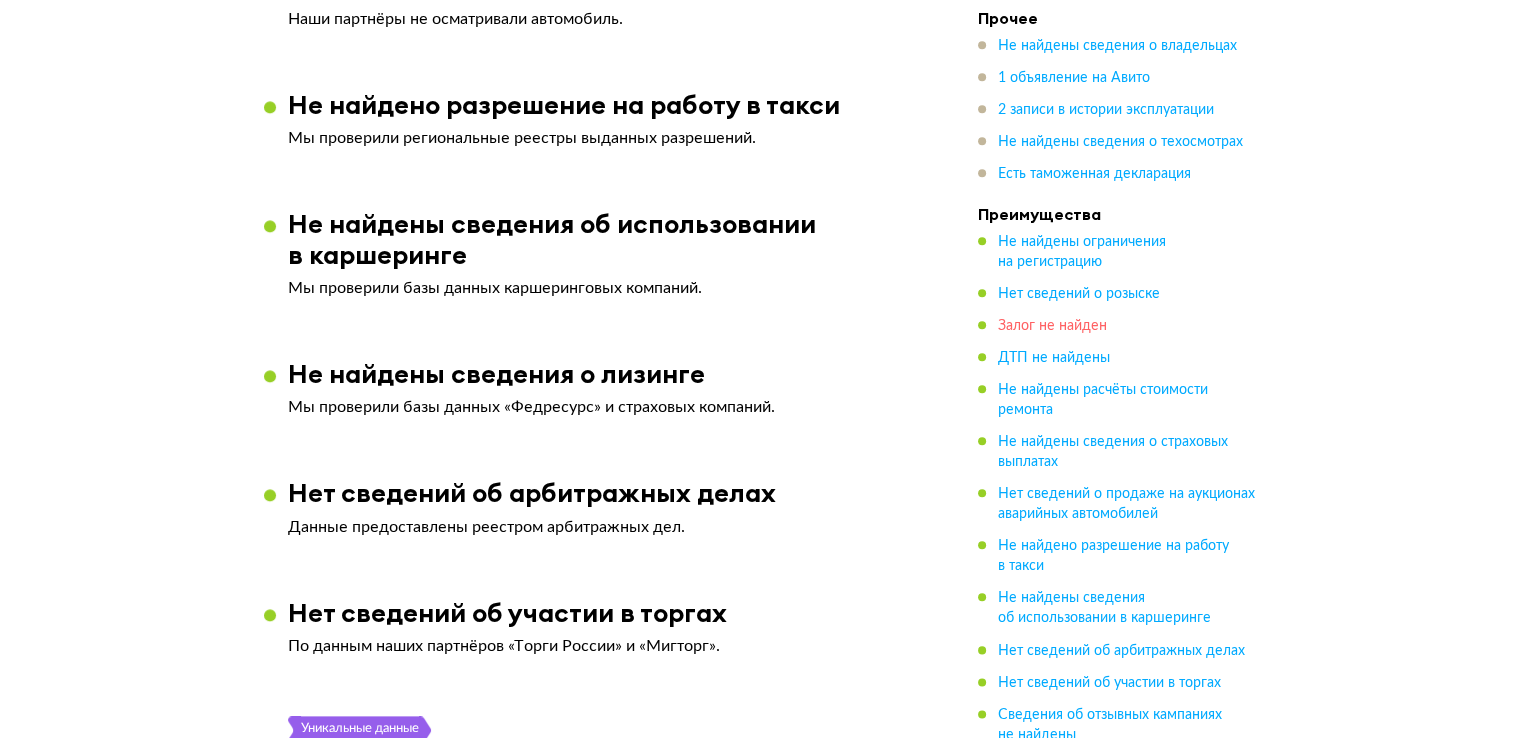 scroll, scrollTop: 1620, scrollLeft: 0, axis: vertical 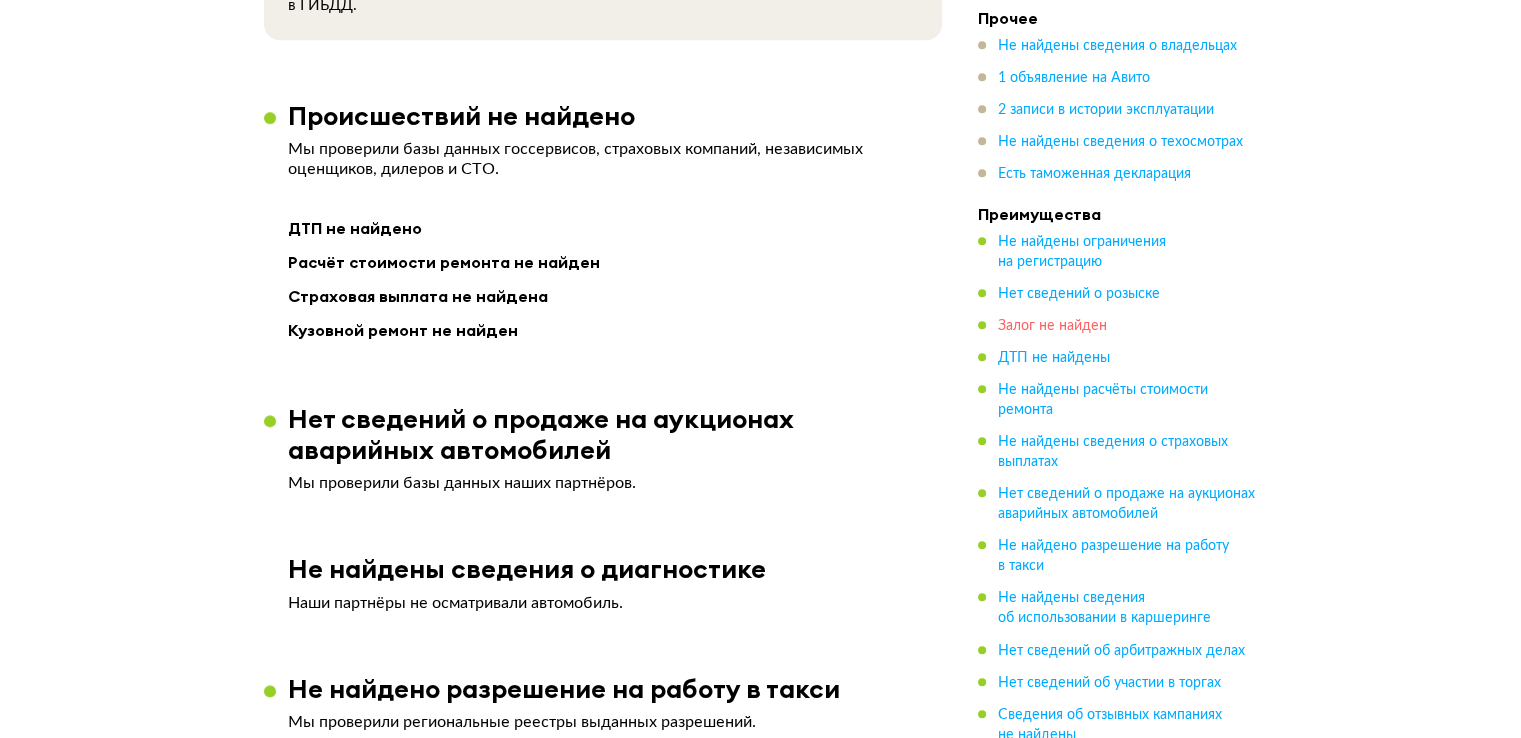 click on "Залог не найден" at bounding box center [1052, 326] 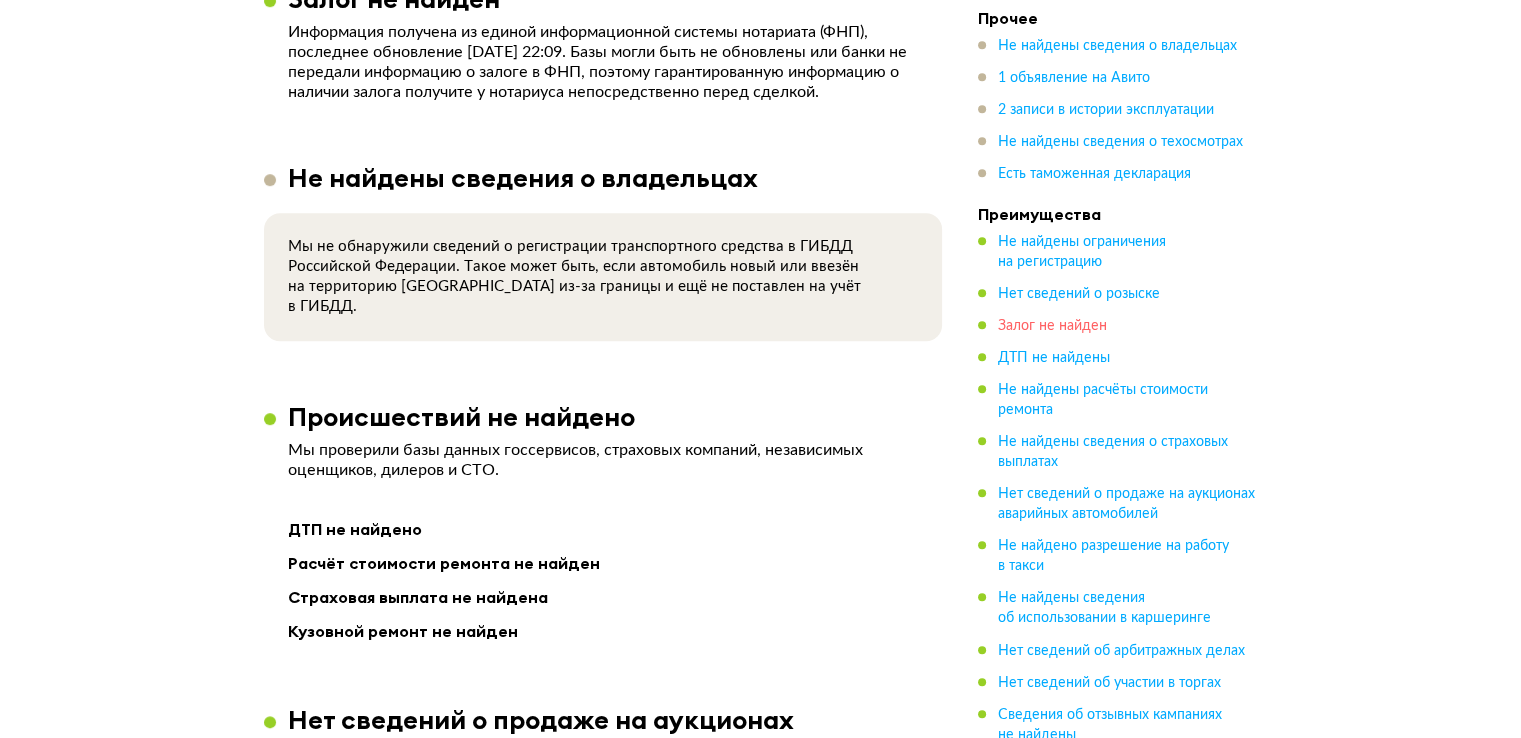 scroll, scrollTop: 1280, scrollLeft: 0, axis: vertical 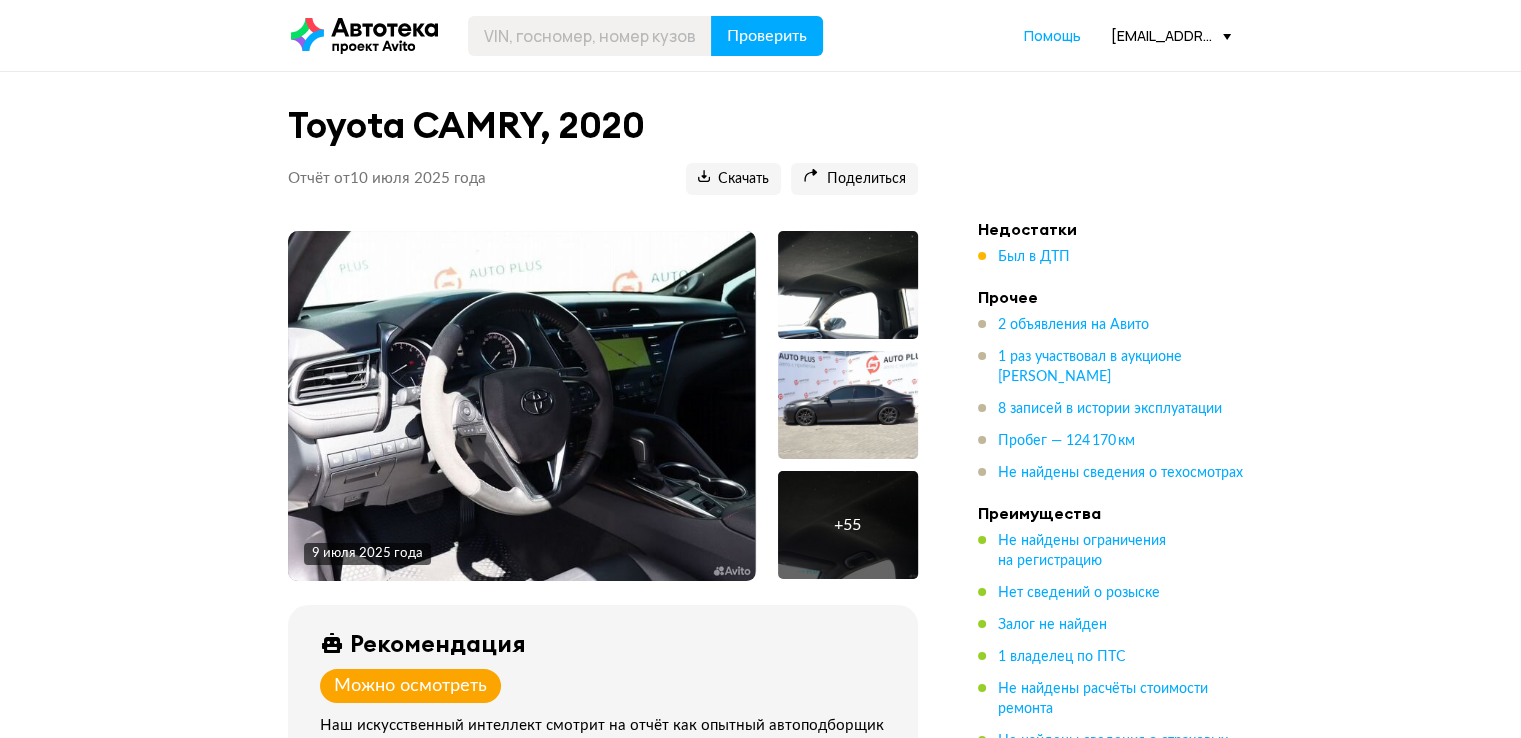 click on "Недостатки Был в ДТП Прочее 2 объявления на Авито 1 раз участвовал в аукционе Авито Авто 8 записей в истории эксплуатации Пробег —  124 170 км Не найдены сведения о техосмотрах Преимущества Не найдены ограничения на регистрацию Нет сведений о розыске Залог не найден 1 владелец по ПТС Не найдены расчёты стоимости ремонта Не найдены сведения о страховых выплатах Нет сведений о продаже на аукционах аварийных автомобилей Не найдено разрешение на работу в такси Не найдены сведения об использовании в каршеринге Нет сведений об арбитражных делах" at bounding box center (1118, 663) 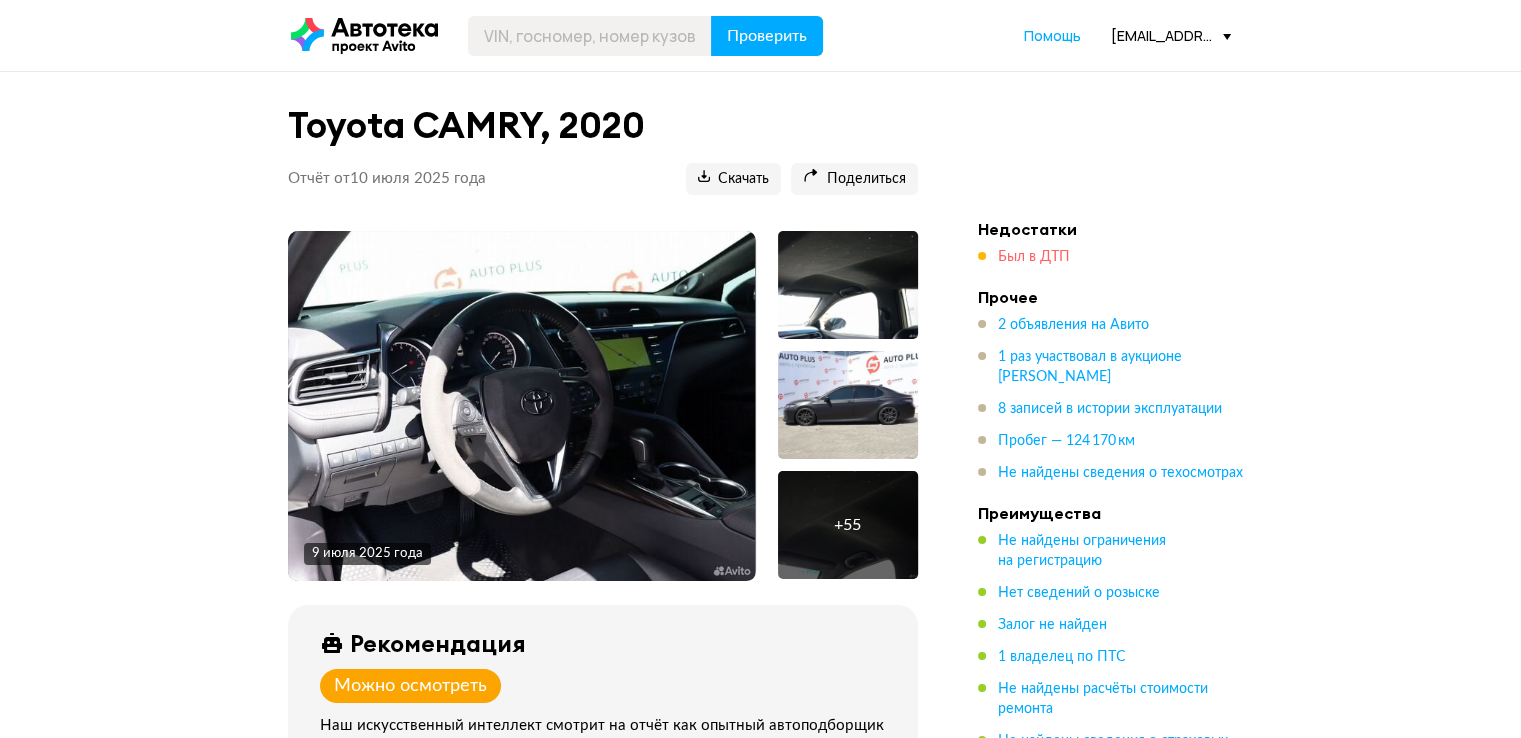 click on "Был в ДТП" at bounding box center [1034, 257] 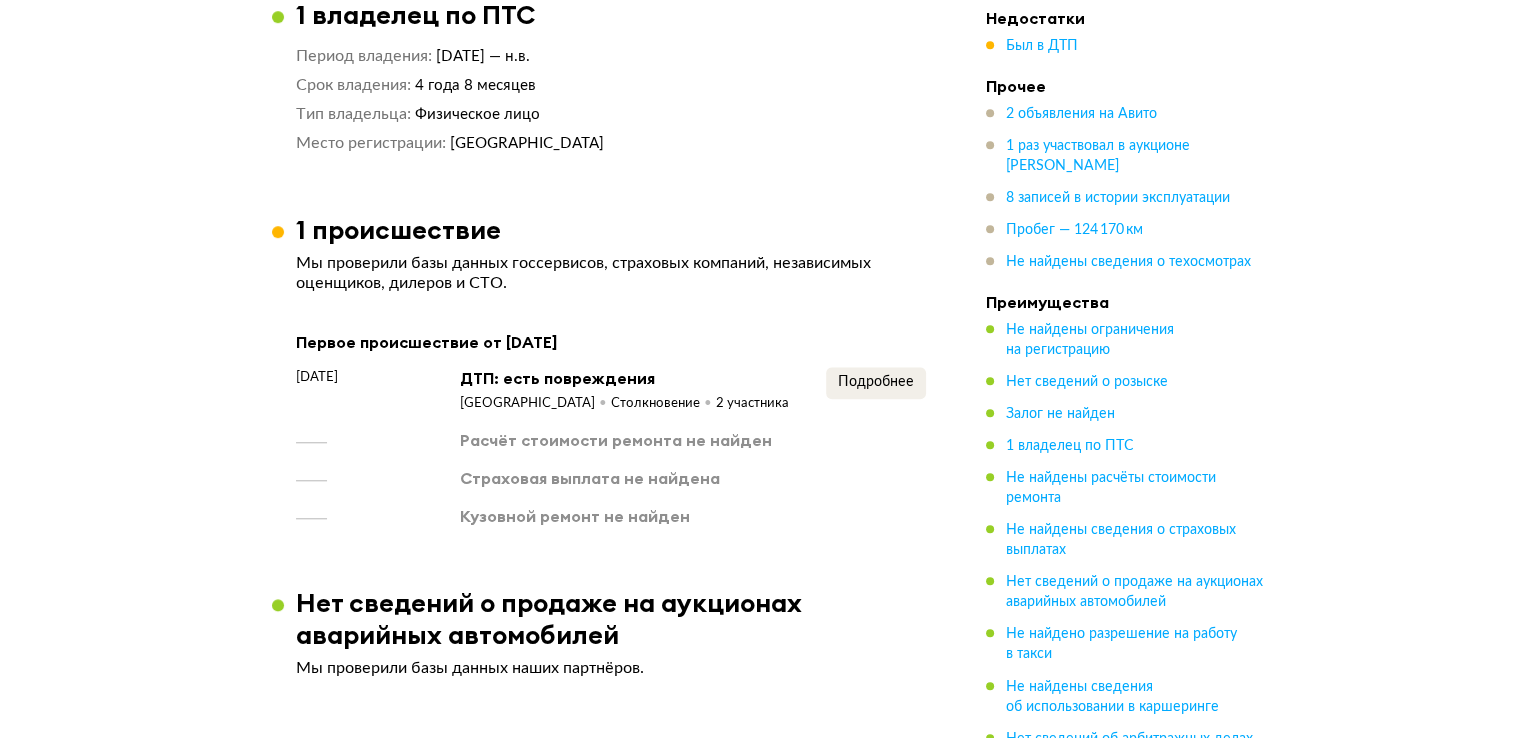 scroll, scrollTop: 1988, scrollLeft: 0, axis: vertical 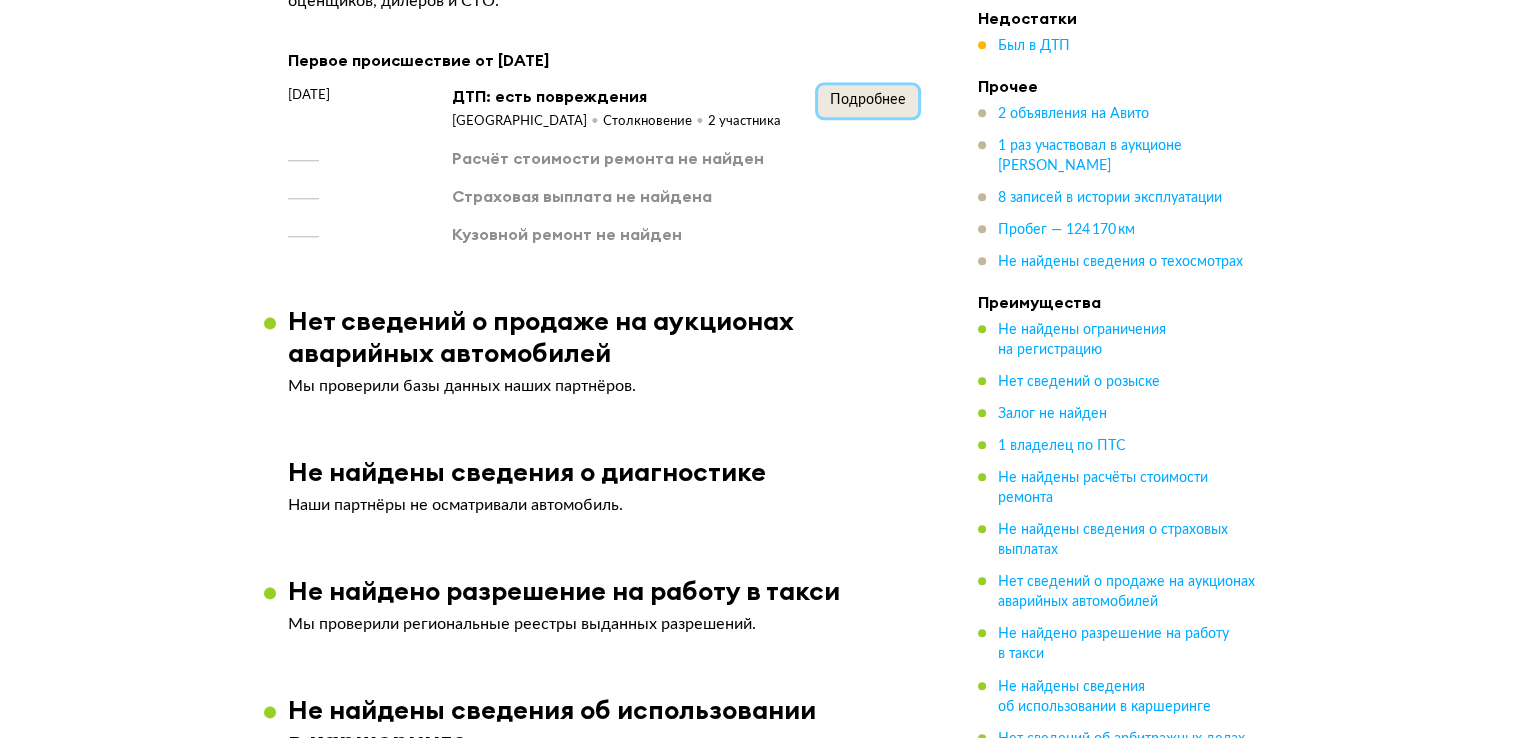 click on "Подробнее" at bounding box center (868, 101) 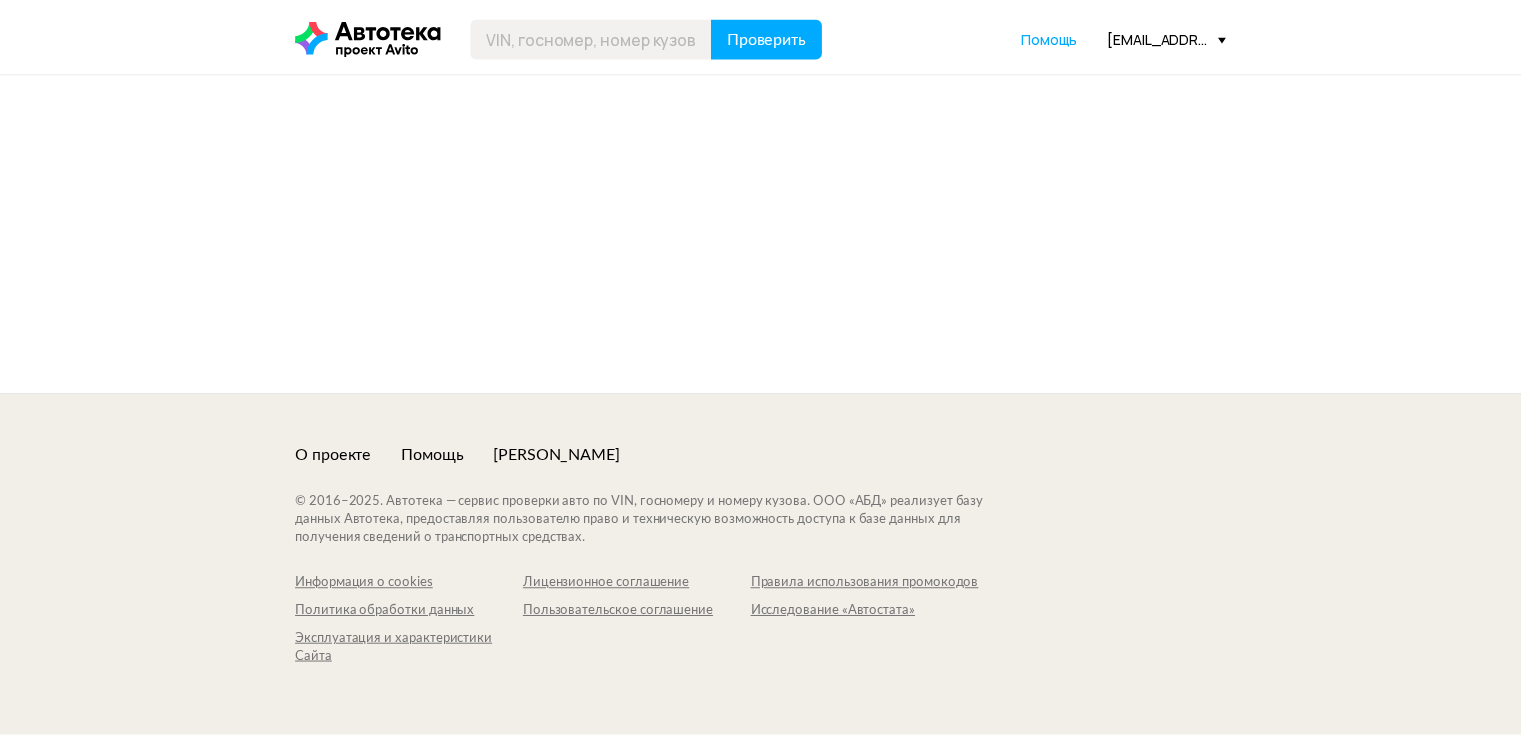 scroll, scrollTop: 0, scrollLeft: 0, axis: both 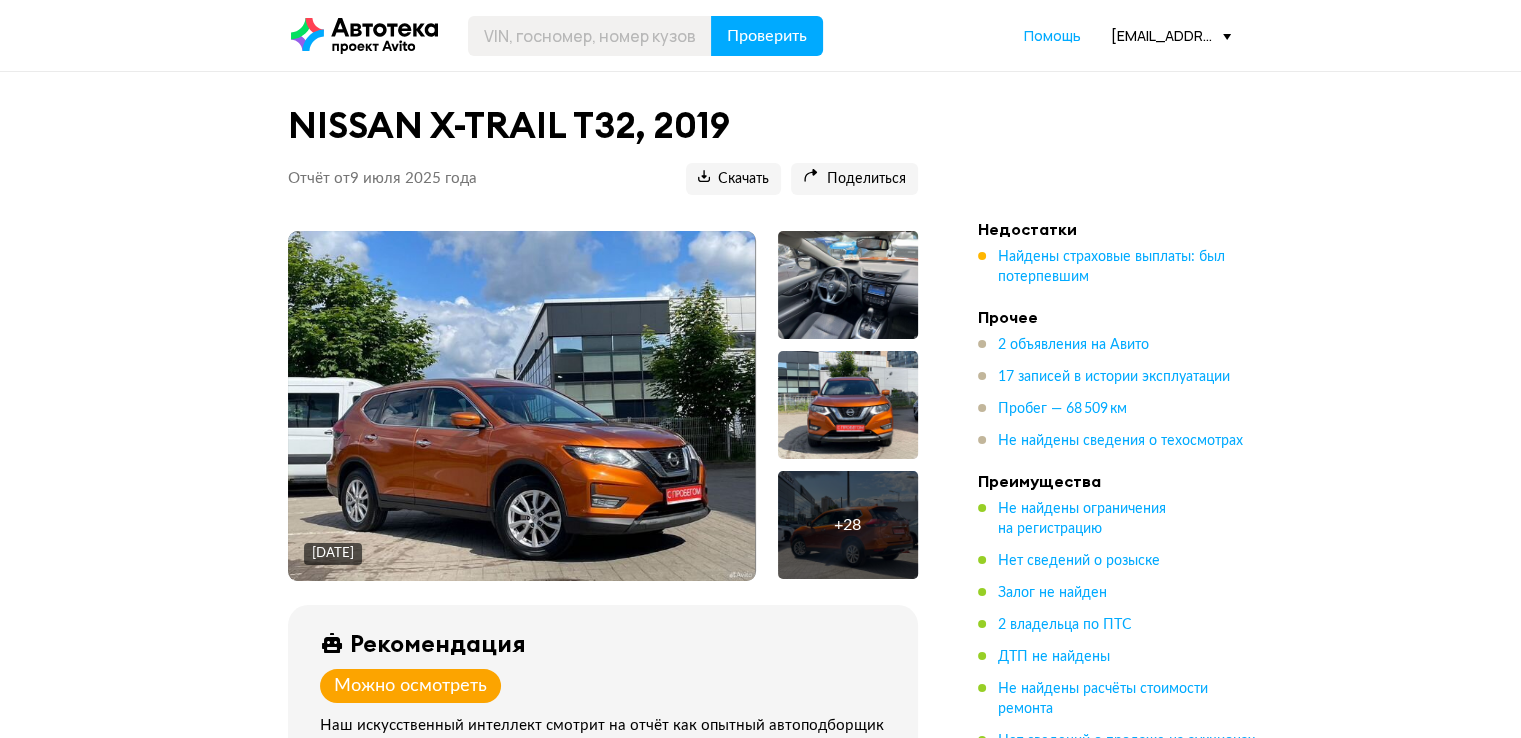 click on "Не найдены ограничения на регистрацию Нет сведений о розыске Залог не найден 2 владельца по ПТС ДТП не найдены Не найдены расчёты стоимости ремонта Нет сведений о продаже на аукционах аварийных автомобилей Не найдено разрешение на работу в такси Не найдены сведения об использовании в каршеринге Нет сведений об арбитражных делах Нет сведений об участии в торгах Не найдены неоплаченные штрафы Есть полис ОСАГО Сведения об отзывных кампаниях не найдены" at bounding box center [1118, 777] 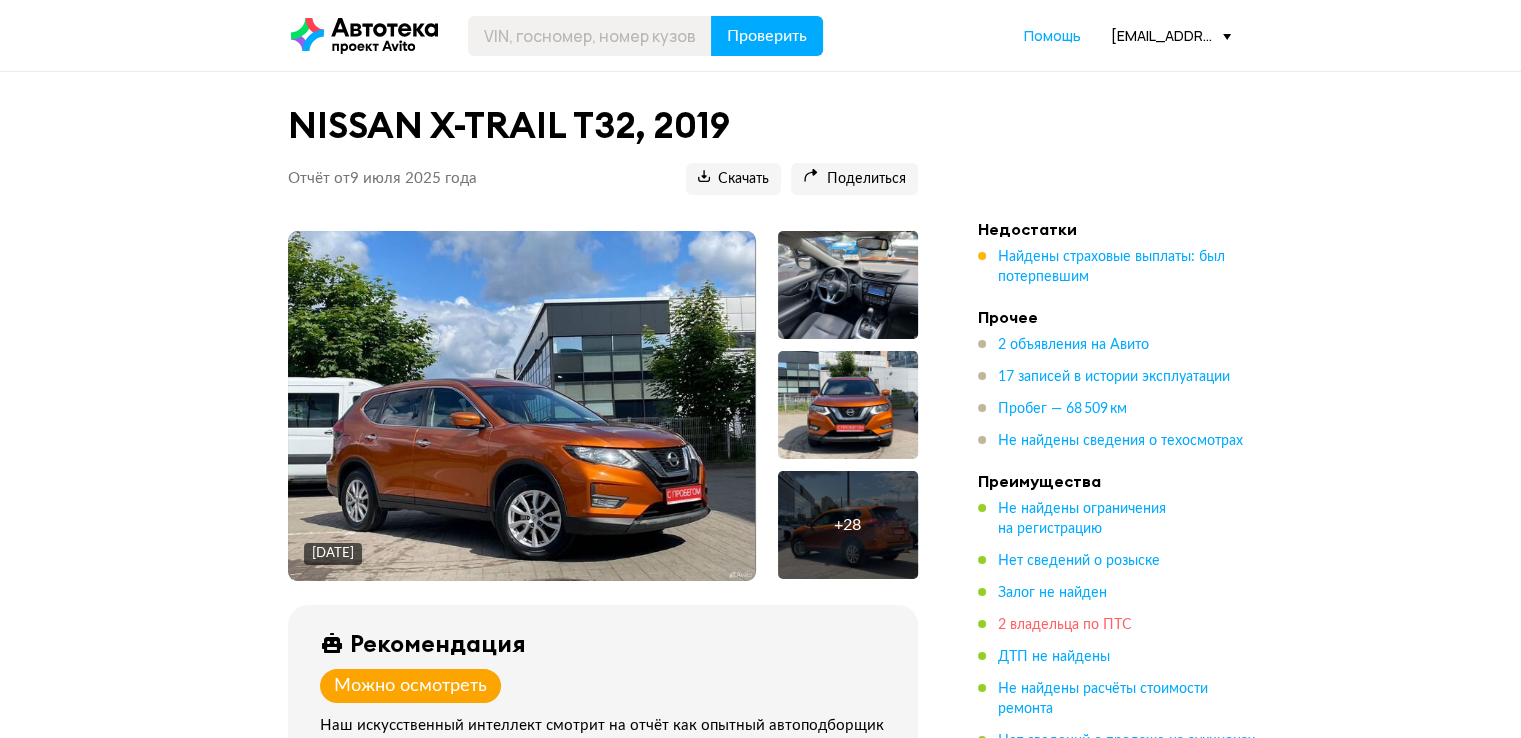 click on "2 владельца по ПТС" at bounding box center (1065, 625) 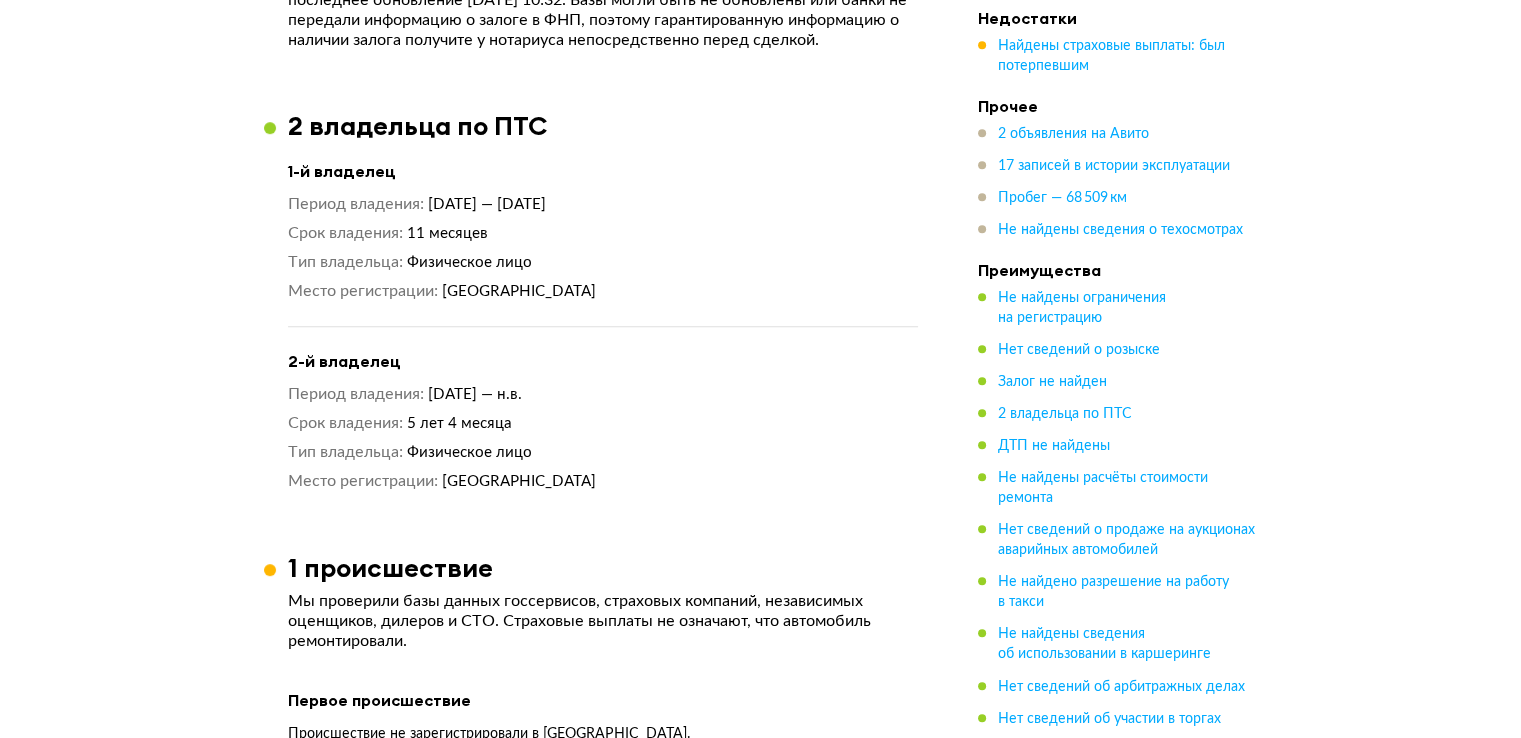 scroll, scrollTop: 1600, scrollLeft: 0, axis: vertical 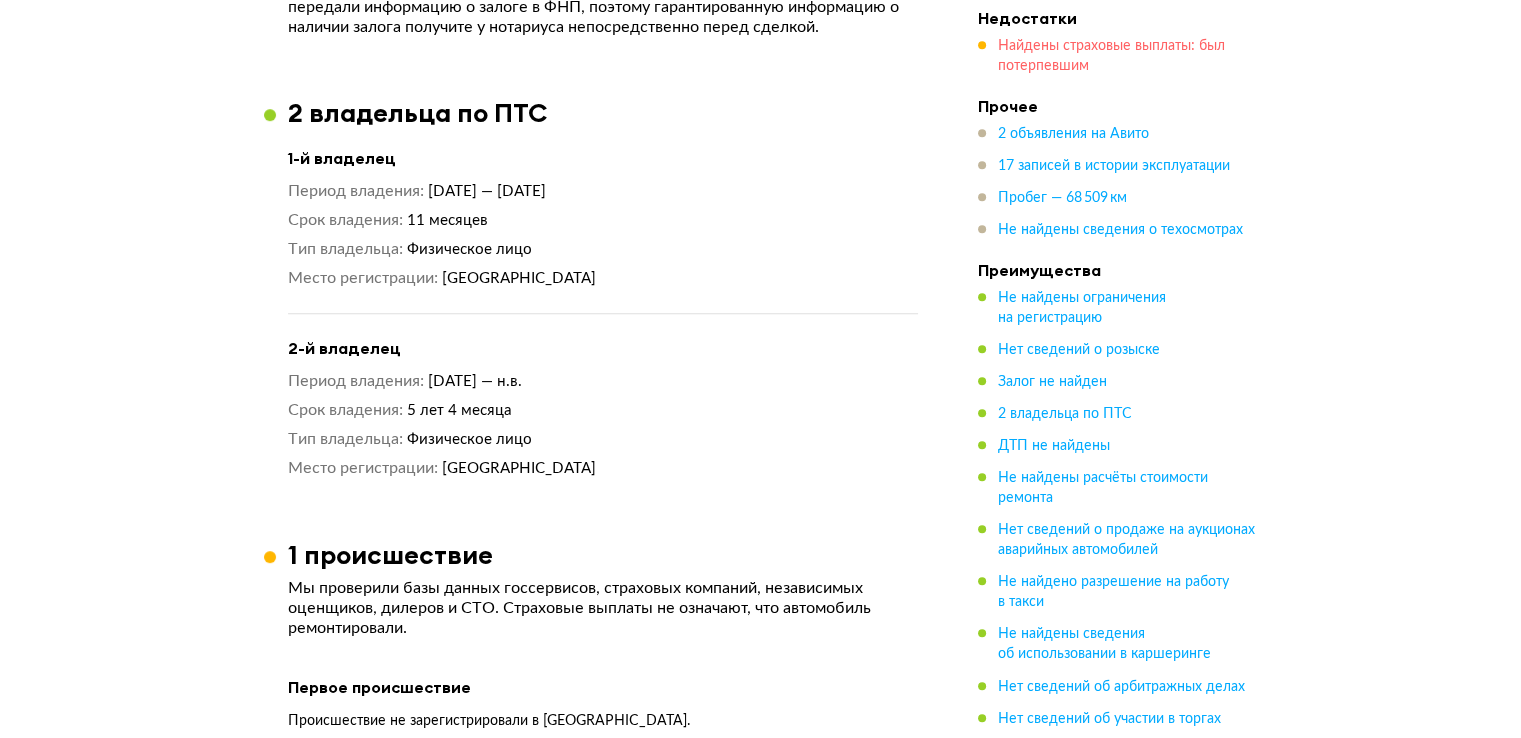 click on "Найдены страховые выплаты: был потерпевшим" at bounding box center [1111, 56] 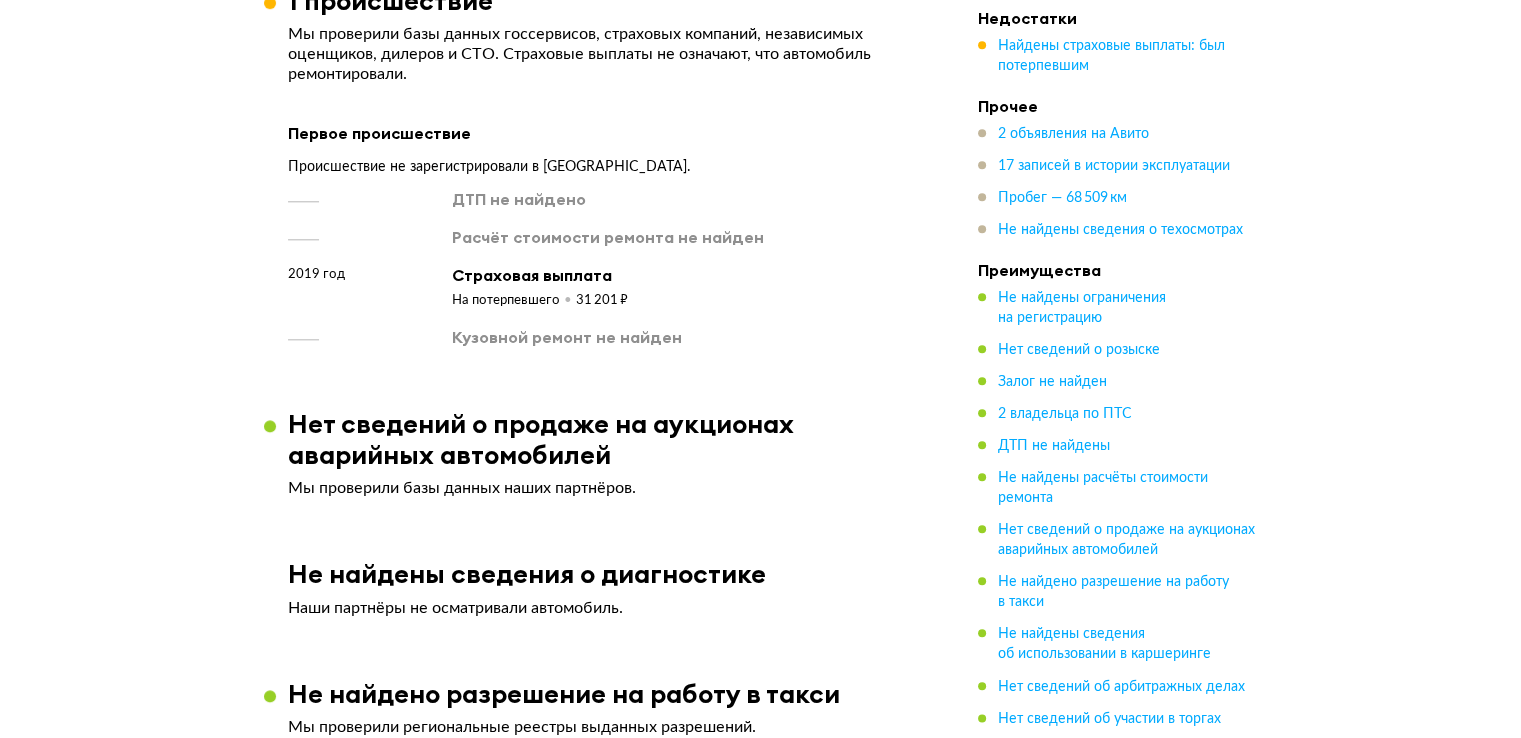 scroll, scrollTop: 2113, scrollLeft: 0, axis: vertical 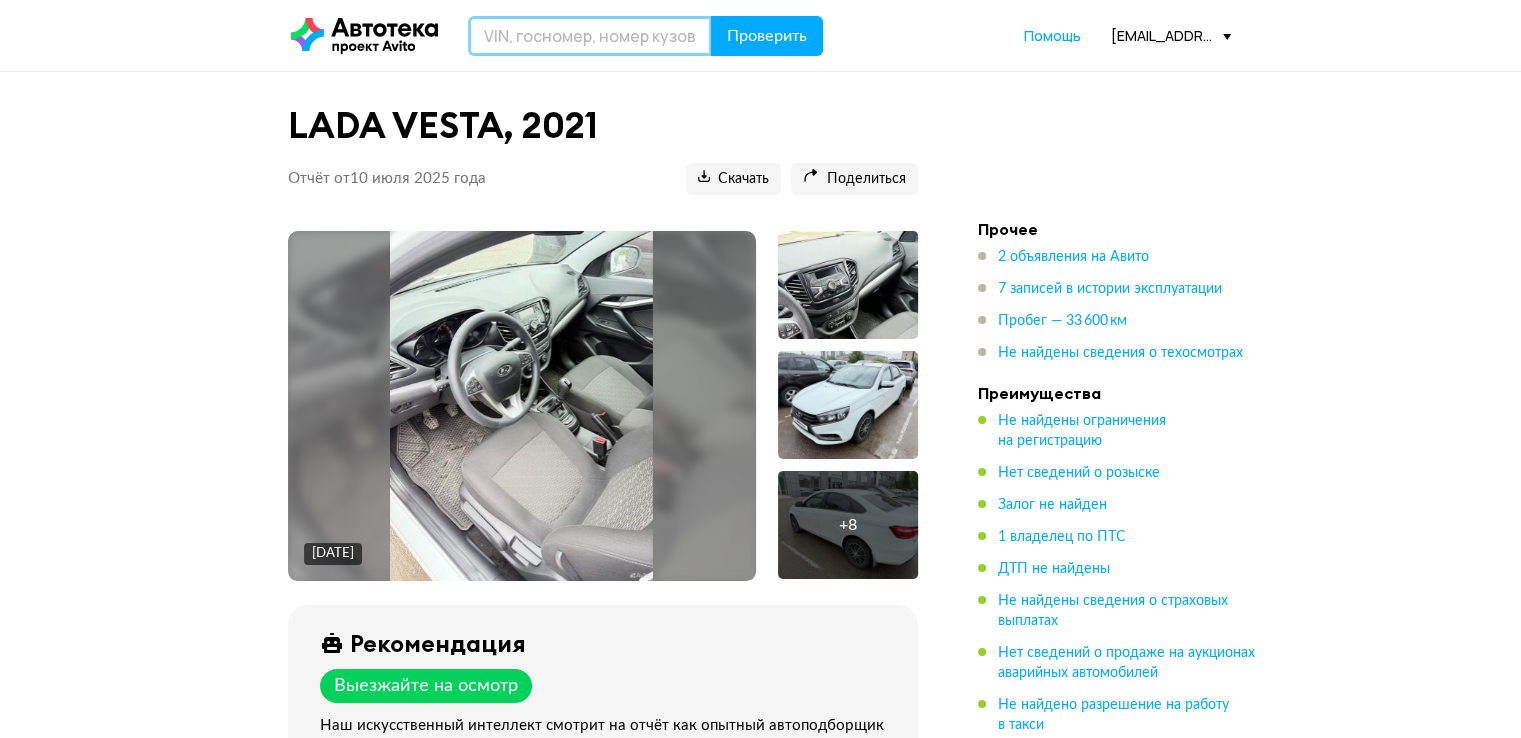 click at bounding box center [590, 36] 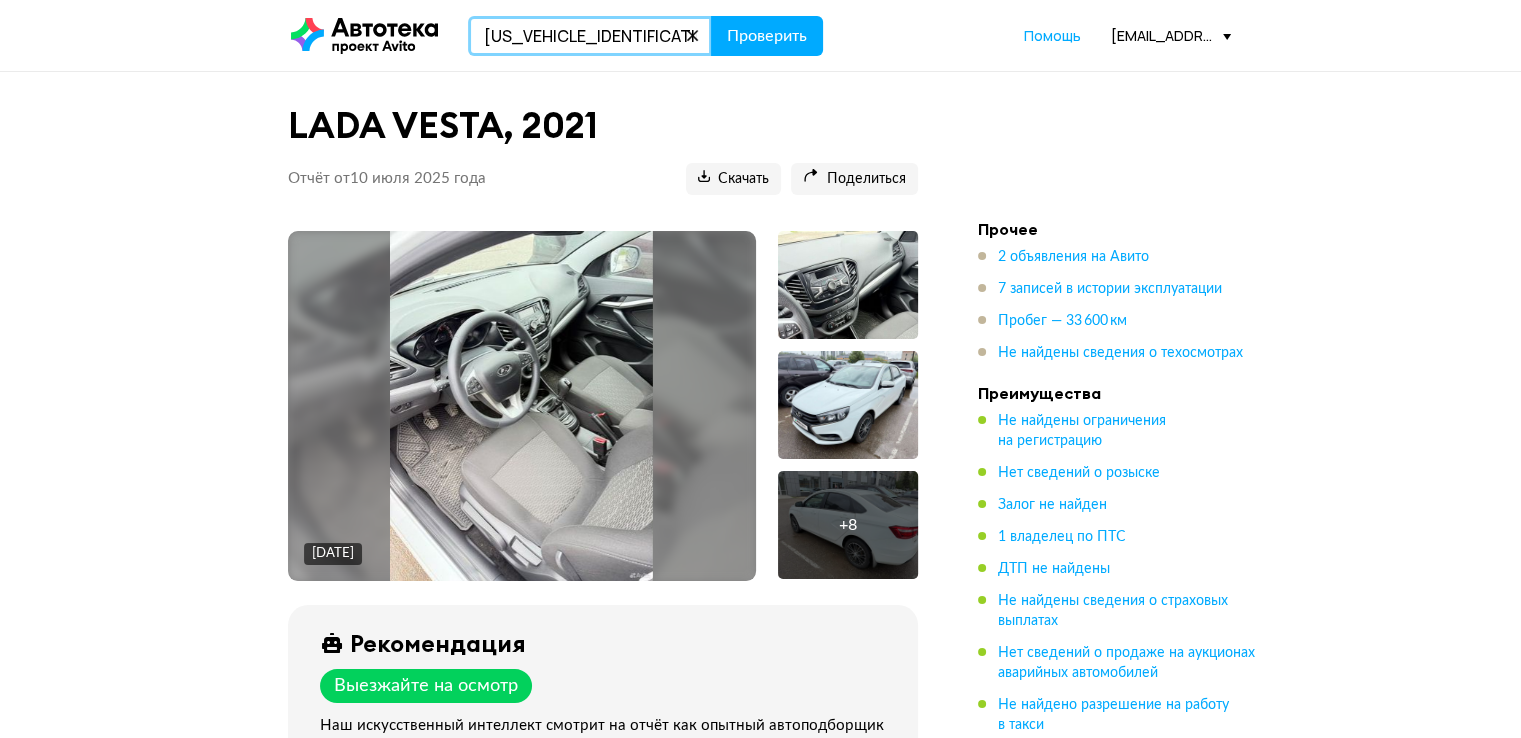type on "[US_VEHICLE_IDENTIFICATION_NUMBER]" 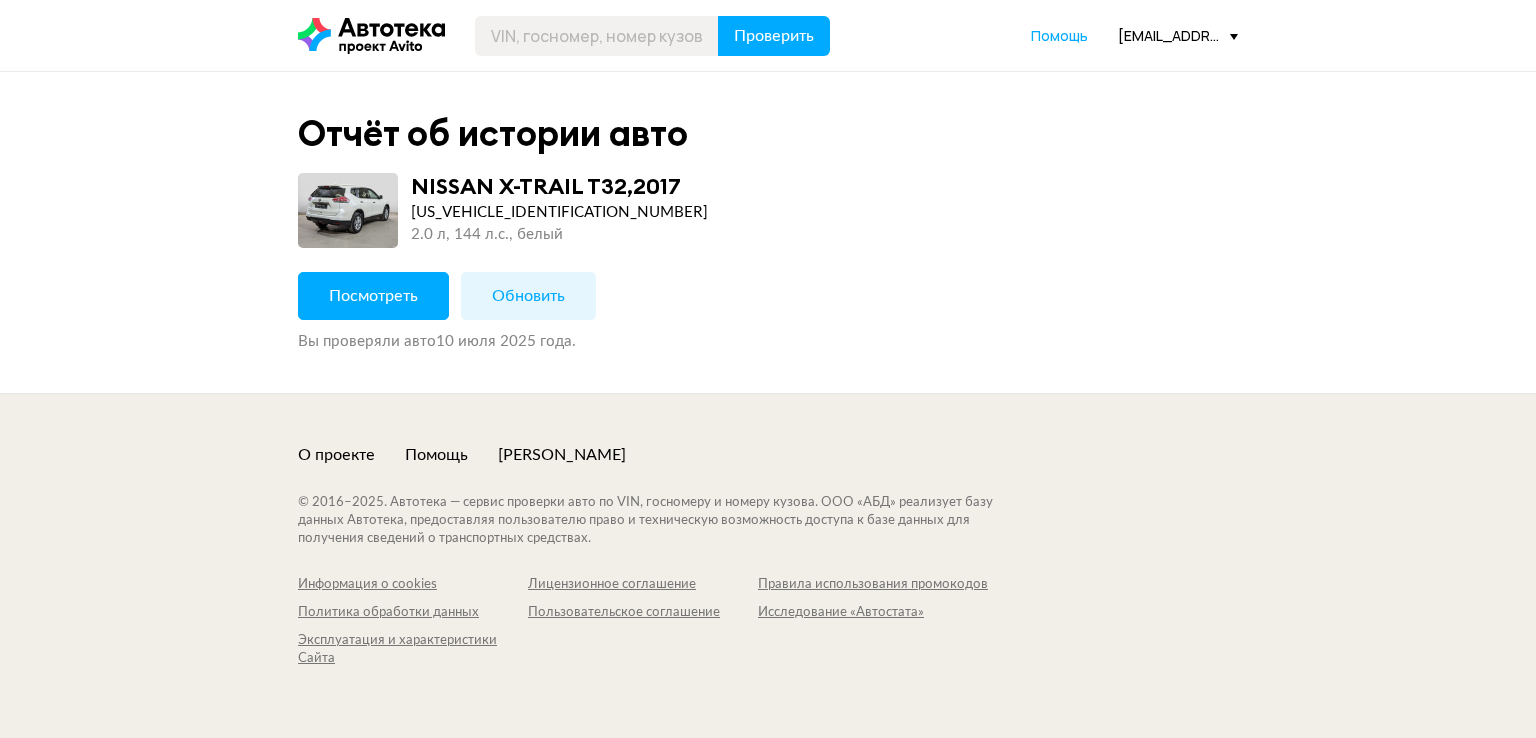 click on "Посмотреть" at bounding box center (373, 296) 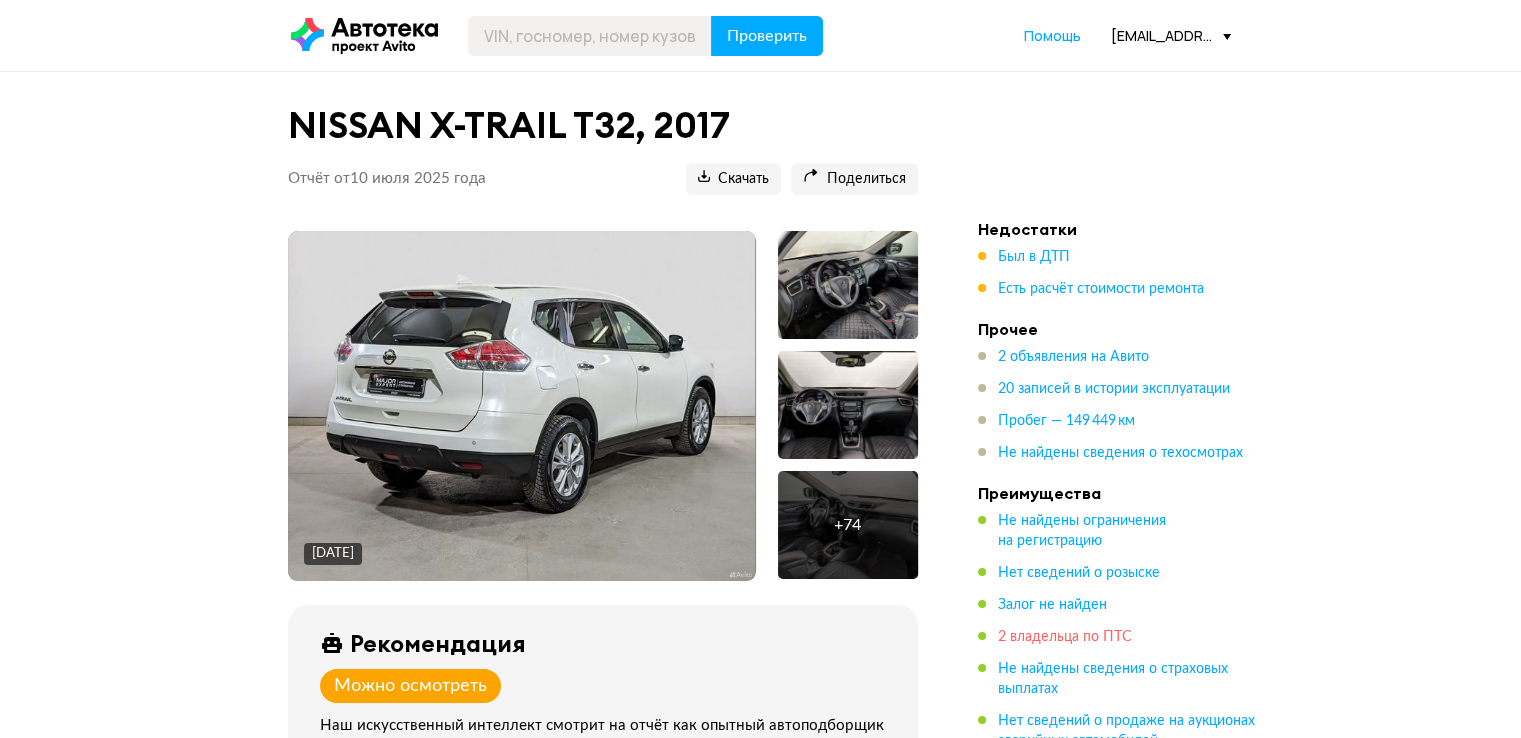 click on "2 владельца по ПТС" at bounding box center (1065, 637) 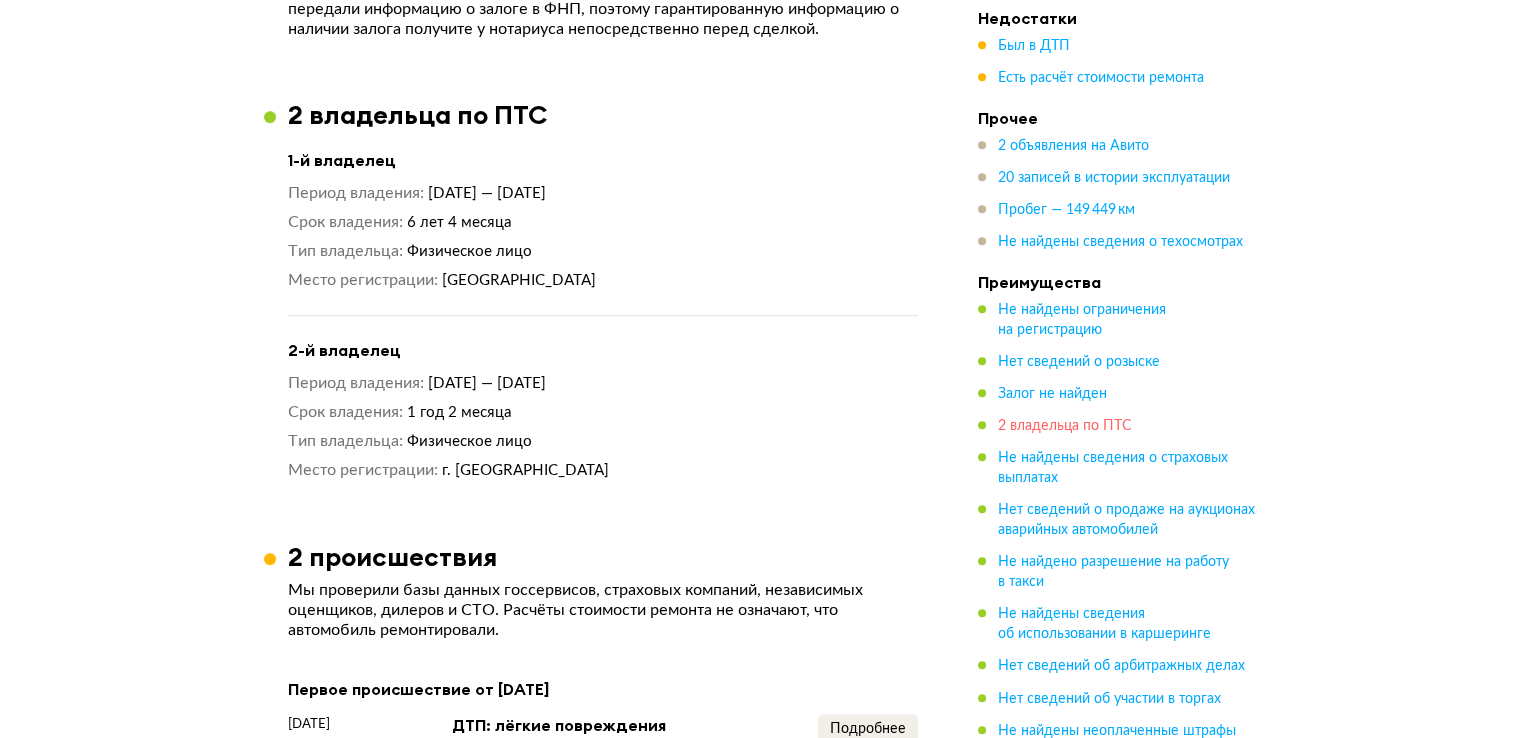 scroll, scrollTop: 1628, scrollLeft: 0, axis: vertical 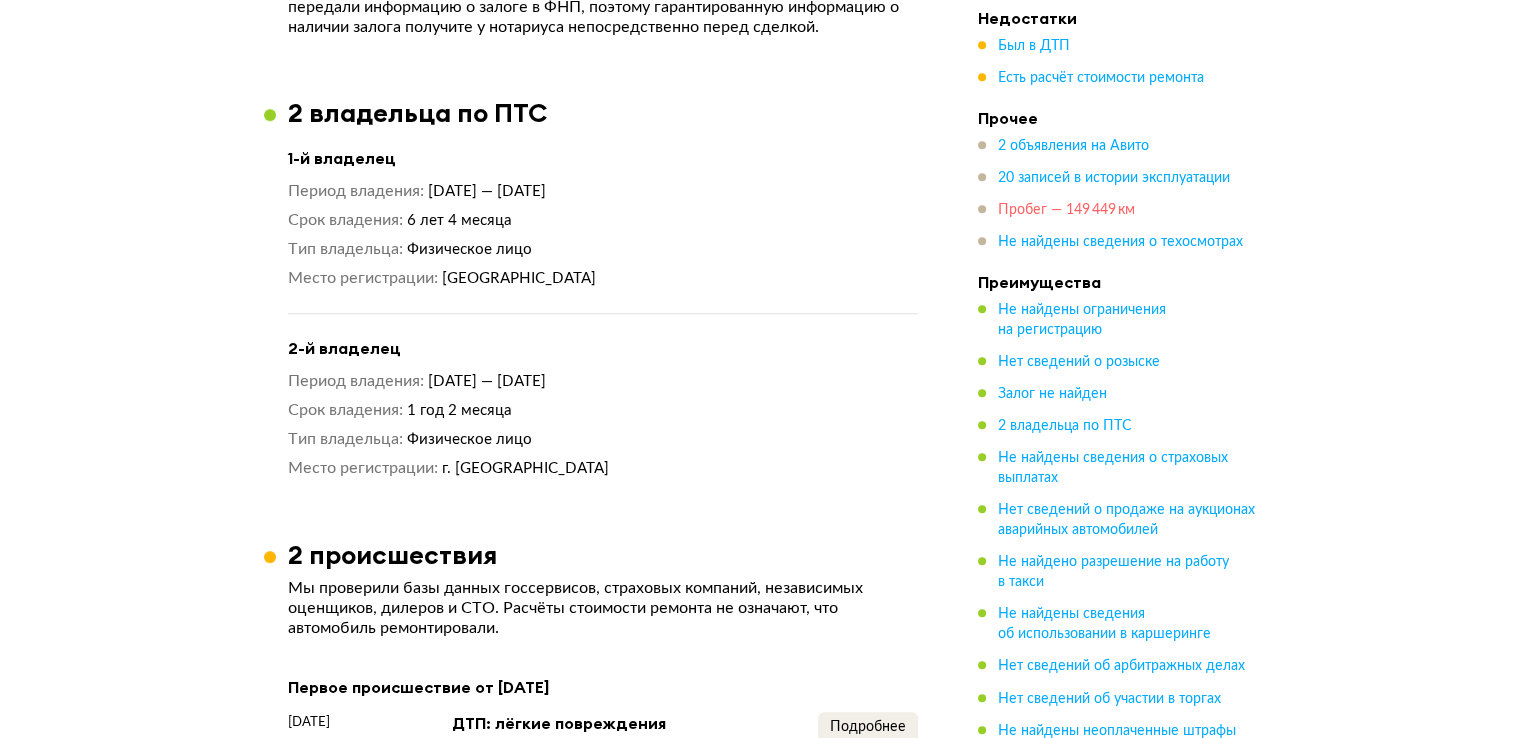 click on "Пробег —  149 449 км" at bounding box center (1066, 210) 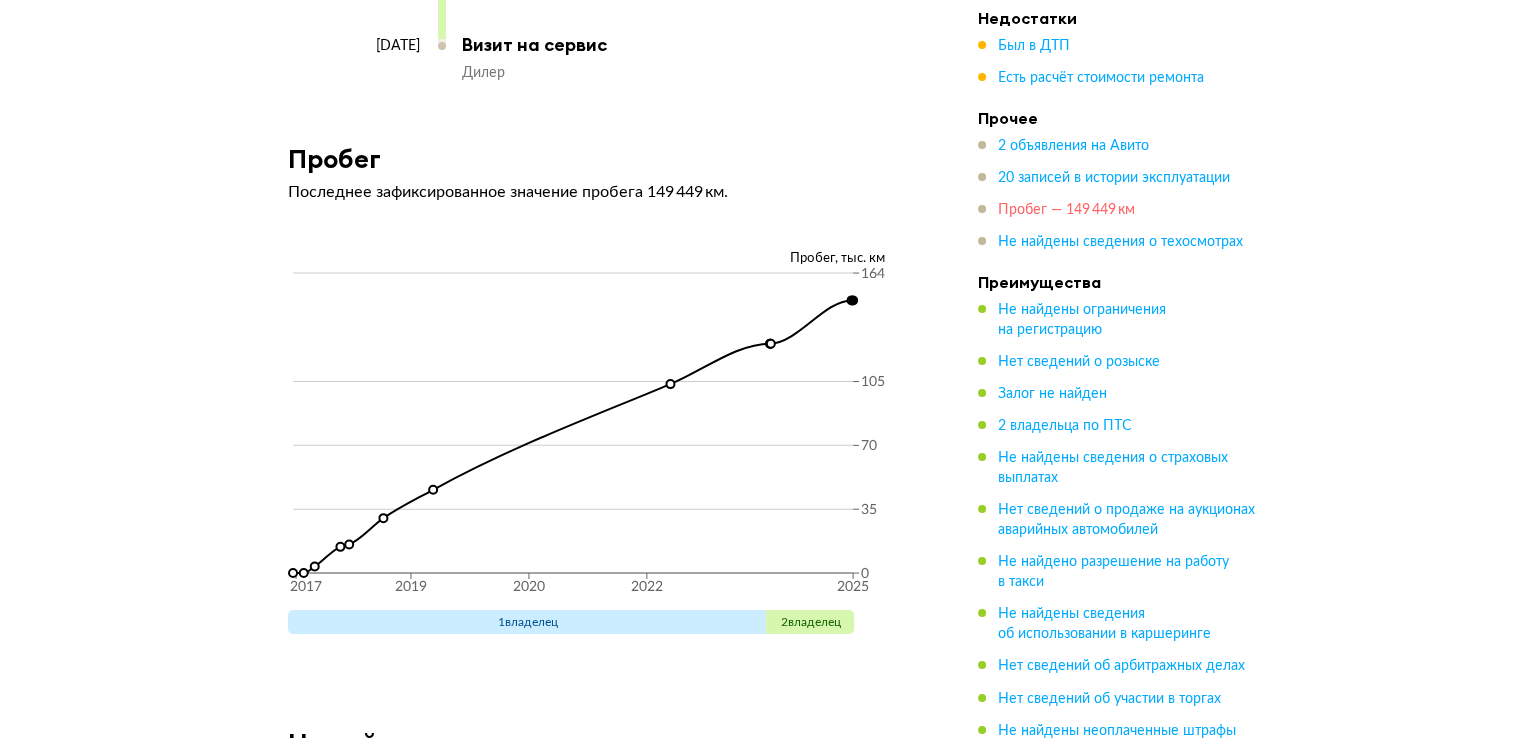 scroll, scrollTop: 7583, scrollLeft: 0, axis: vertical 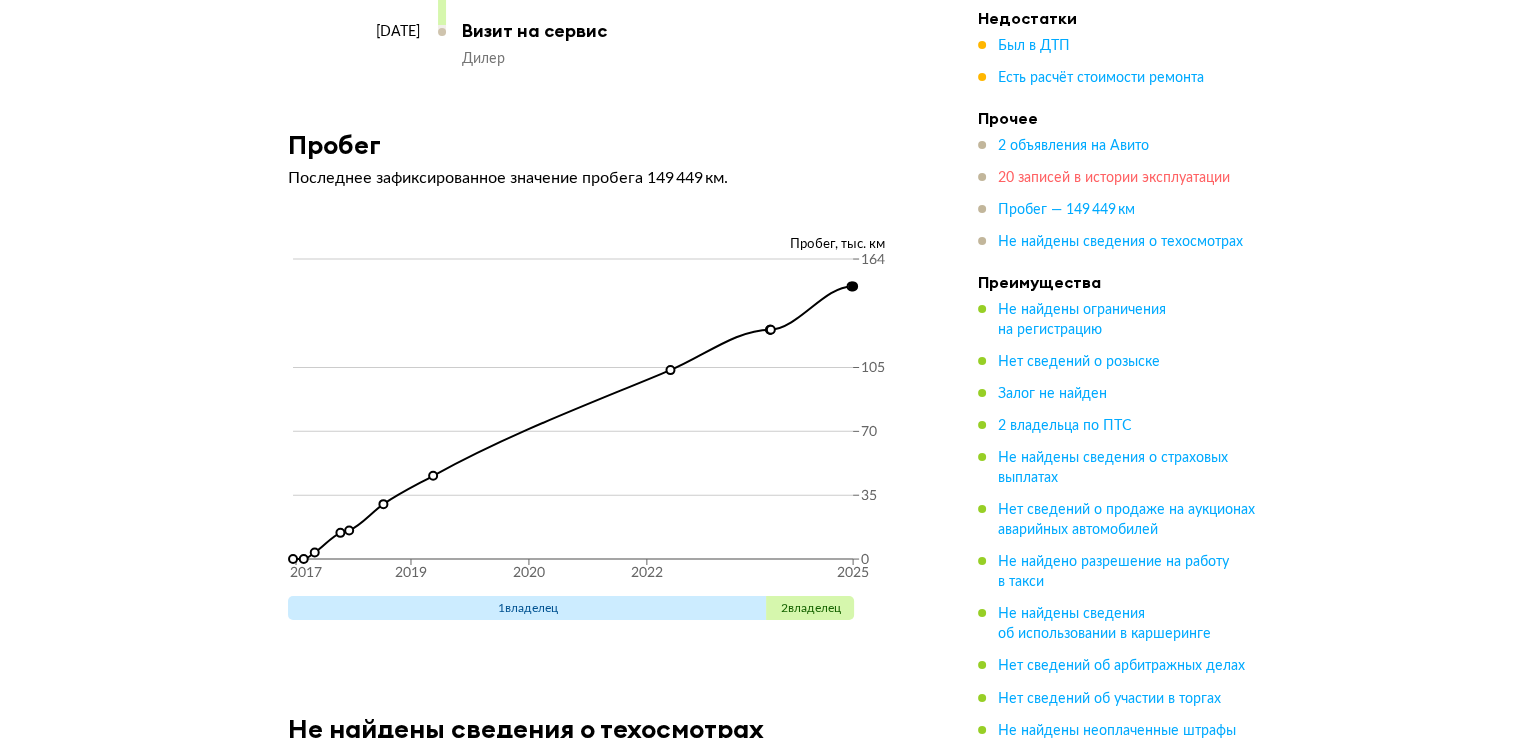 click on "20 записей в истории эксплуатации" at bounding box center (1114, 178) 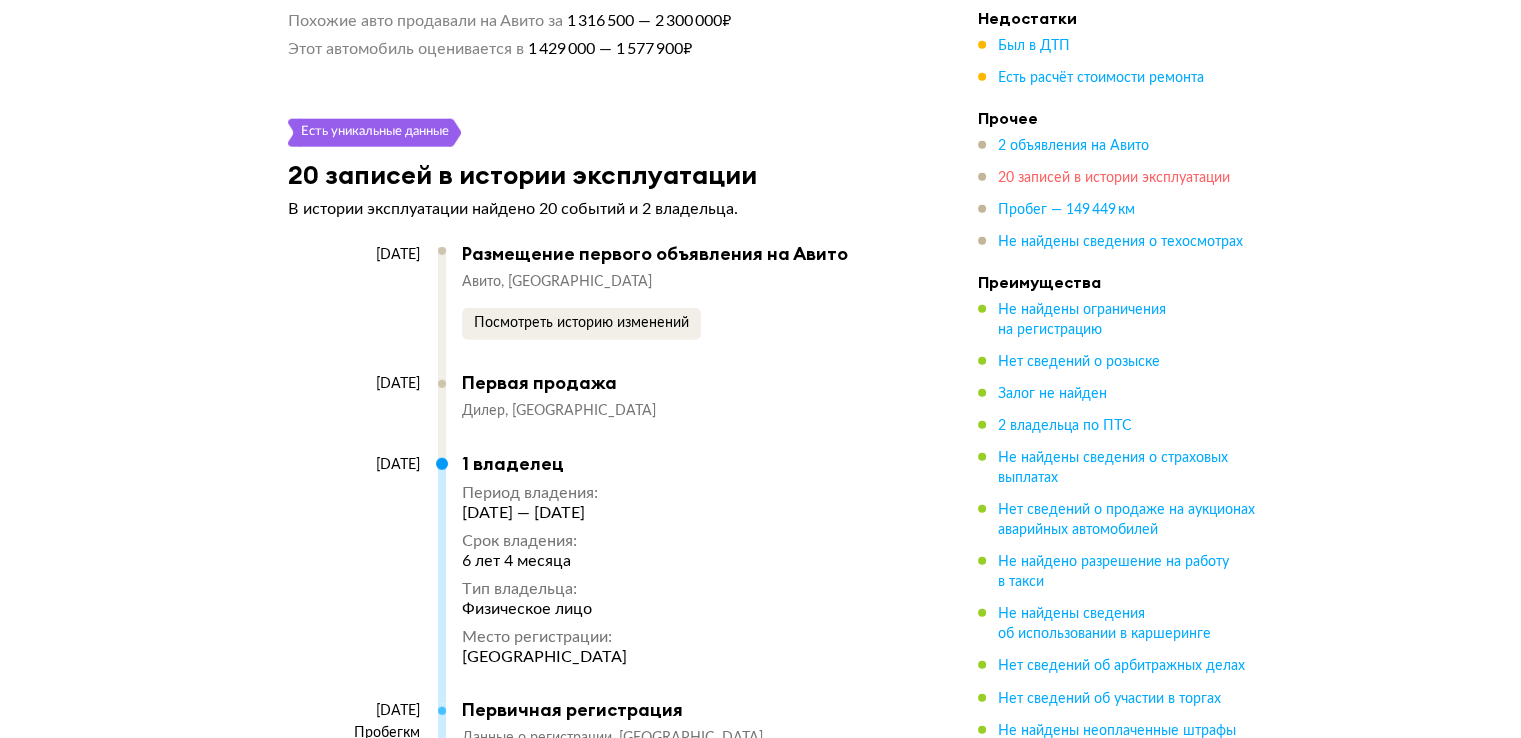 scroll, scrollTop: 5037, scrollLeft: 0, axis: vertical 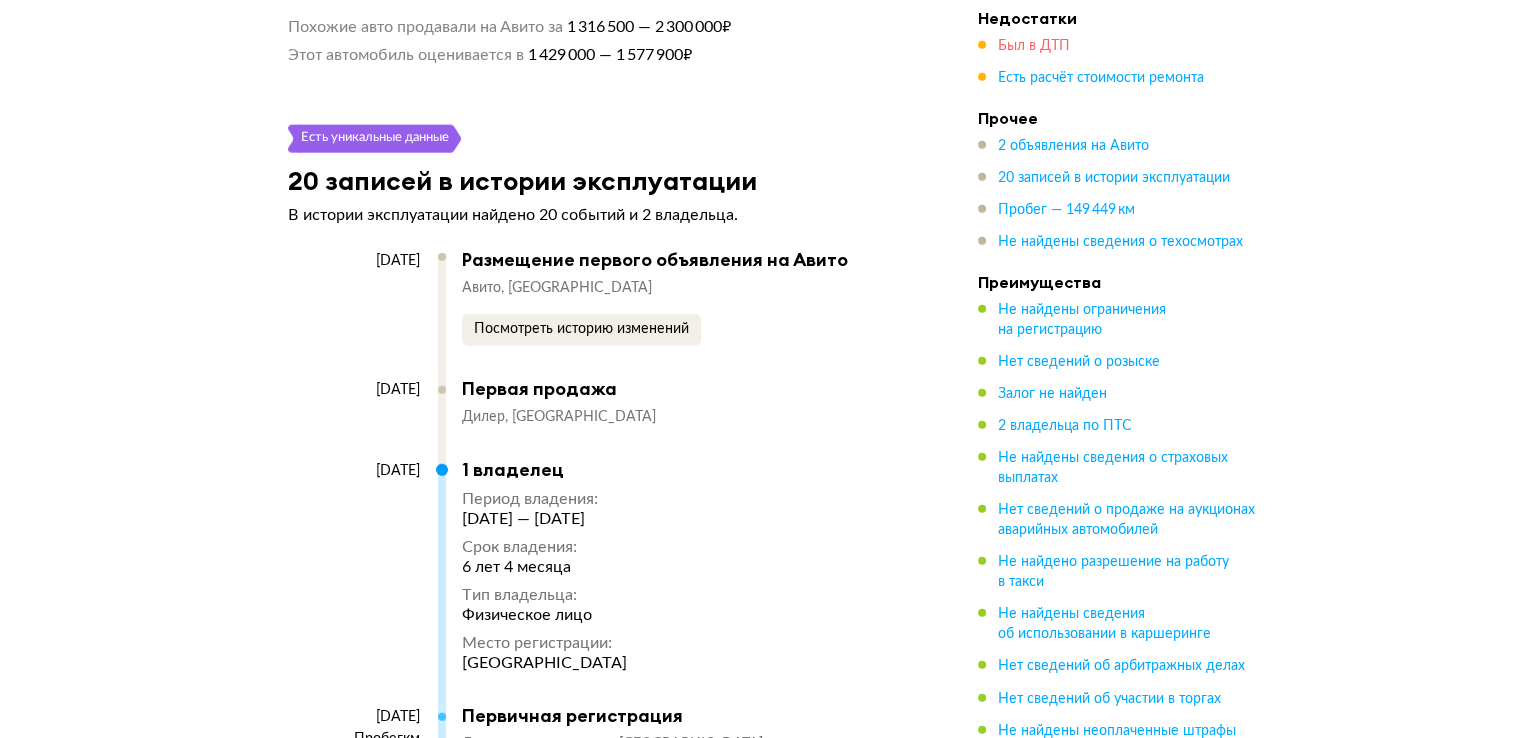 click on "Был в ДТП" at bounding box center [1034, 46] 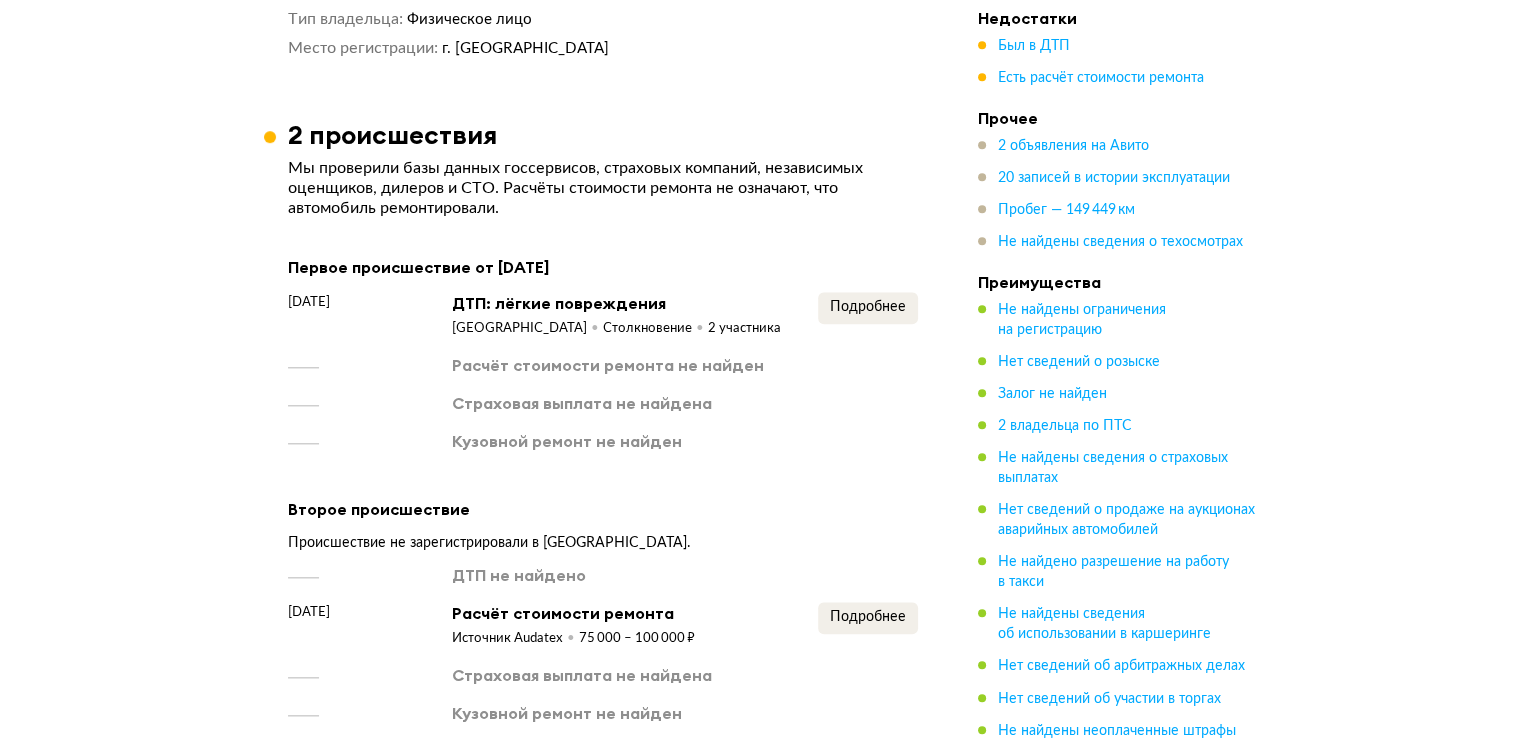scroll, scrollTop: 2036, scrollLeft: 0, axis: vertical 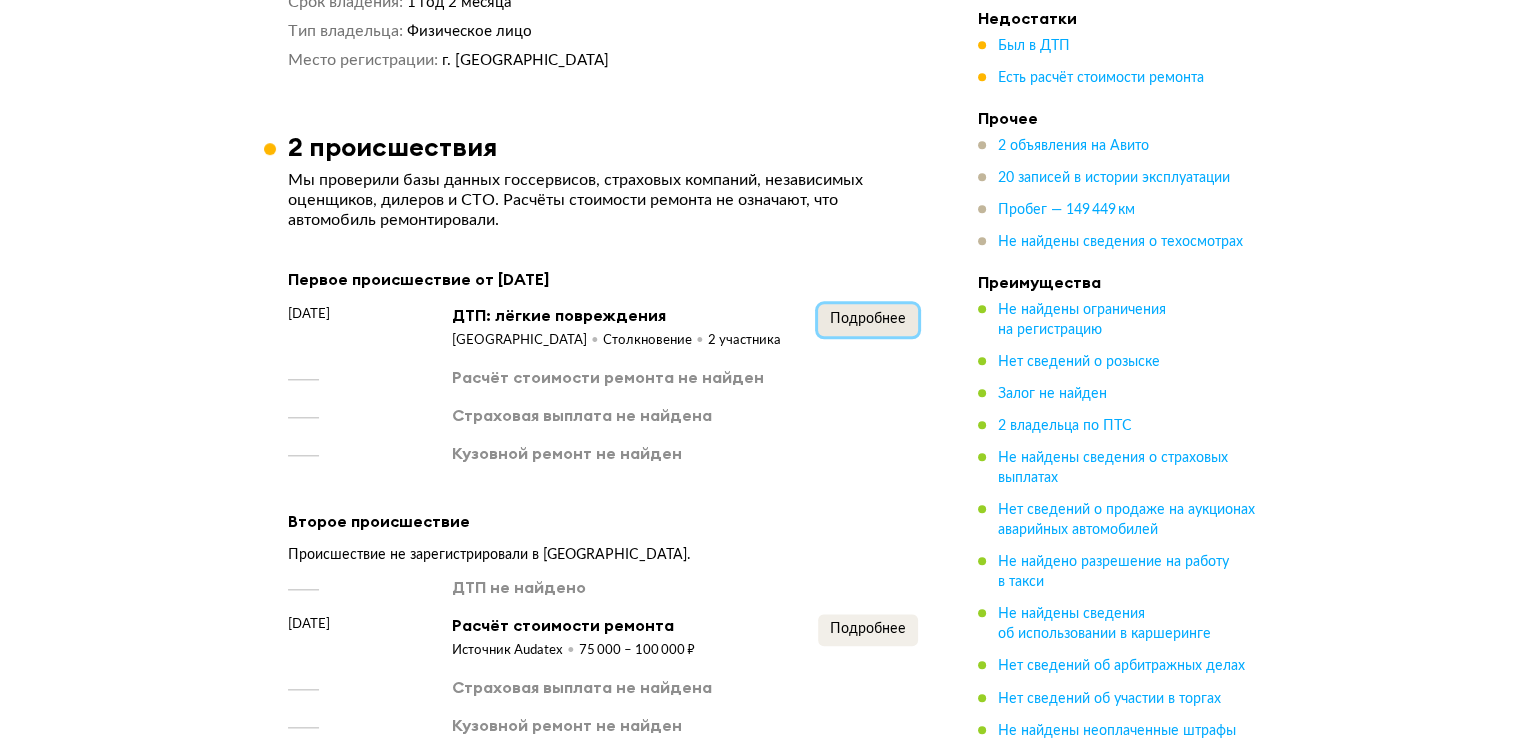click on "Подробнее" at bounding box center (868, 319) 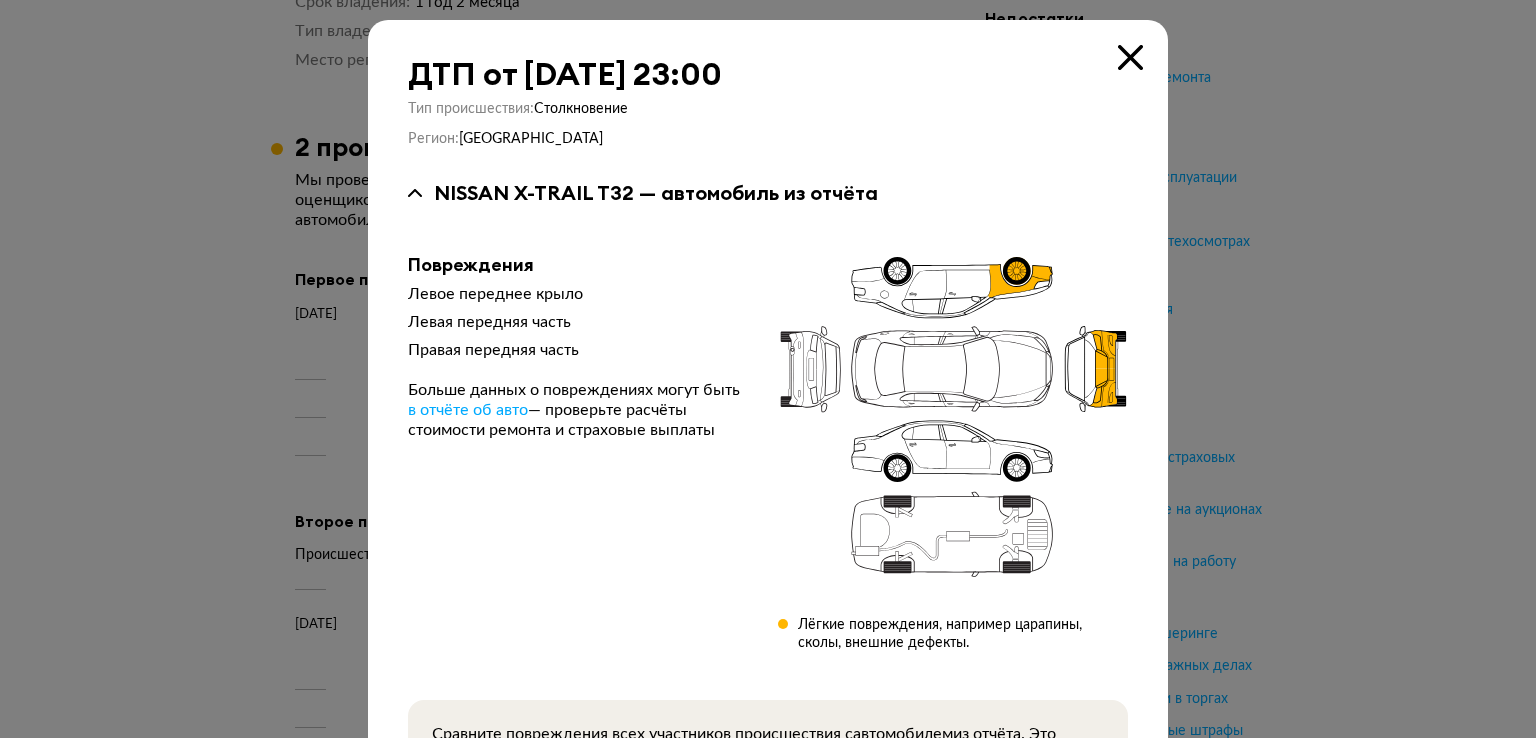 click at bounding box center [768, 369] 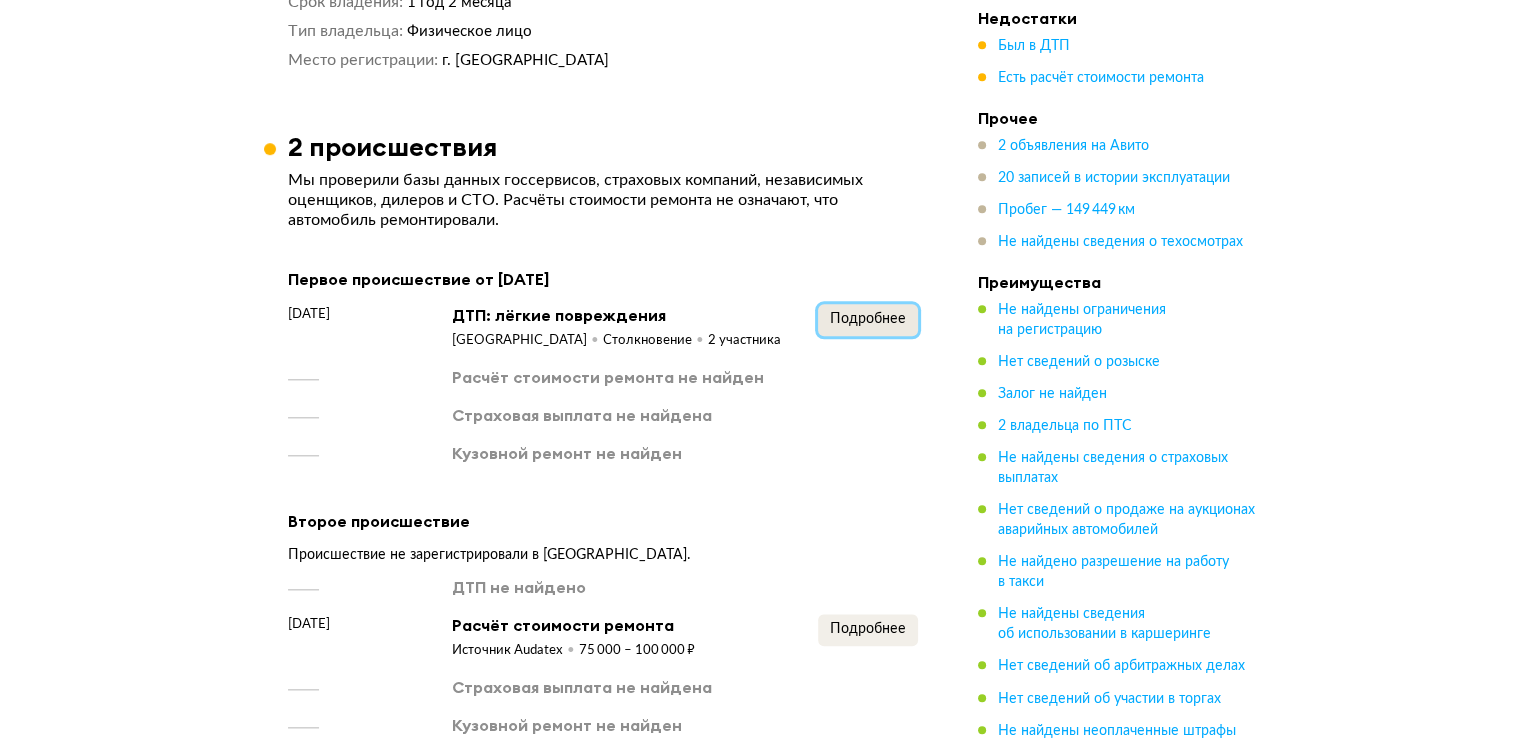 click on "Подробнее" at bounding box center (868, 319) 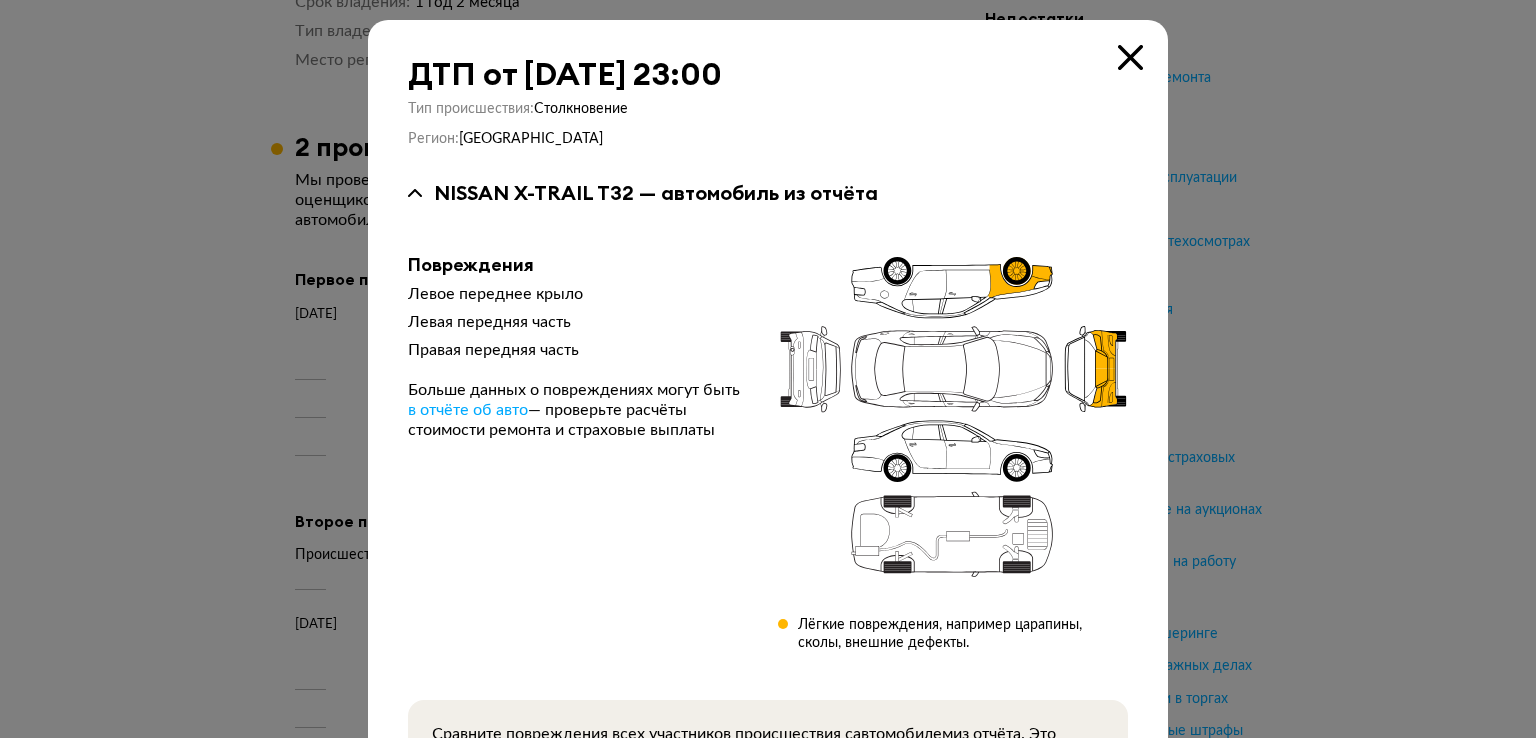 click 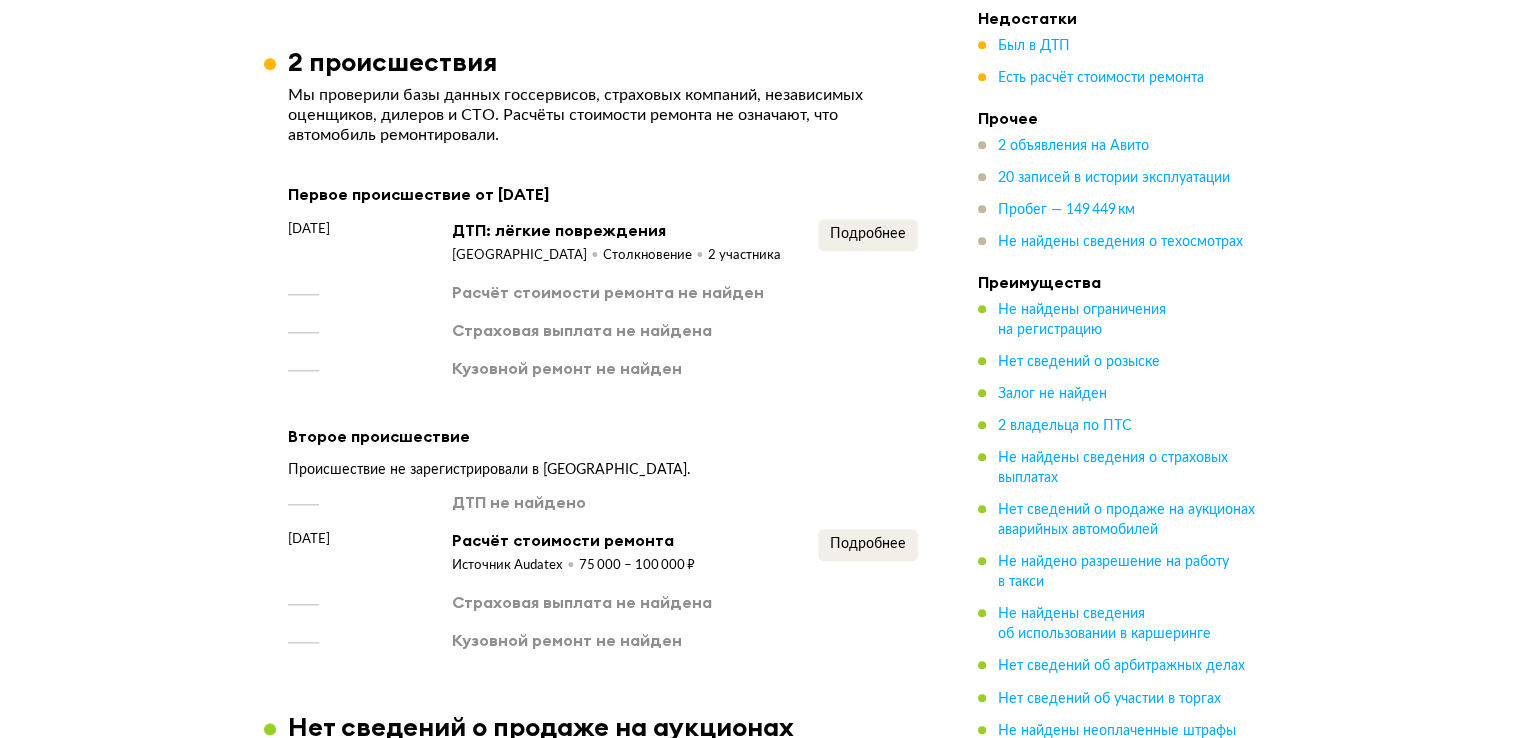 scroll, scrollTop: 2236, scrollLeft: 0, axis: vertical 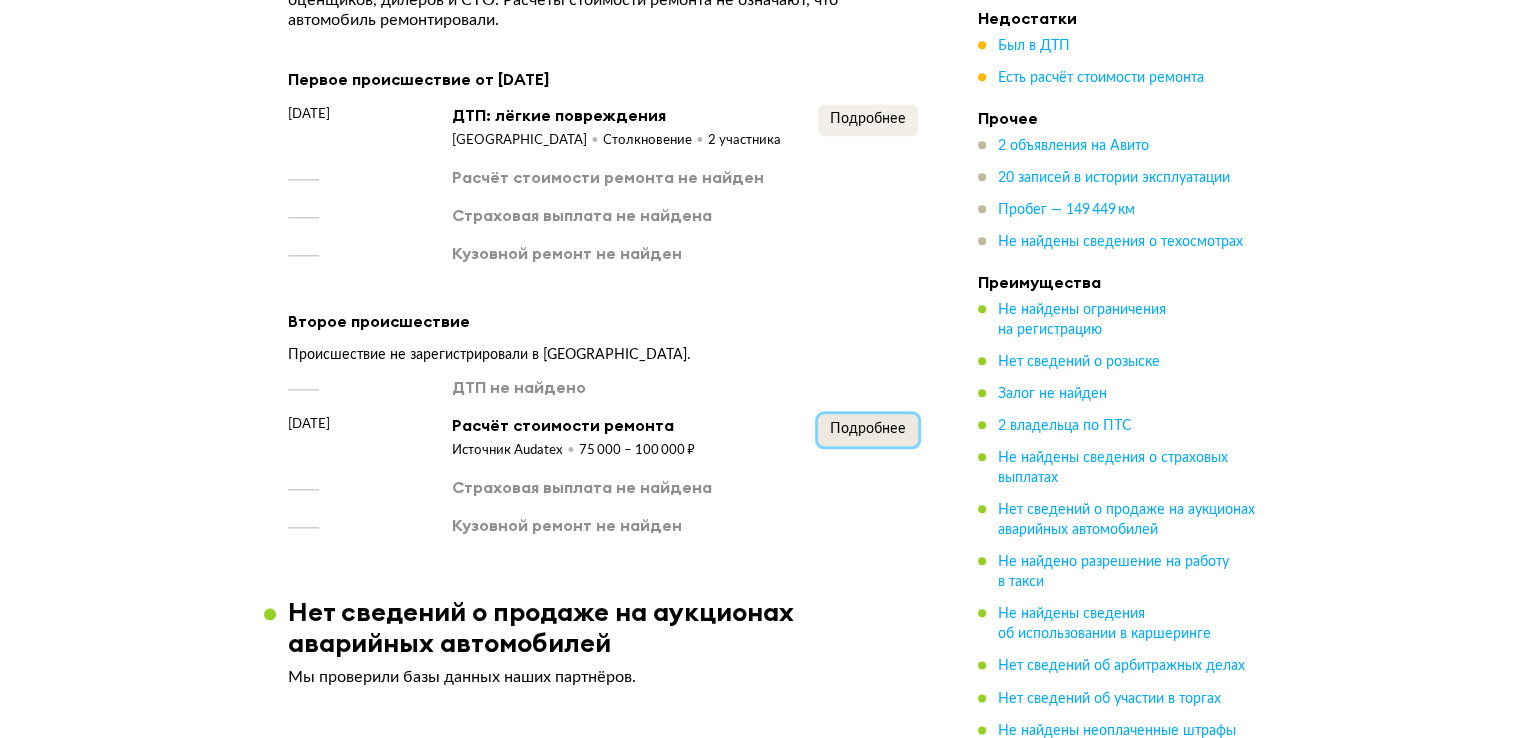 click on "Подробнее" at bounding box center [868, 430] 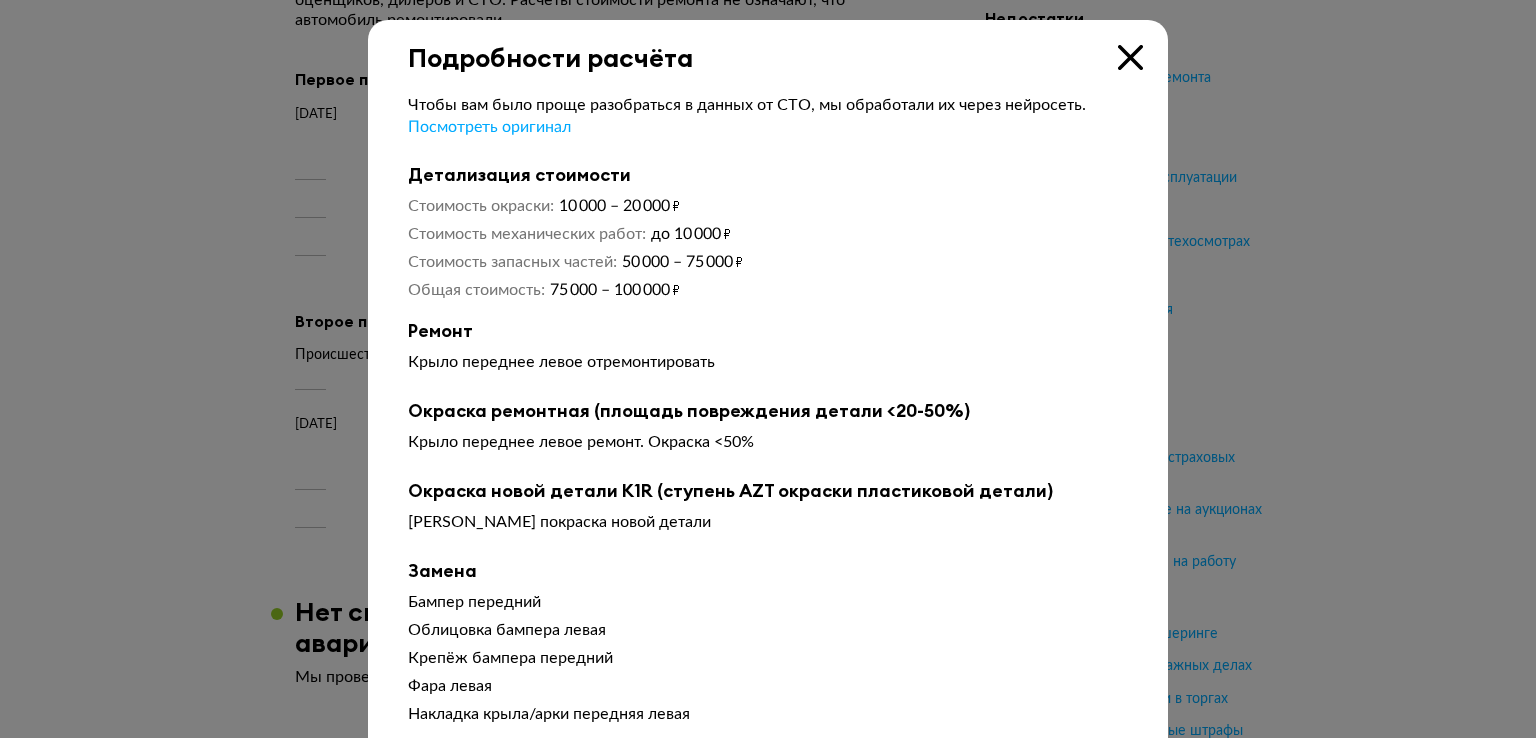 click at bounding box center (768, 369) 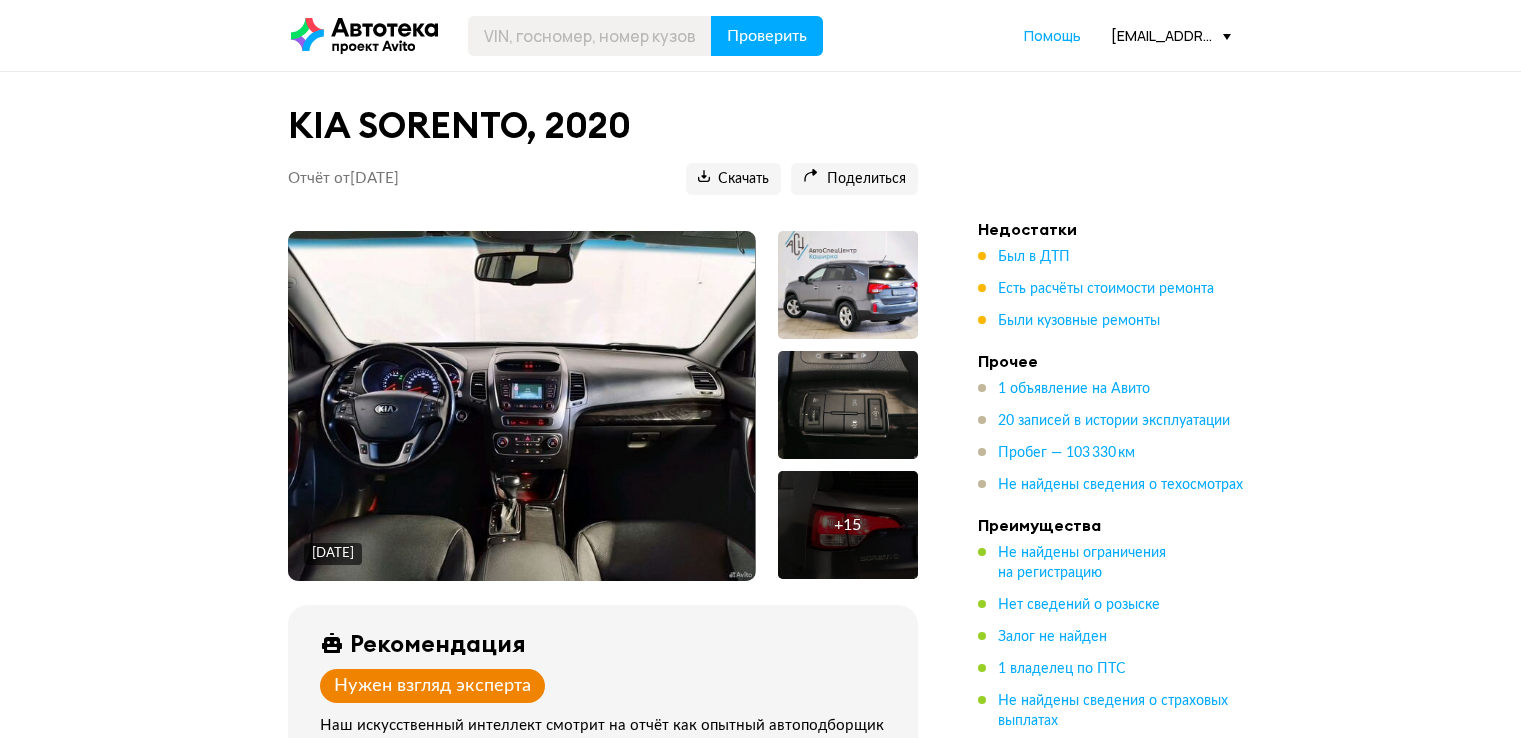 scroll, scrollTop: 0, scrollLeft: 0, axis: both 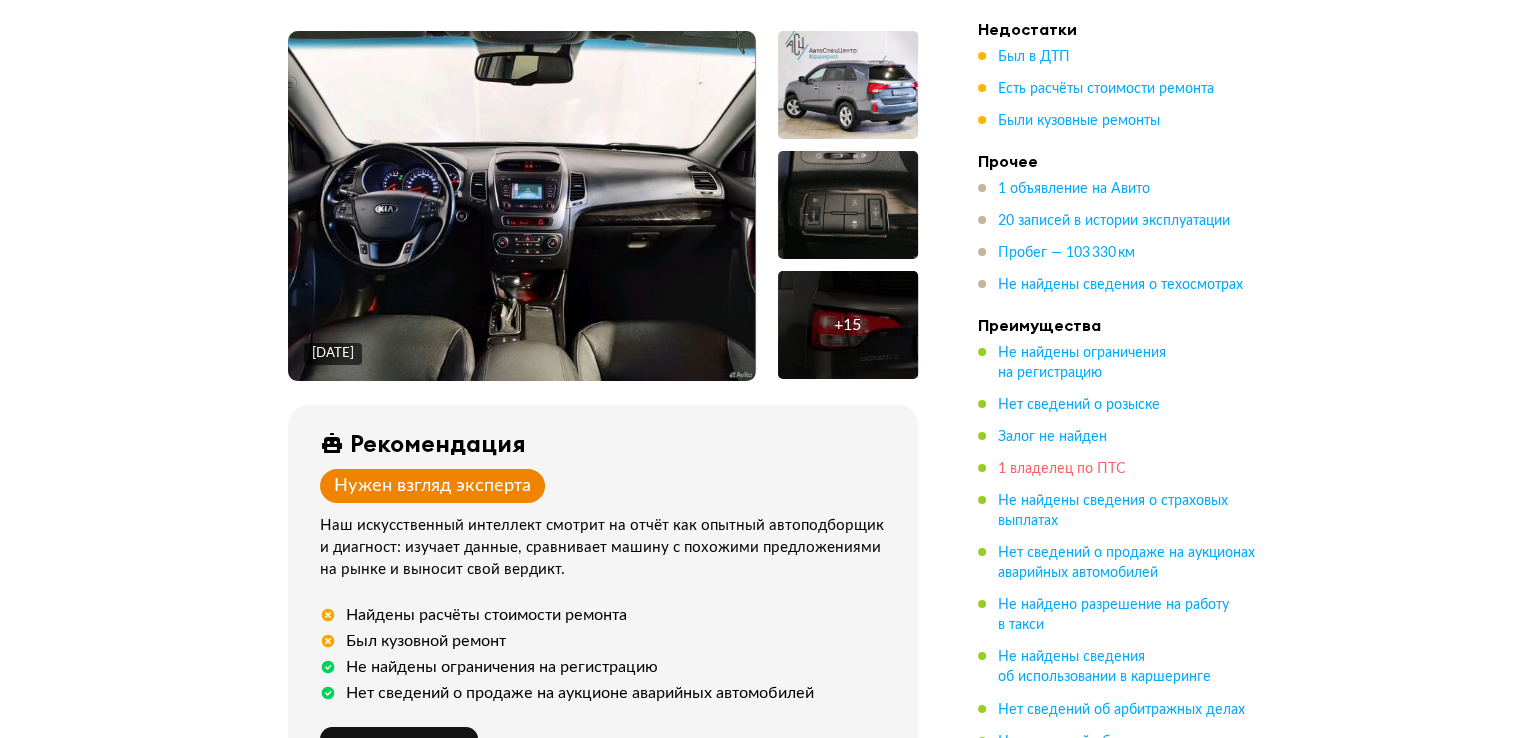 click on "1 владелец по ПТС" at bounding box center (1062, 469) 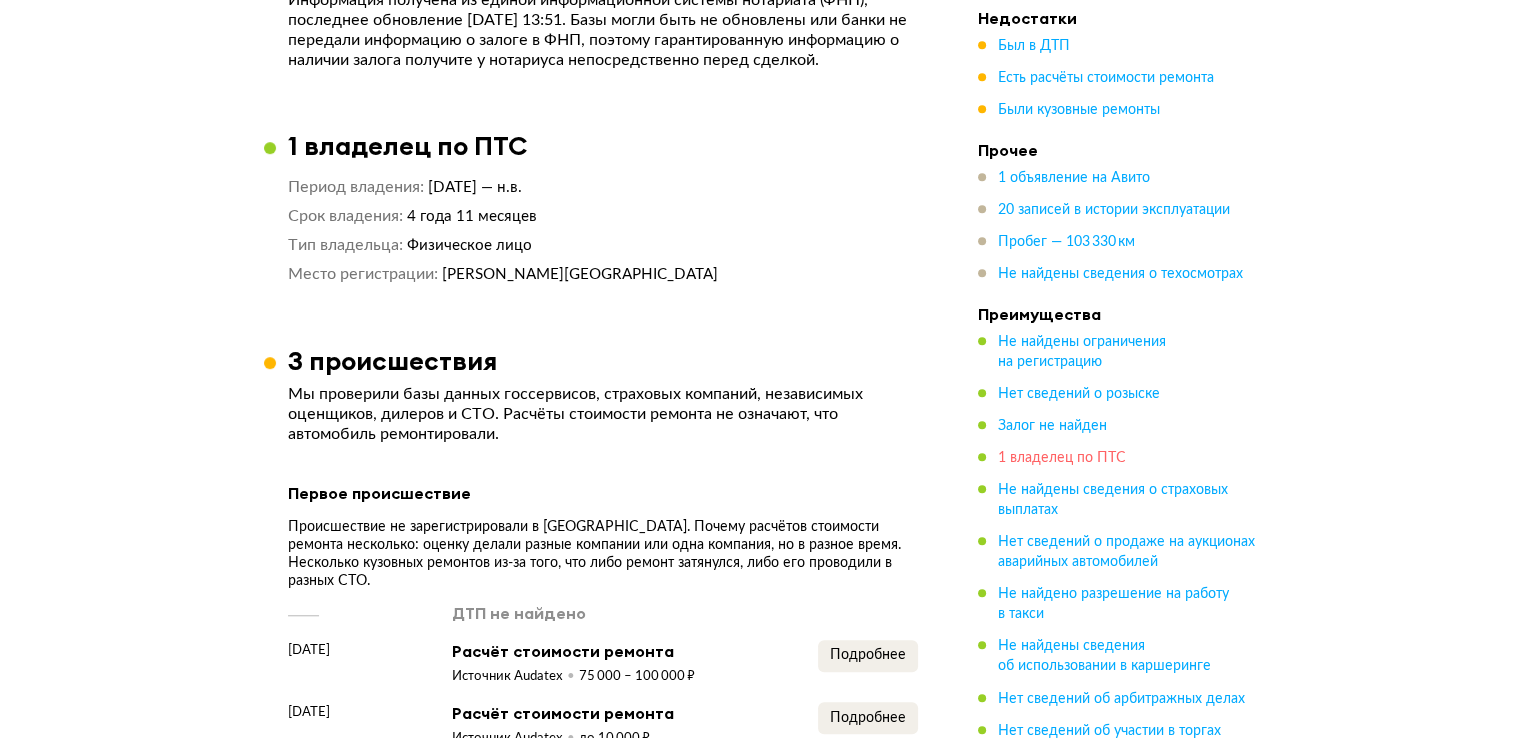 scroll, scrollTop: 1596, scrollLeft: 0, axis: vertical 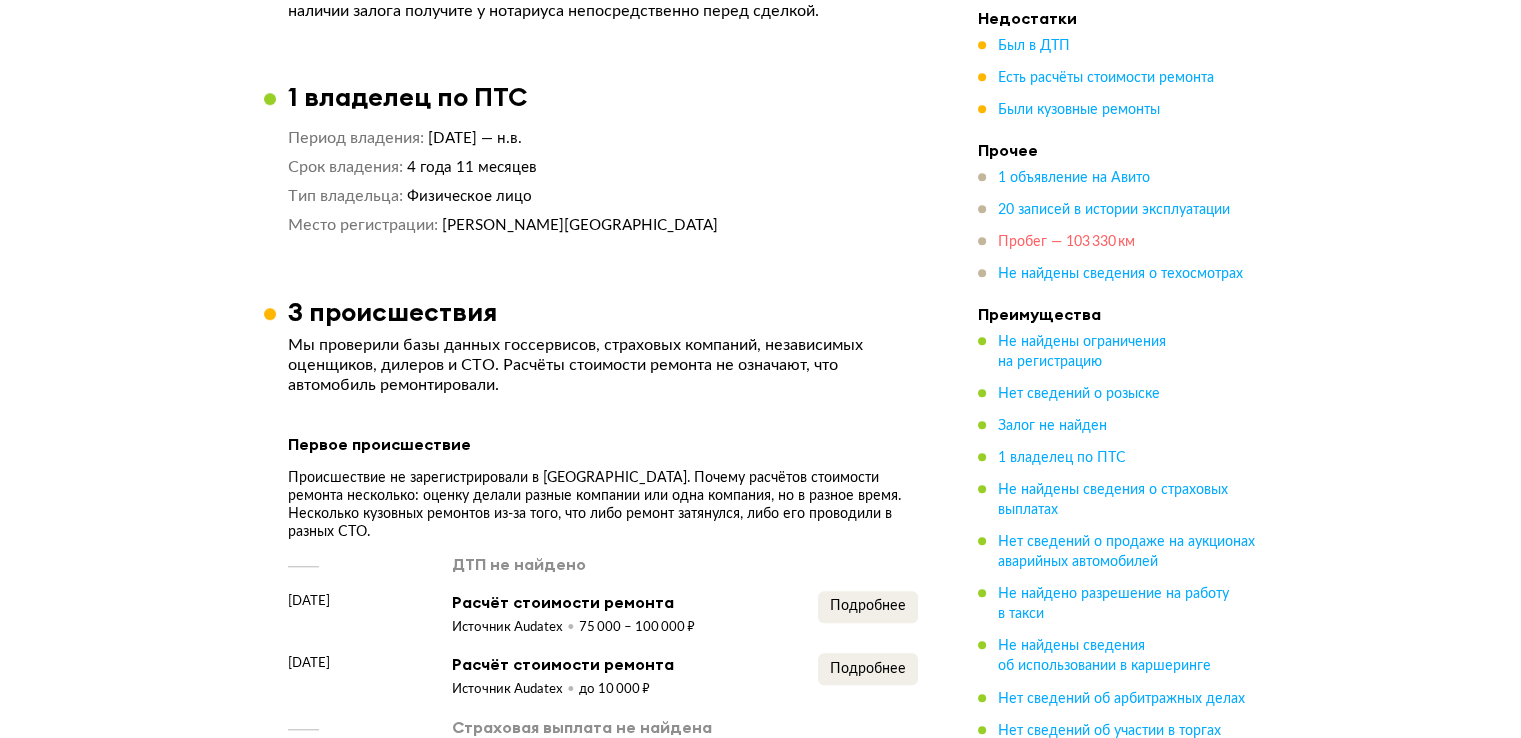 click on "Пробег —  103 330 км" at bounding box center (1066, 242) 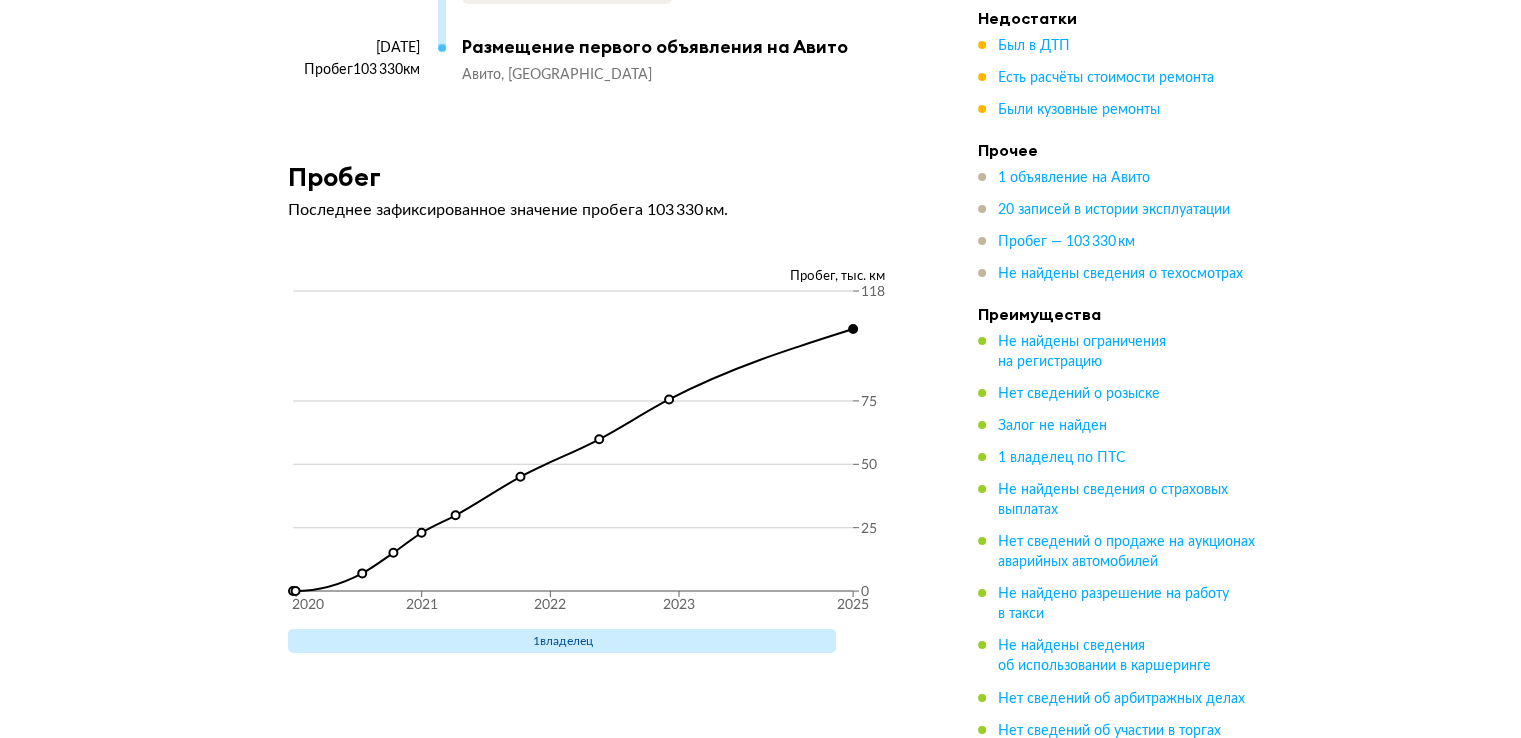 scroll, scrollTop: 7620, scrollLeft: 0, axis: vertical 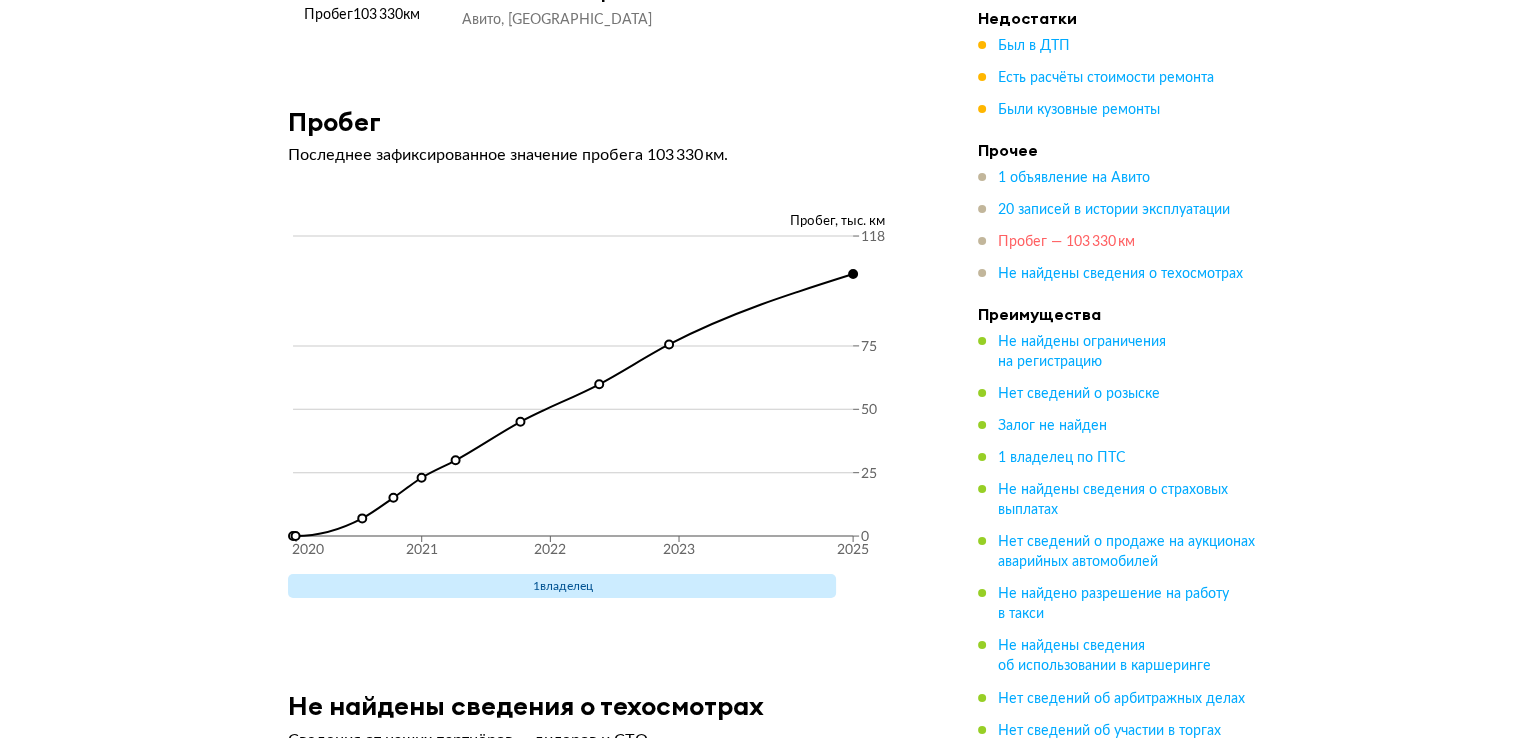 click on "Пробег —  103 330 км" at bounding box center [1066, 242] 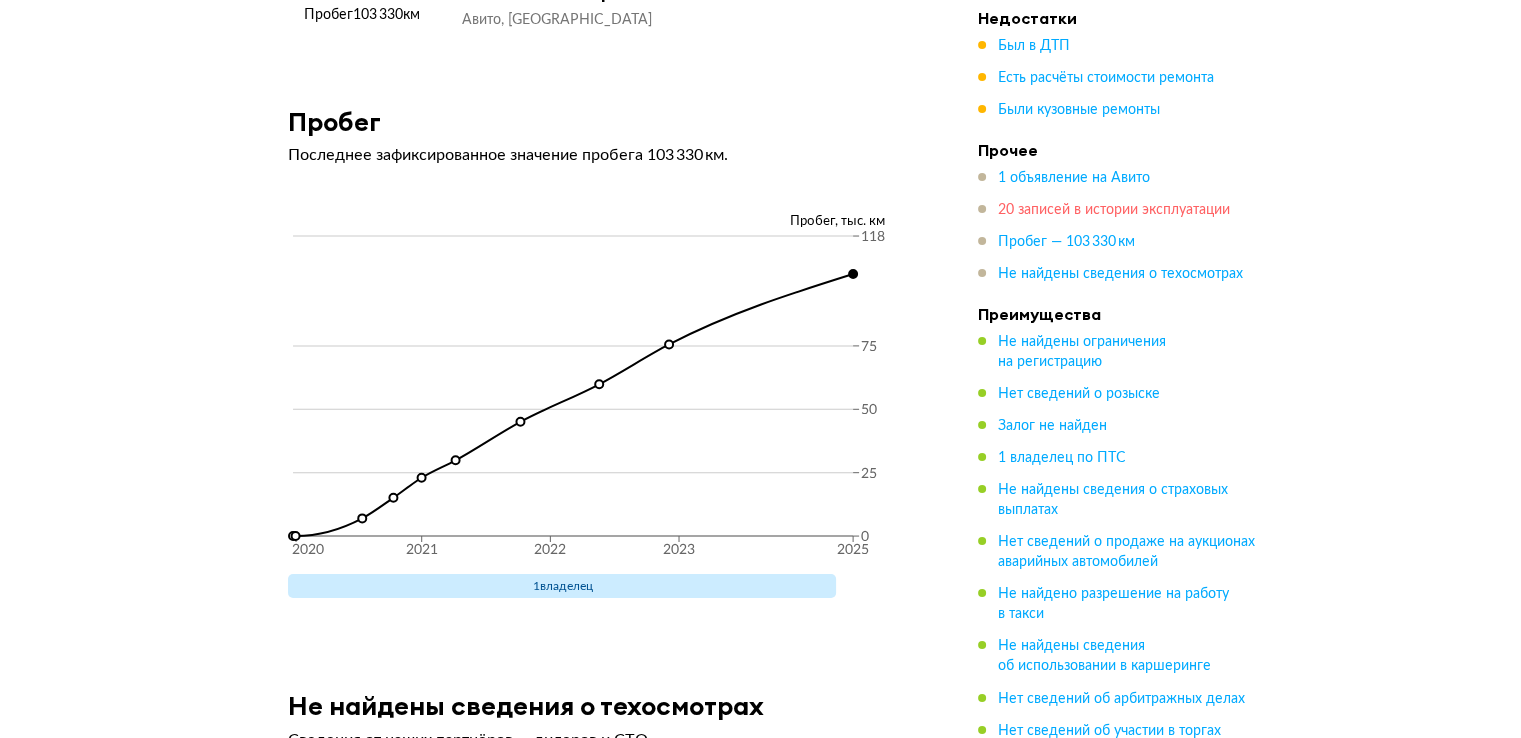 click on "20 записей в истории эксплуатации" at bounding box center (1114, 210) 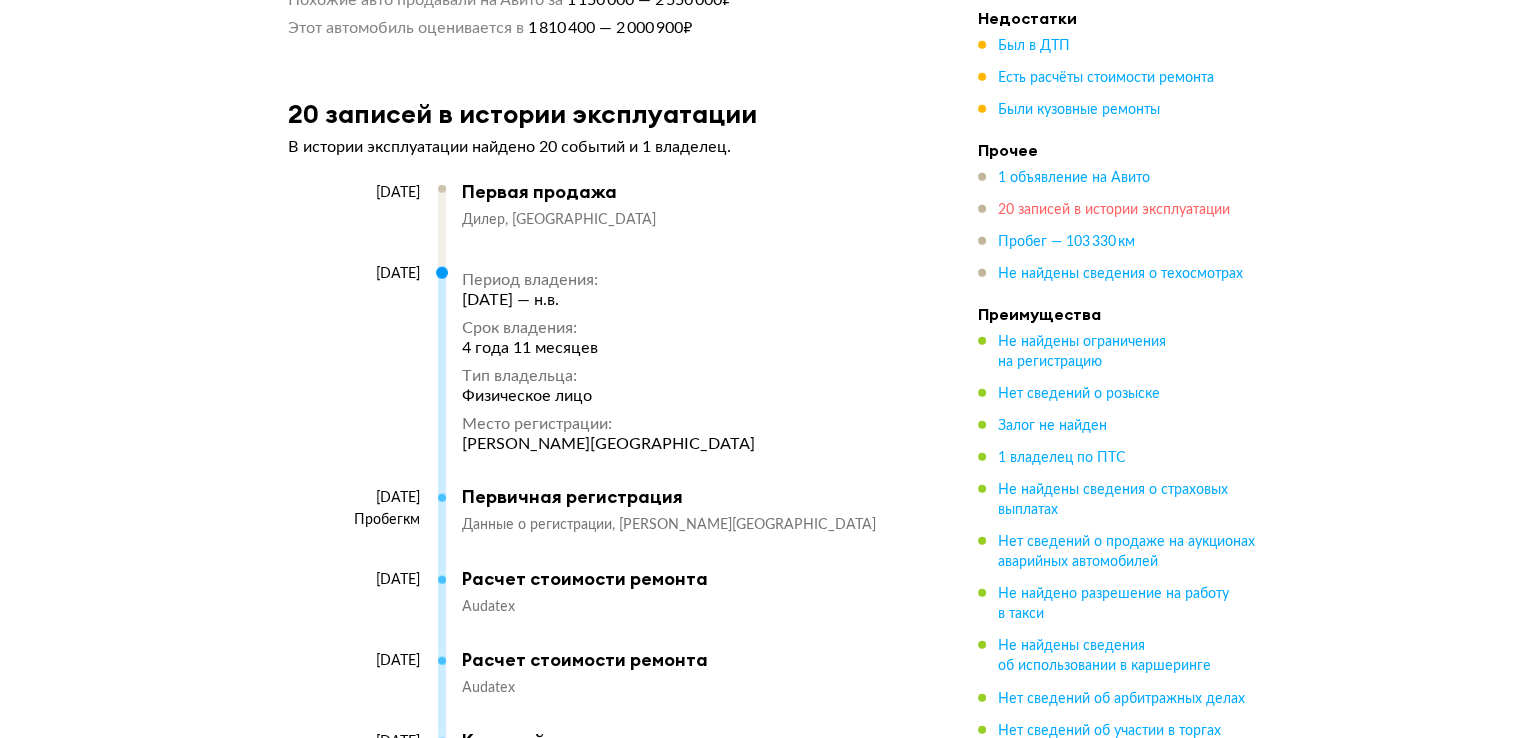 scroll, scrollTop: 4883, scrollLeft: 0, axis: vertical 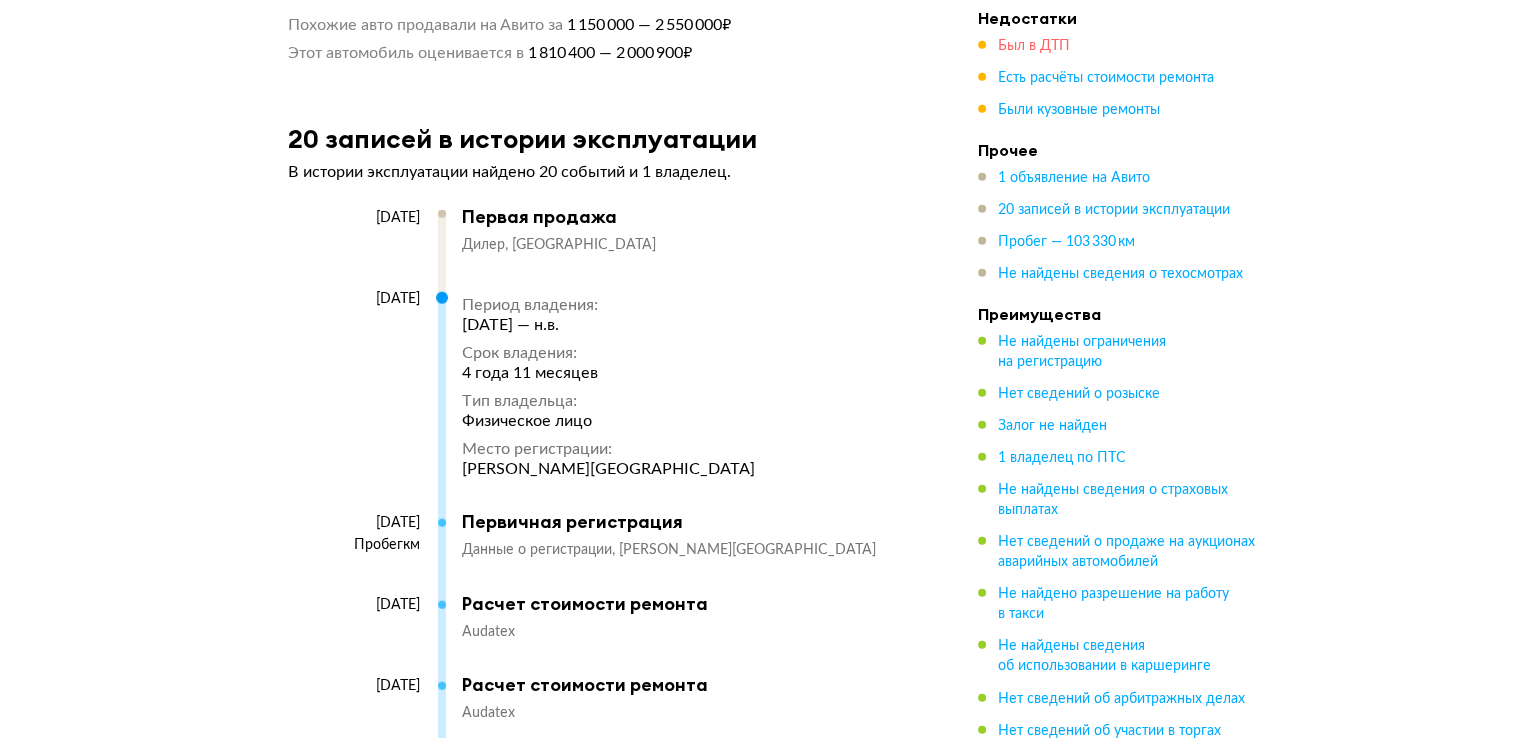 click on "Был в ДТП" at bounding box center (1034, 46) 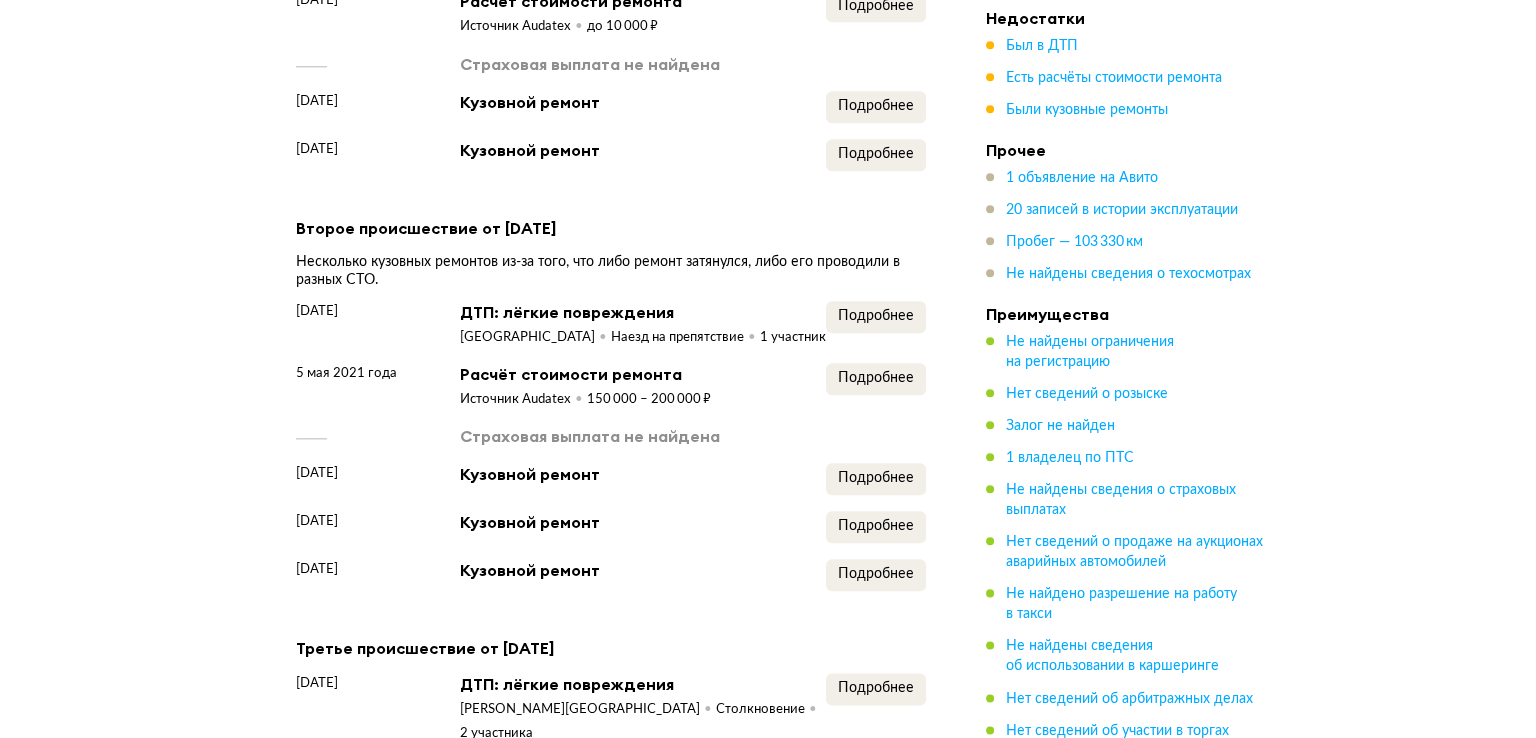 scroll, scrollTop: 2059, scrollLeft: 0, axis: vertical 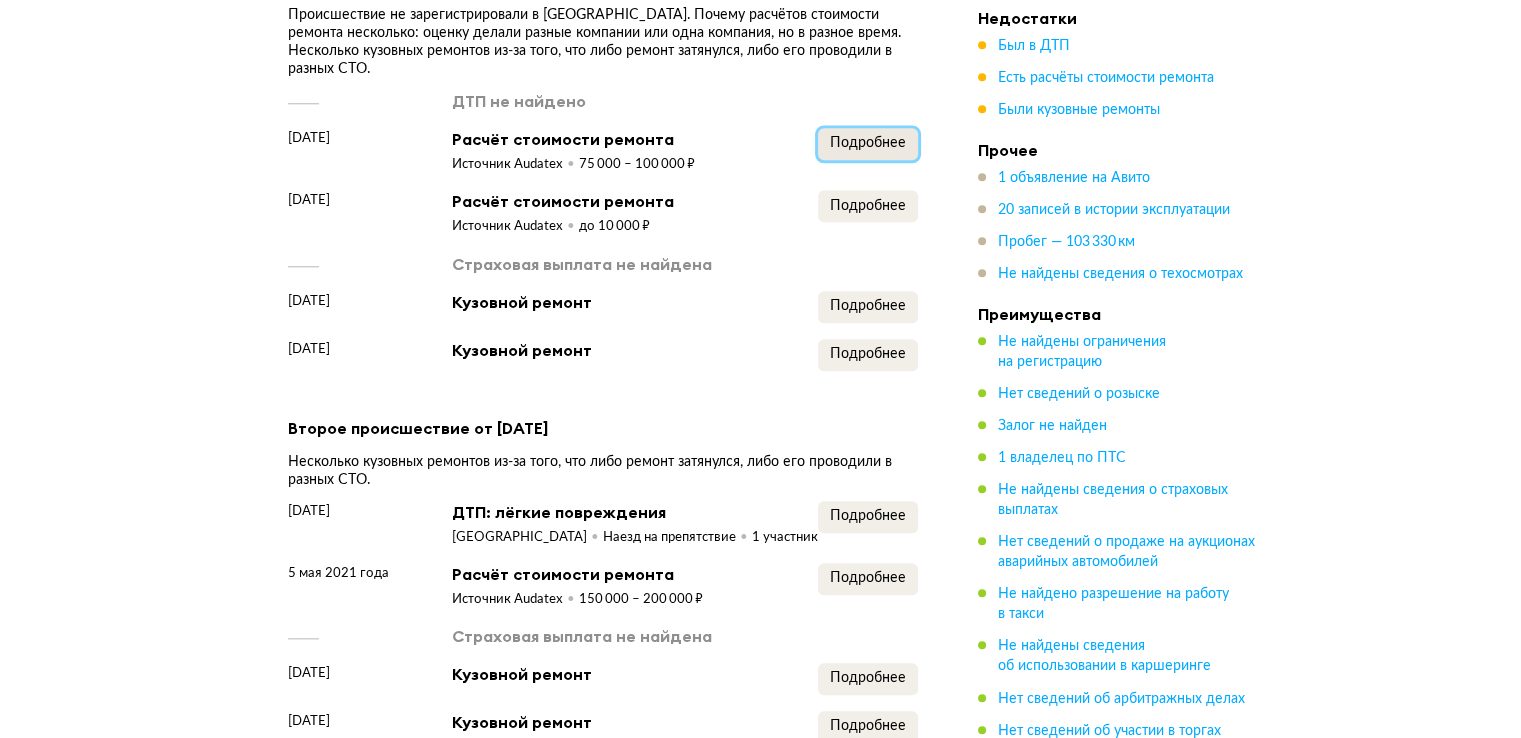 click on "Подробнее" at bounding box center [868, 143] 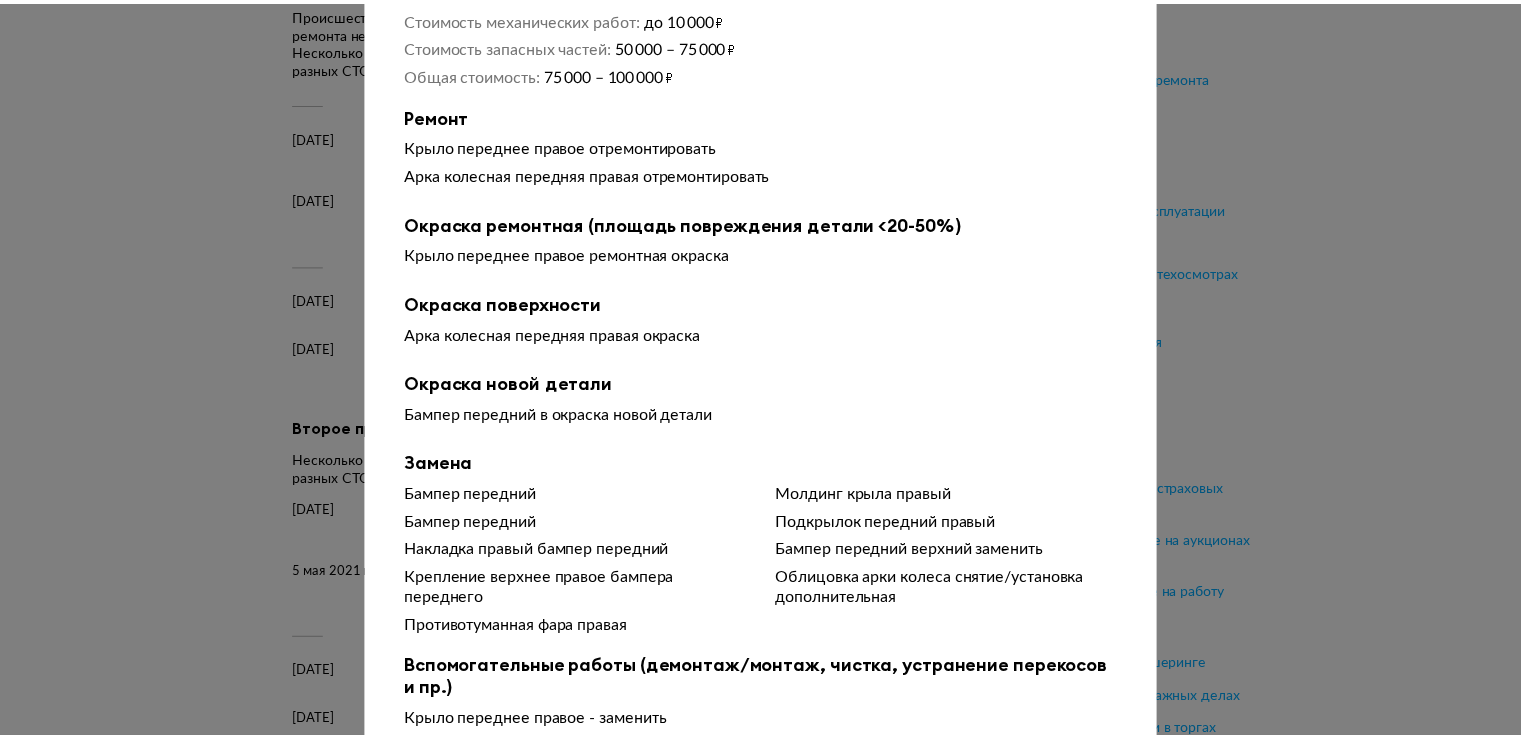 scroll, scrollTop: 262, scrollLeft: 0, axis: vertical 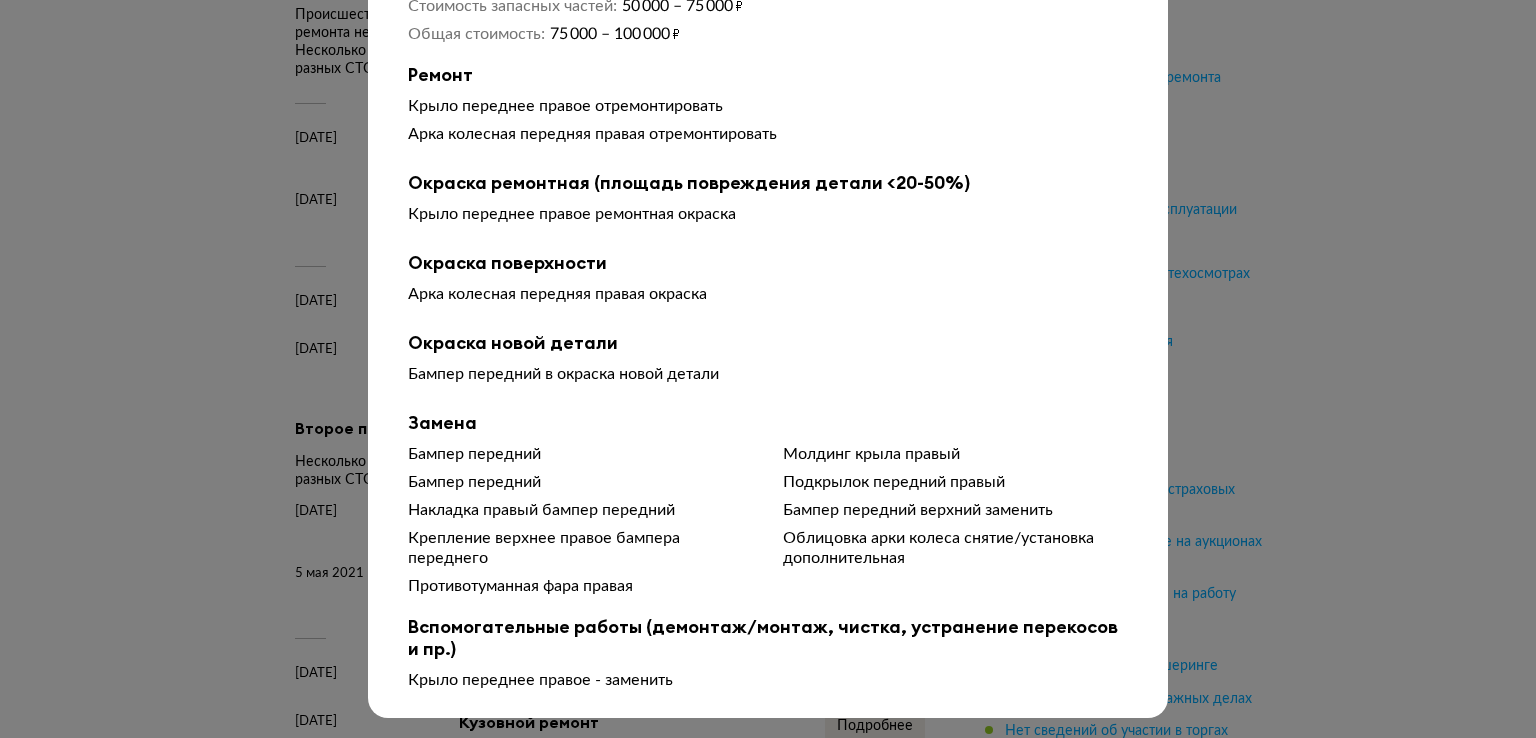 click at bounding box center [768, 113] 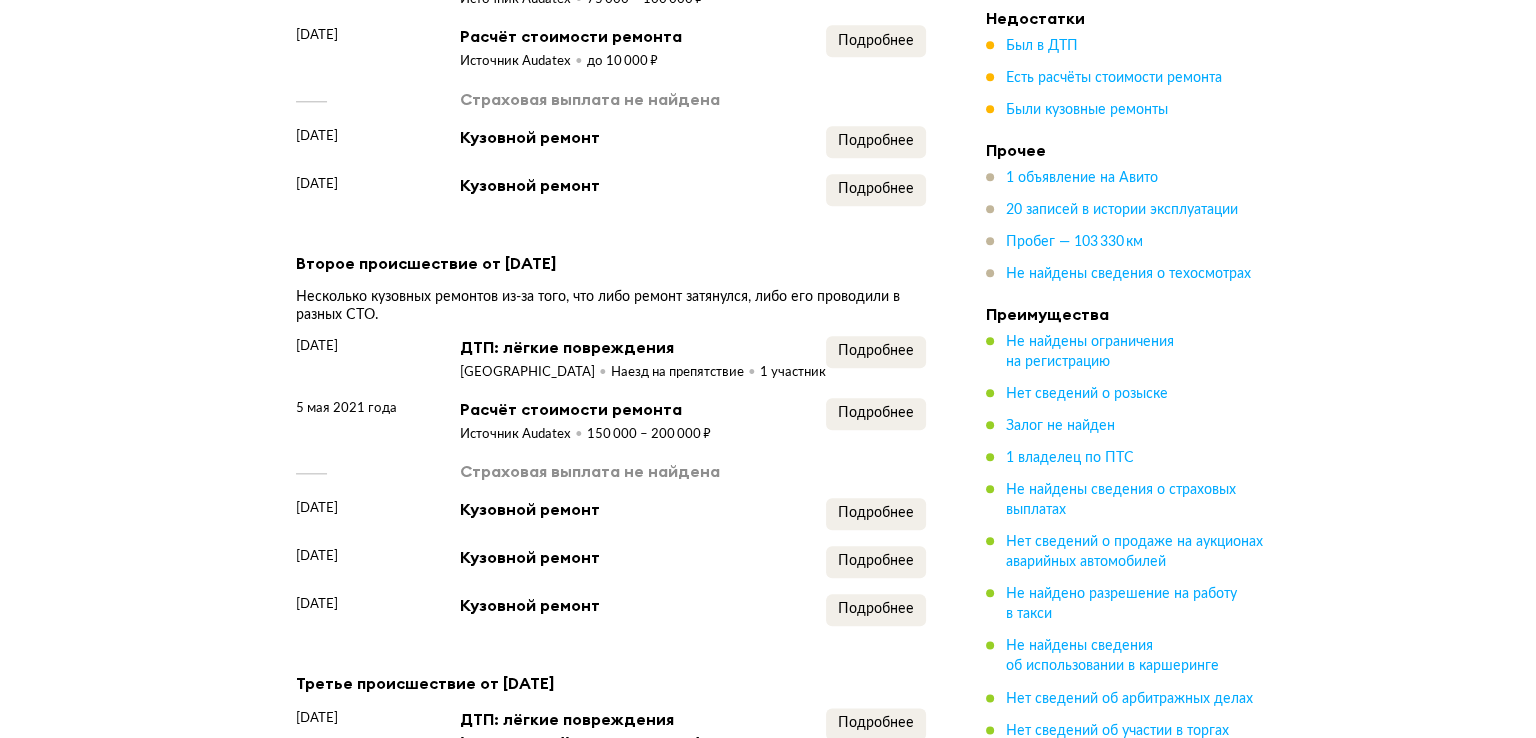 scroll, scrollTop: 2259, scrollLeft: 0, axis: vertical 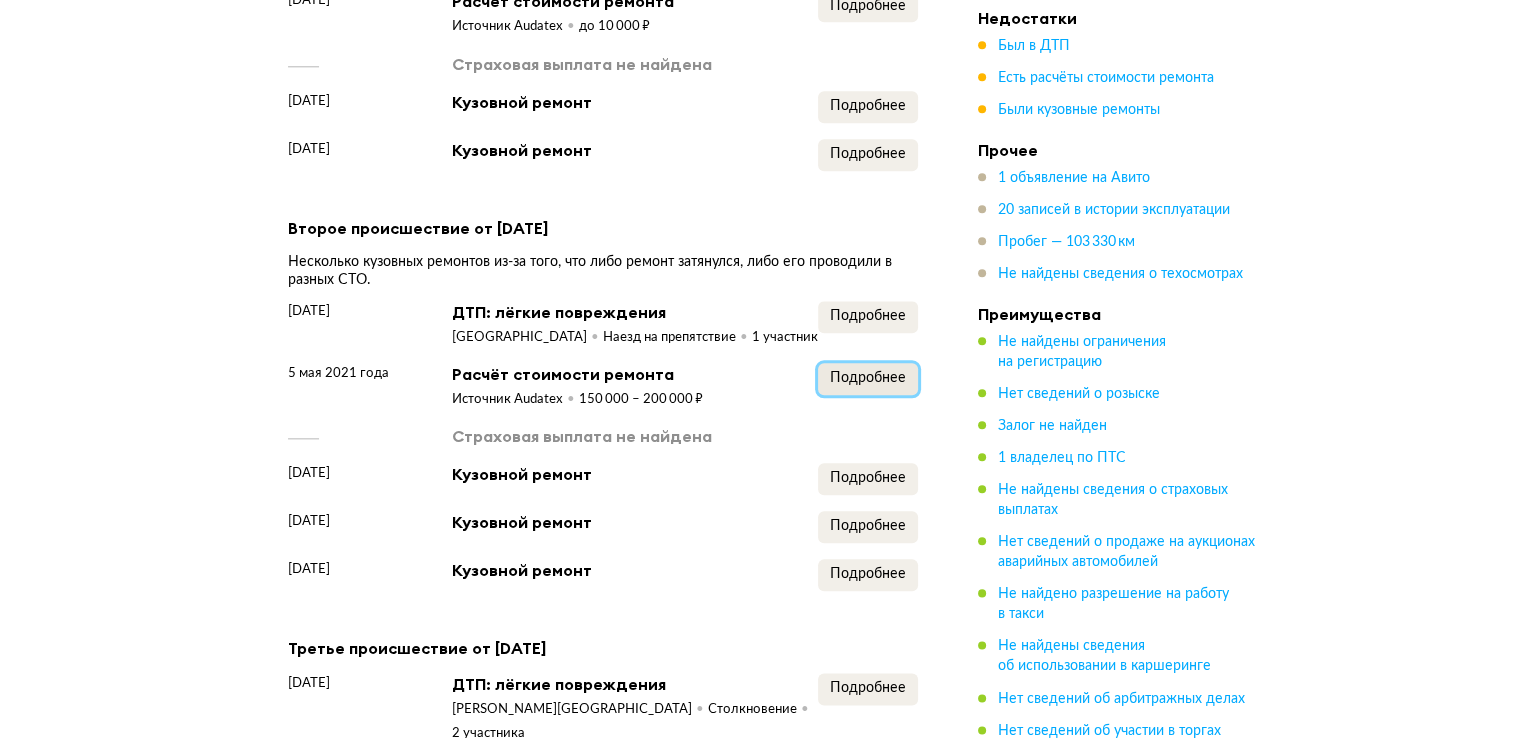 click on "Подробнее" at bounding box center [868, 378] 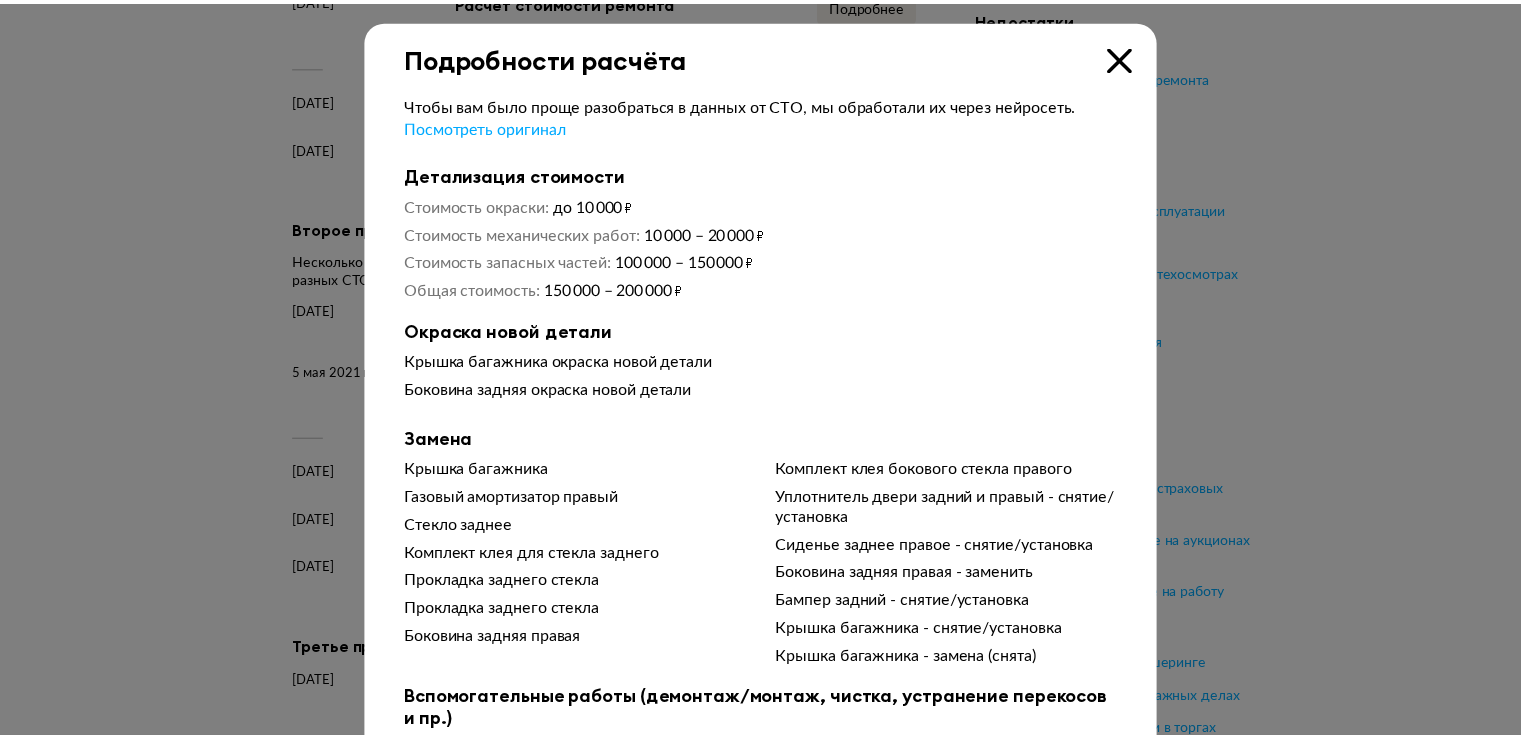 scroll, scrollTop: 78, scrollLeft: 0, axis: vertical 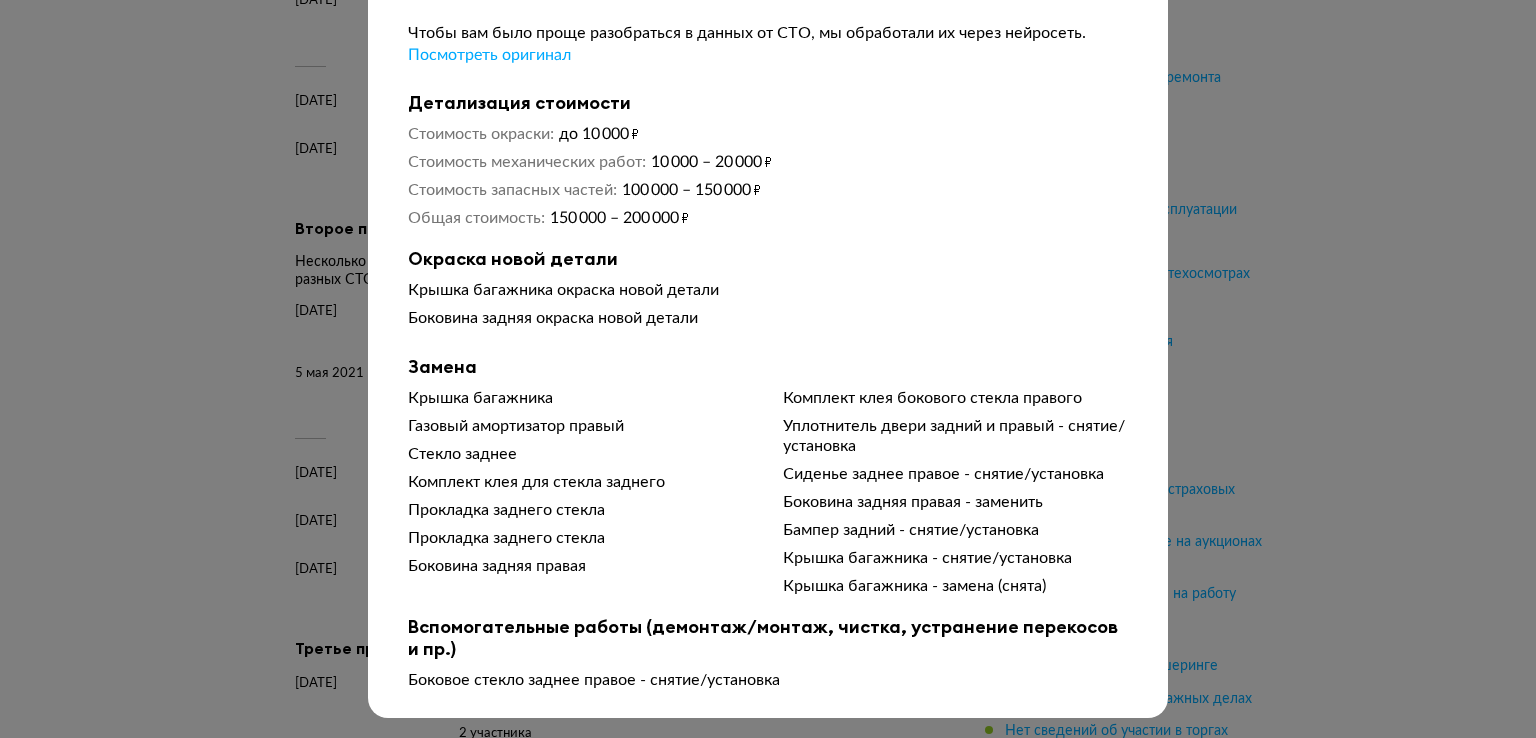 click at bounding box center (768, 297) 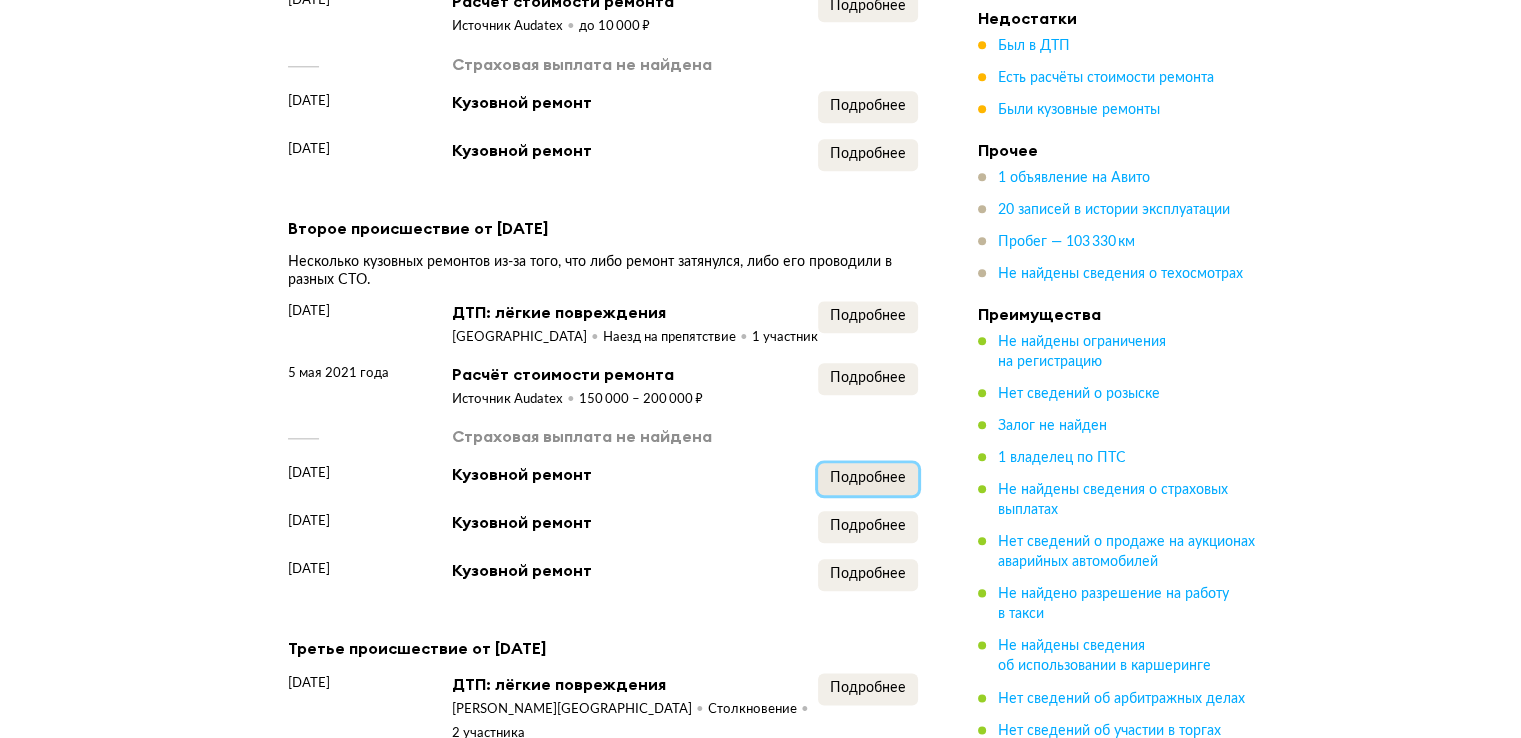 click on "Подробнее" at bounding box center (868, 478) 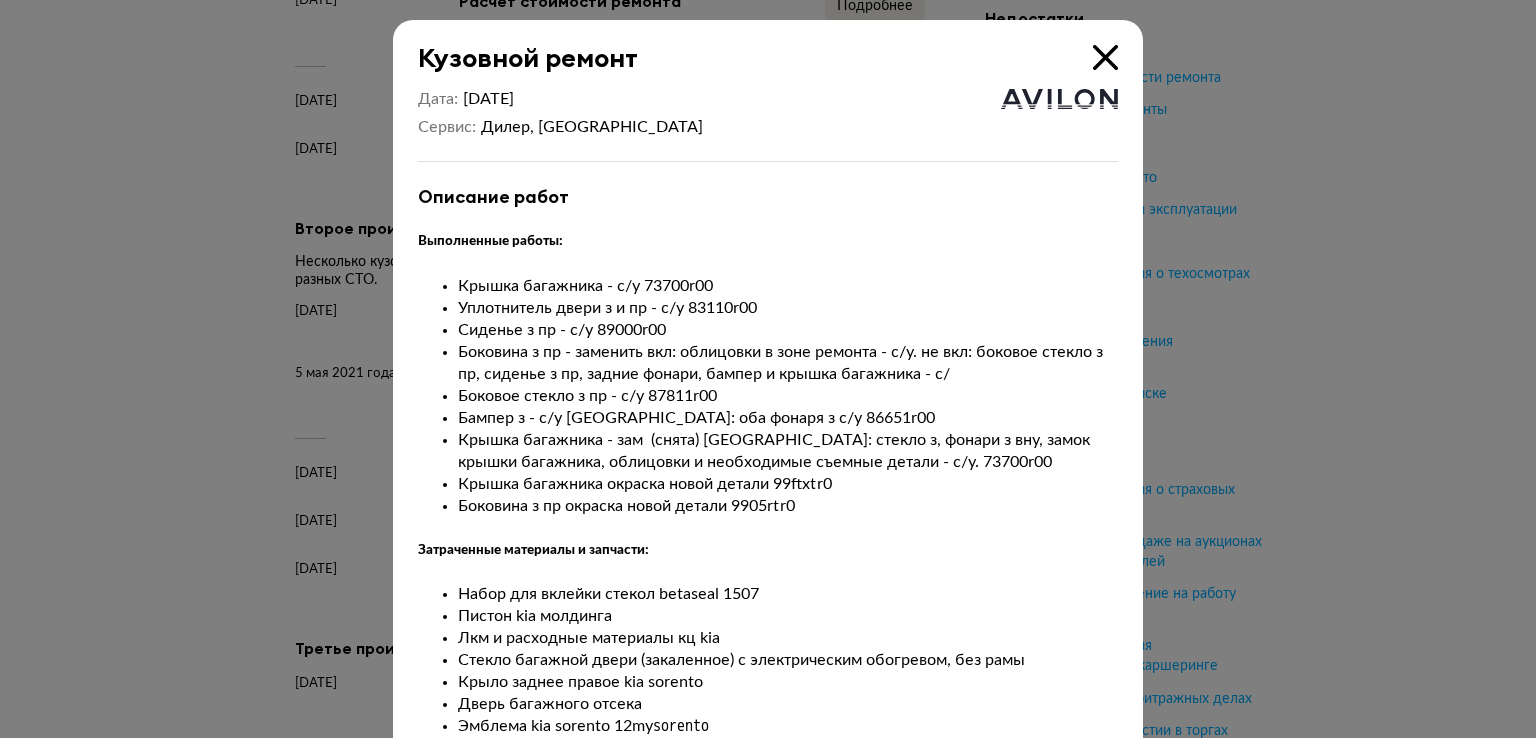 click at bounding box center (768, 369) 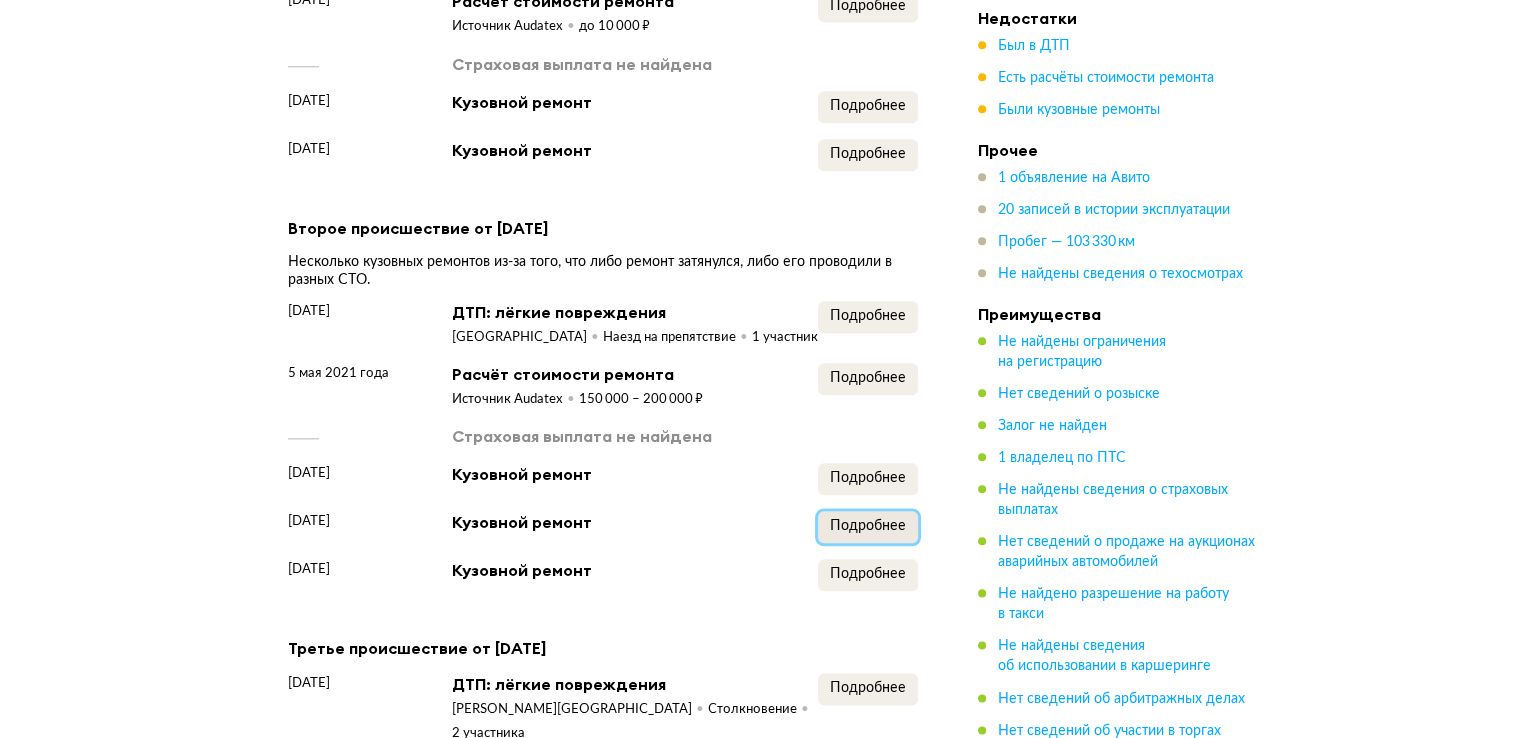click on "Подробнее" at bounding box center [868, 527] 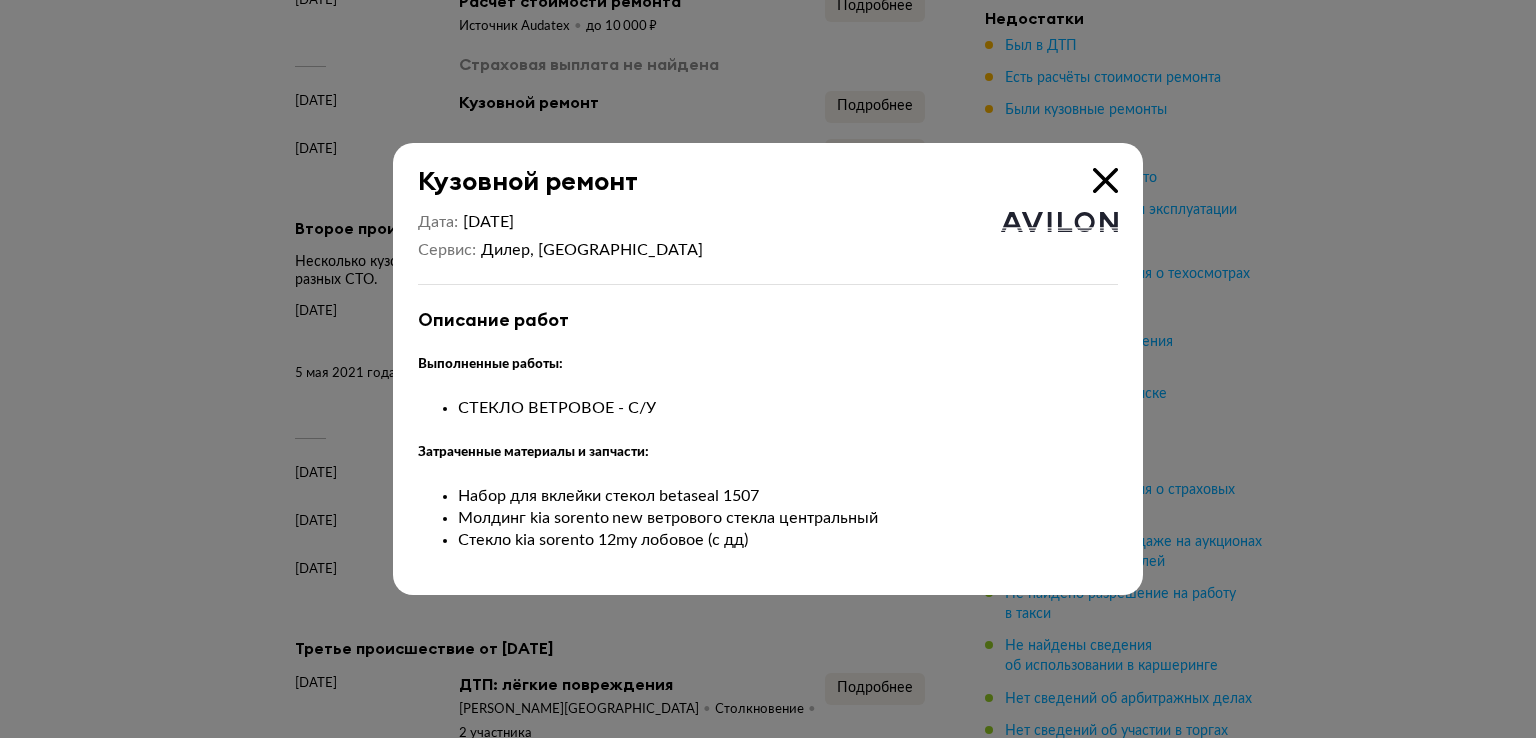 click at bounding box center (768, 369) 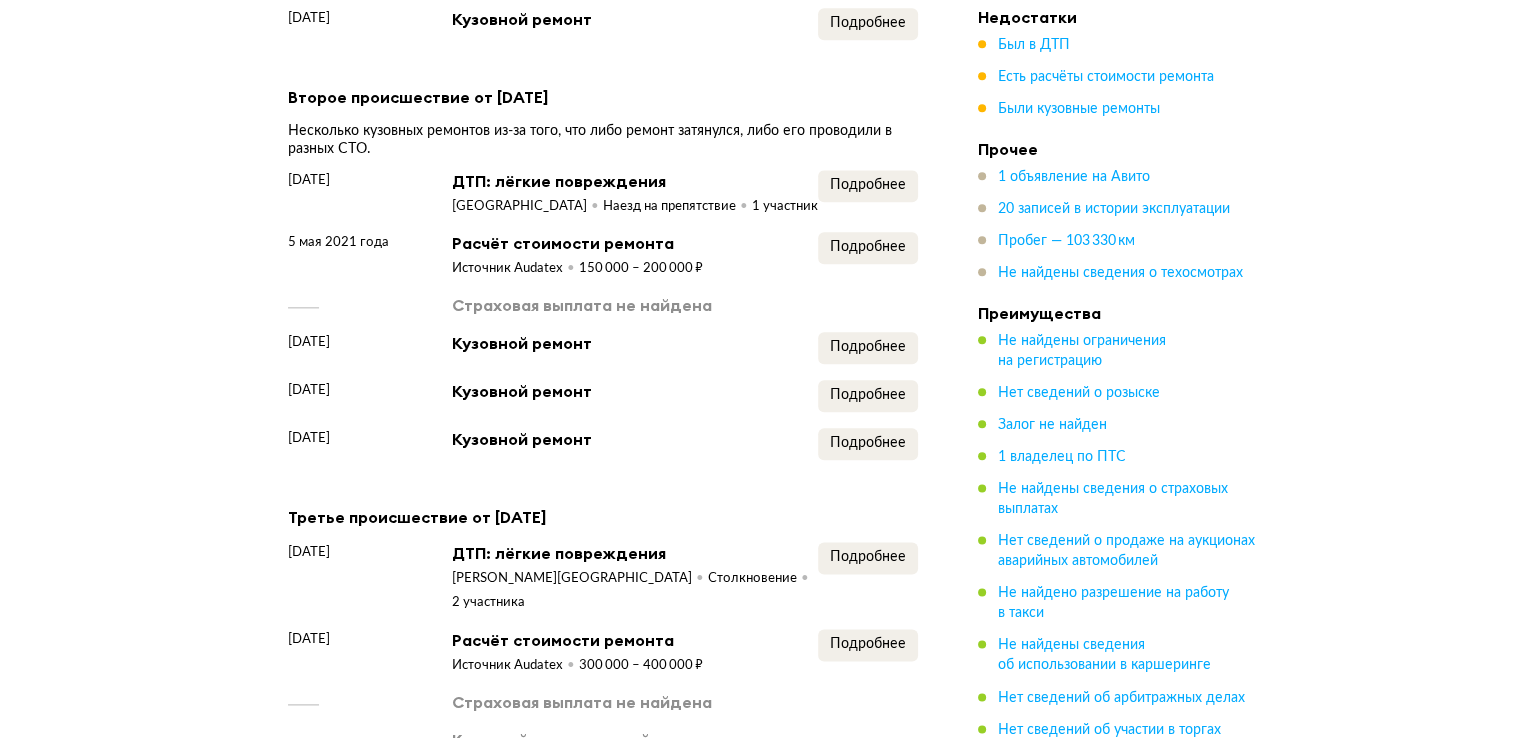 scroll, scrollTop: 2559, scrollLeft: 0, axis: vertical 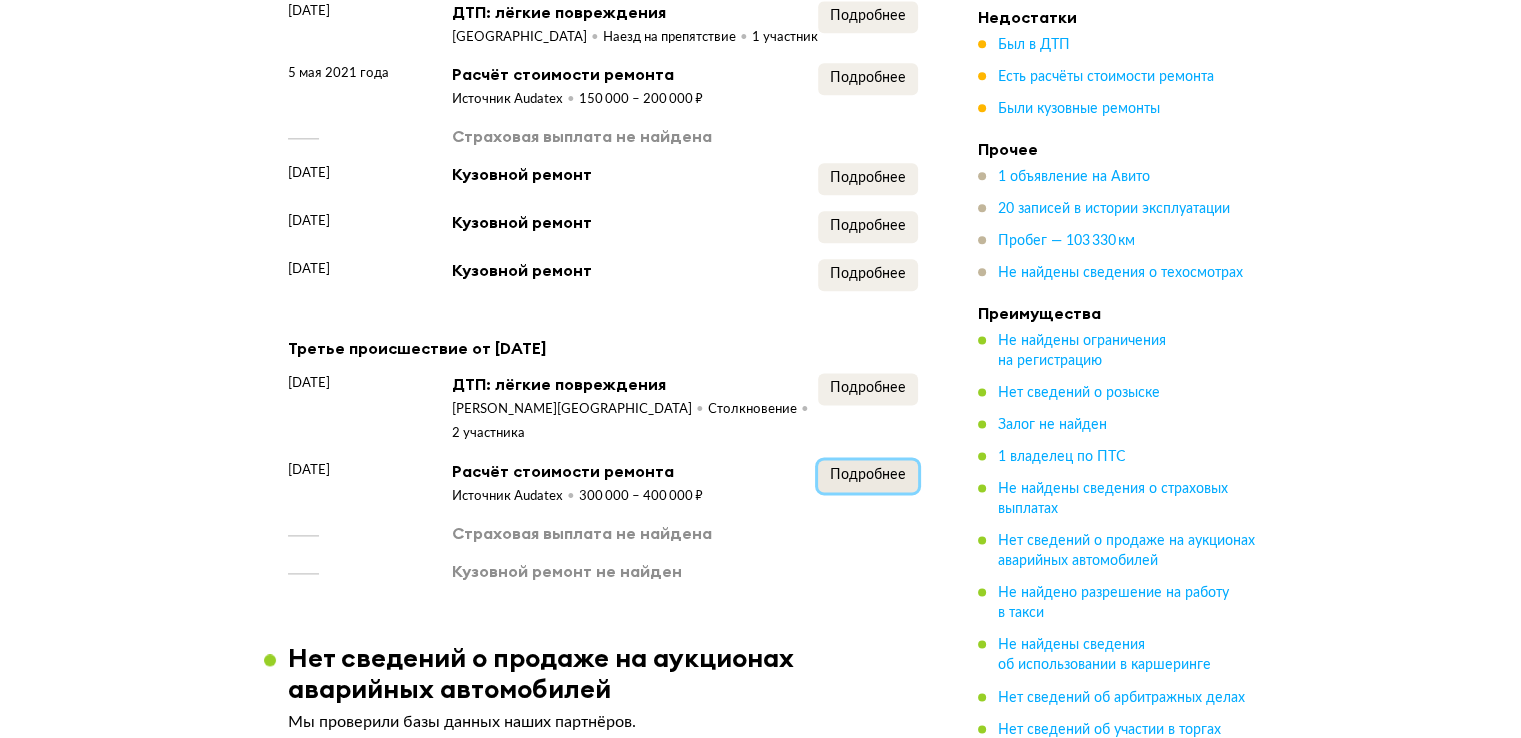 click on "Подробнее" at bounding box center (868, 475) 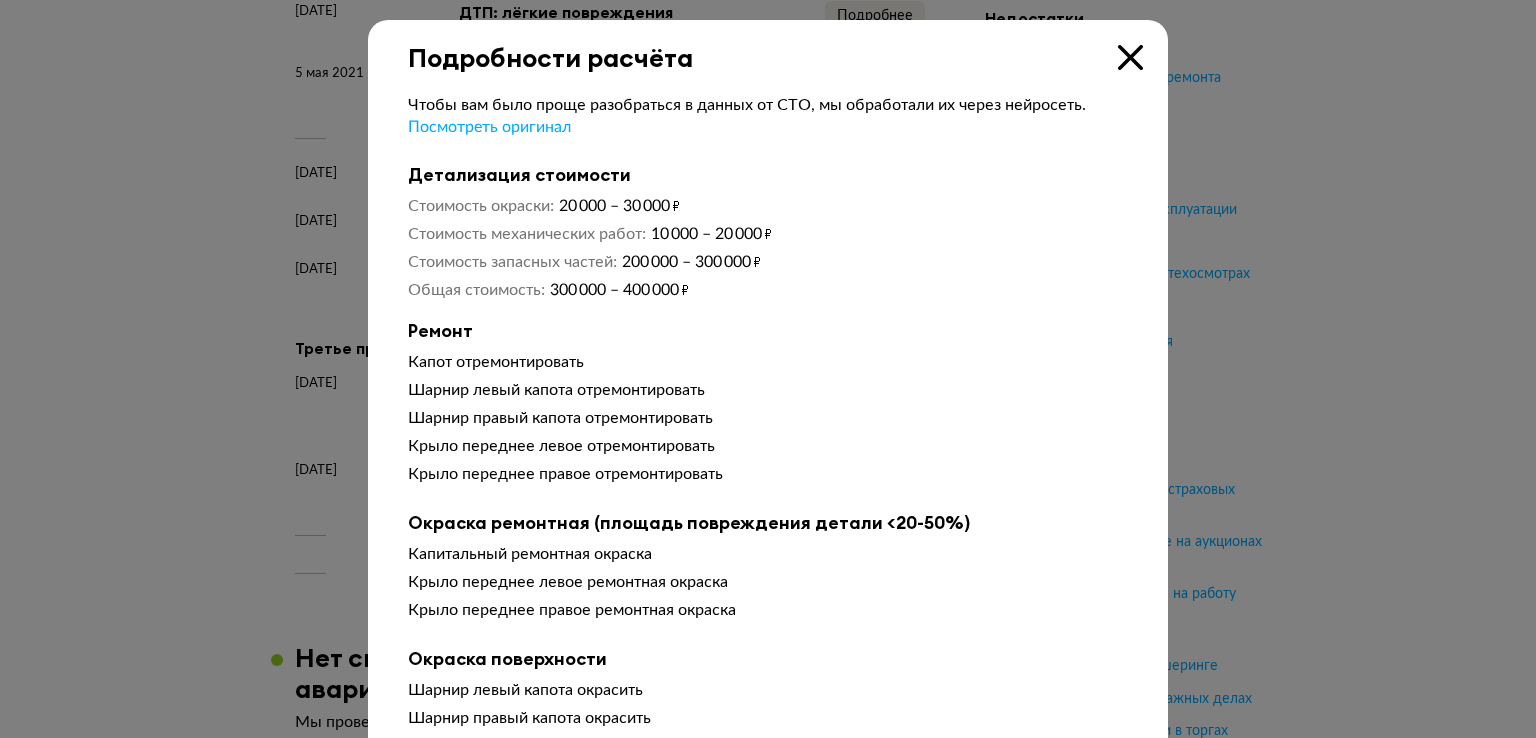 click at bounding box center (768, 369) 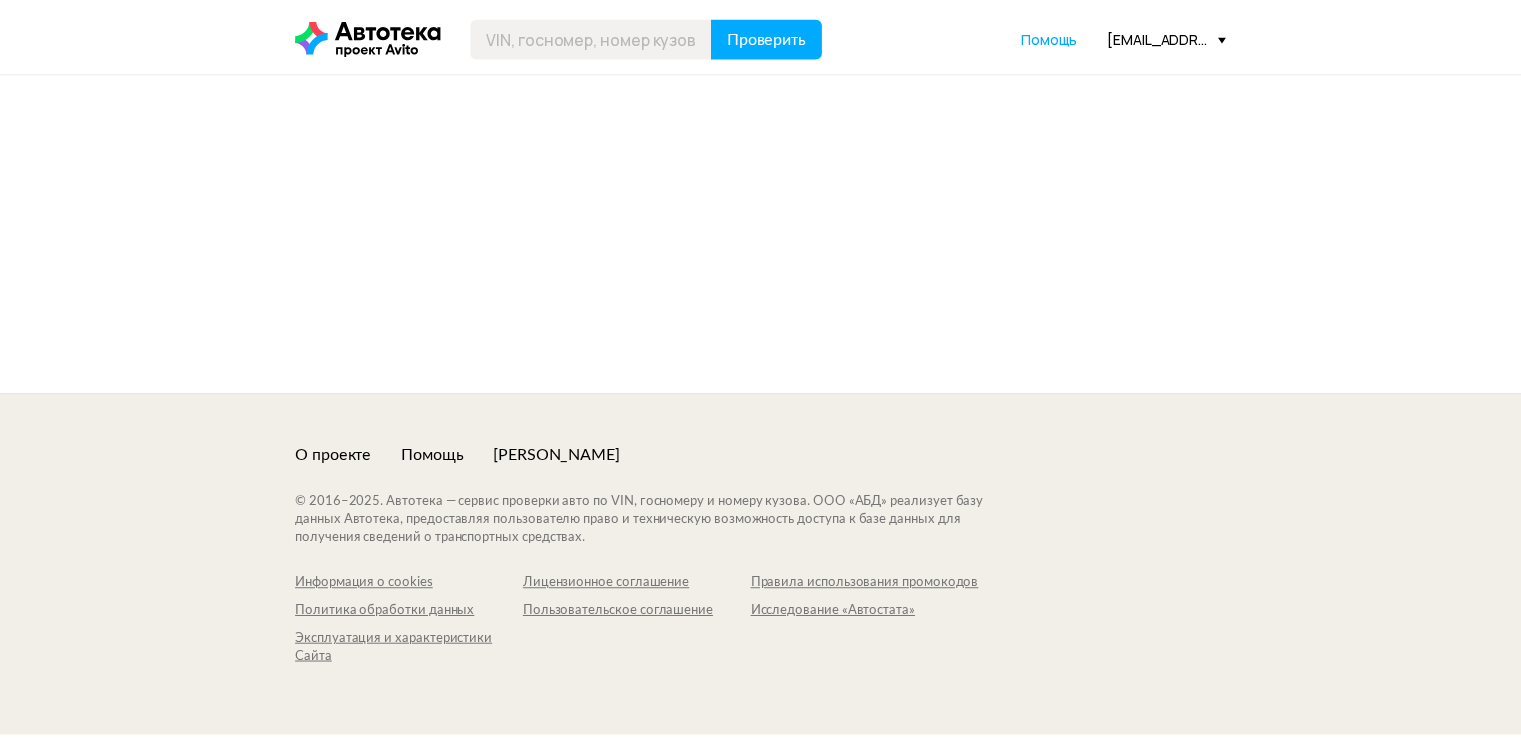 scroll, scrollTop: 0, scrollLeft: 0, axis: both 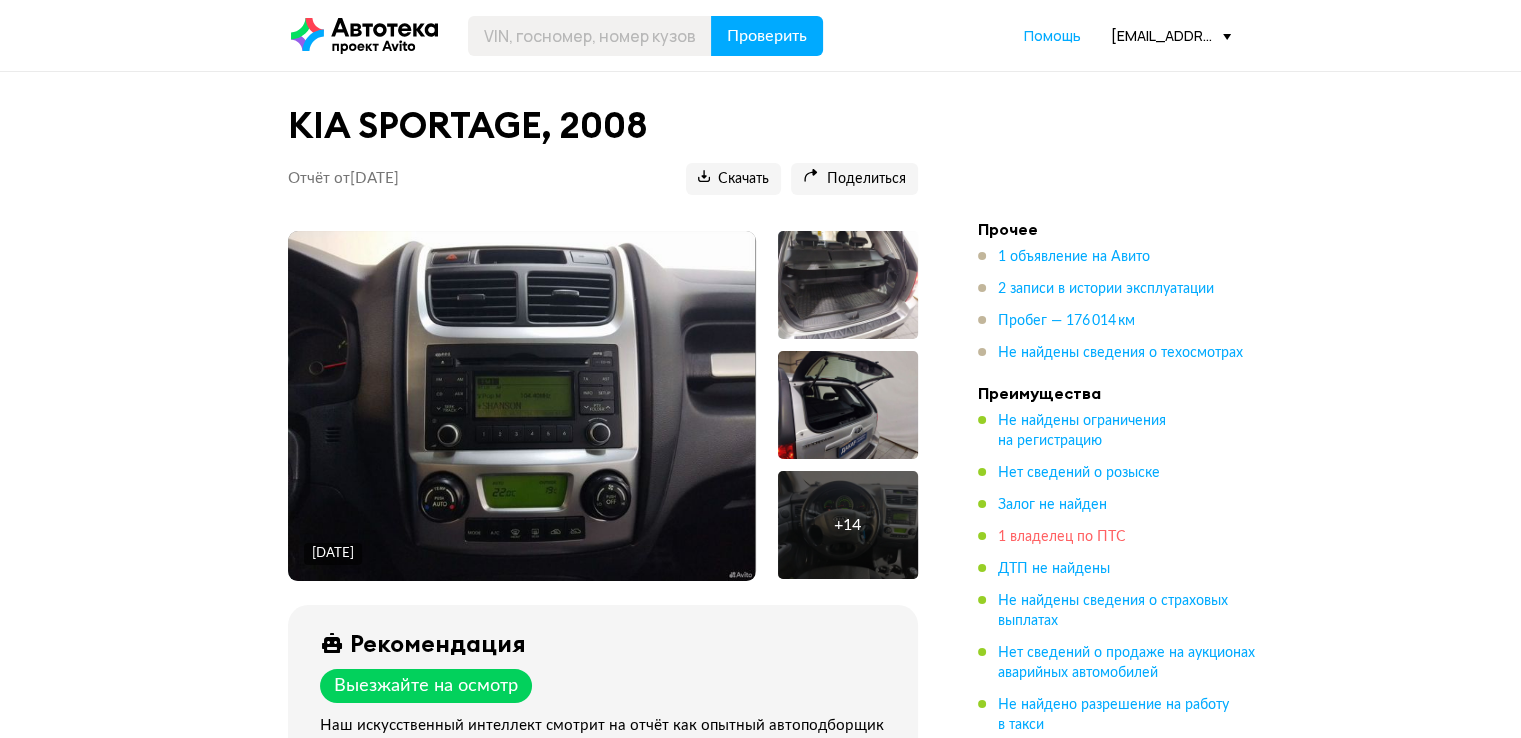 click on "1 владелец по ПТС" at bounding box center (1062, 537) 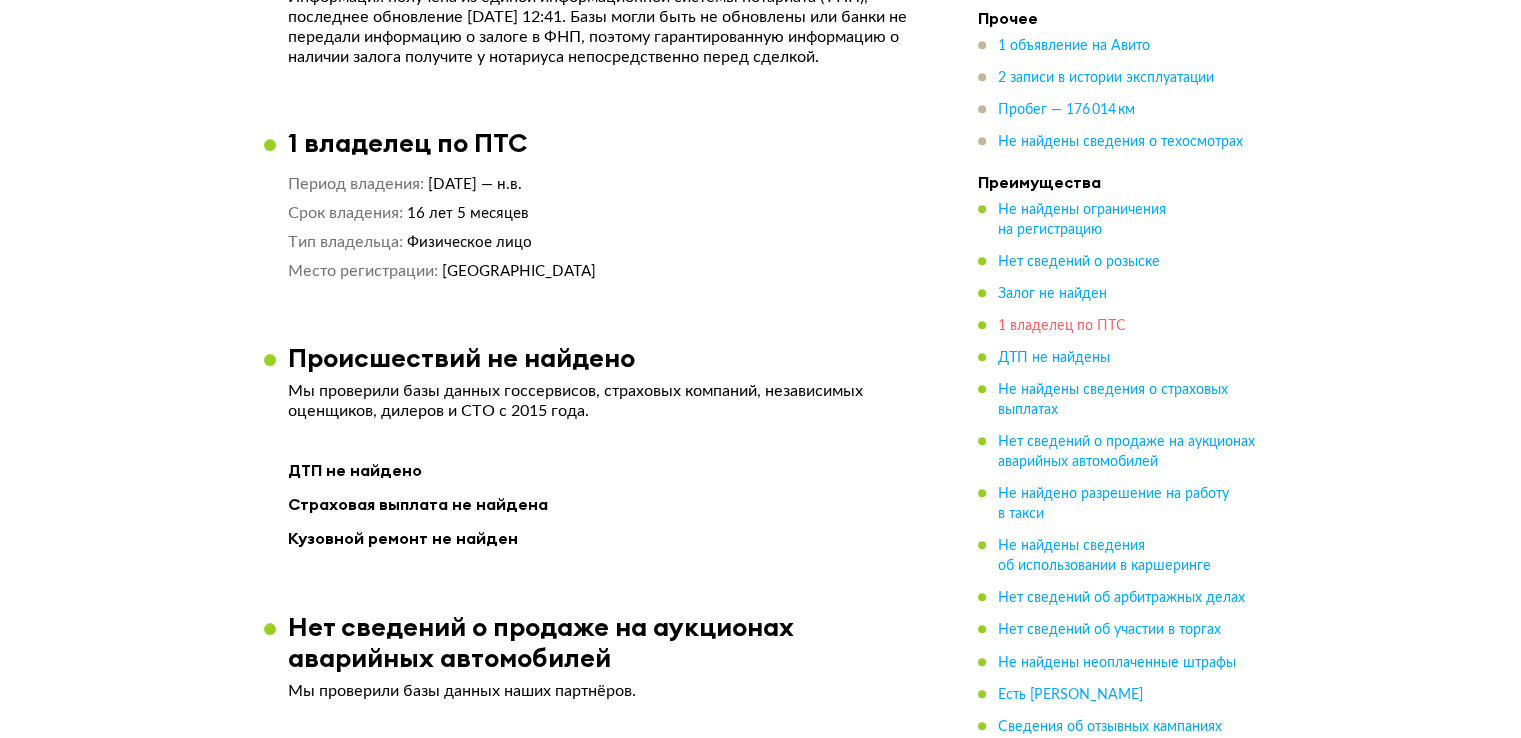 scroll, scrollTop: 1548, scrollLeft: 0, axis: vertical 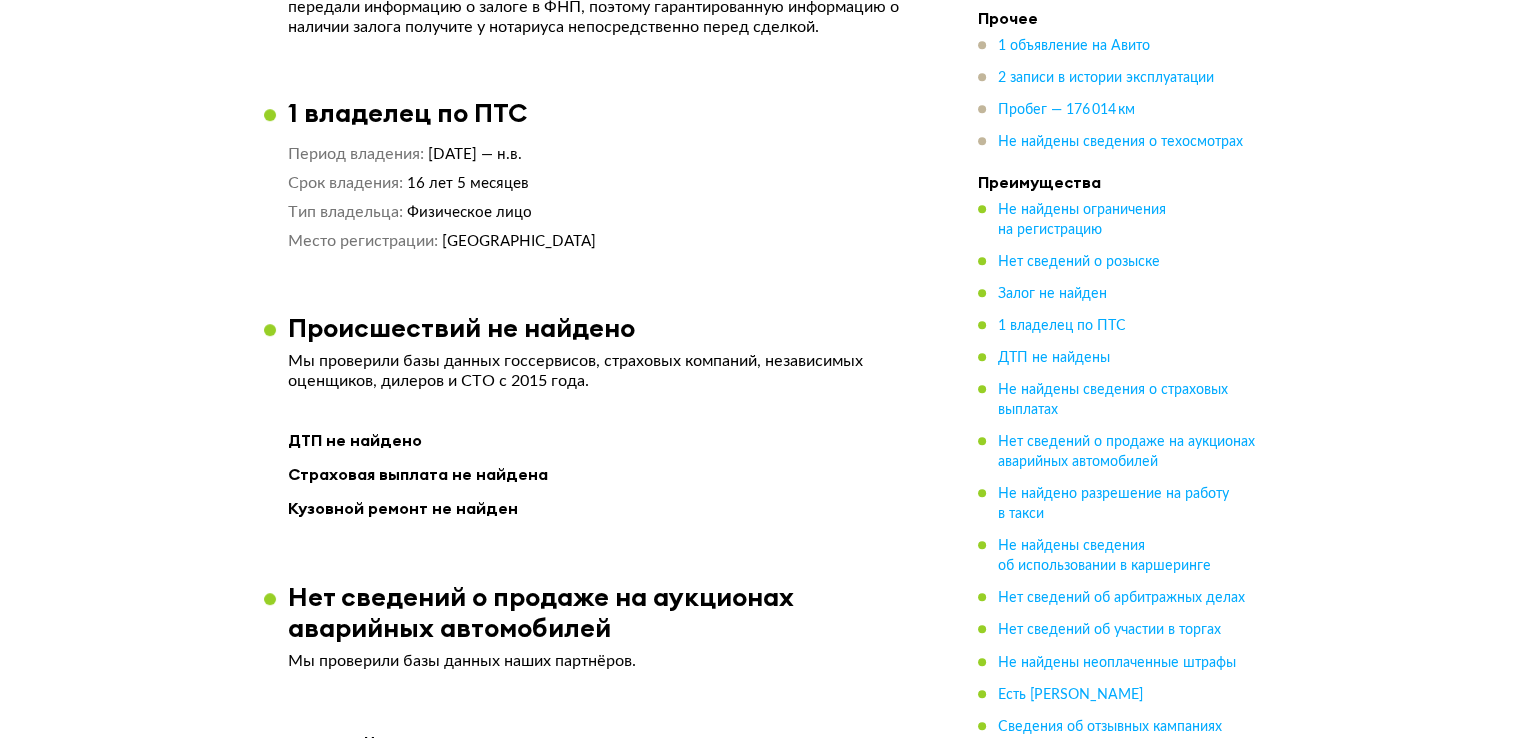 click on "1 объявление на Авито 2 записи в истории эксплуатации Пробег —  176 014 км Не найдены сведения о техосмотрах" at bounding box center (1118, 94) 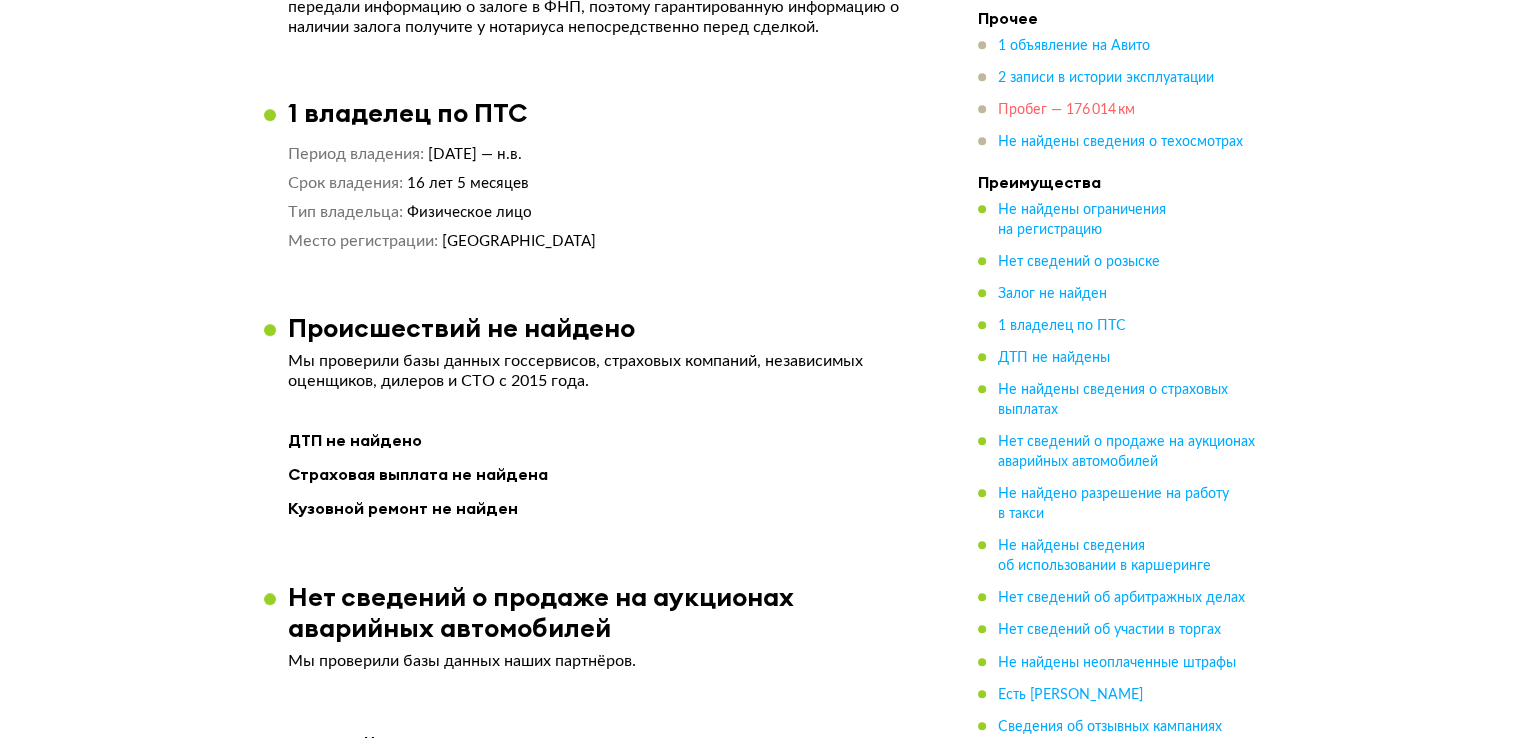 click on "Пробег —  176 014 км" at bounding box center [1066, 110] 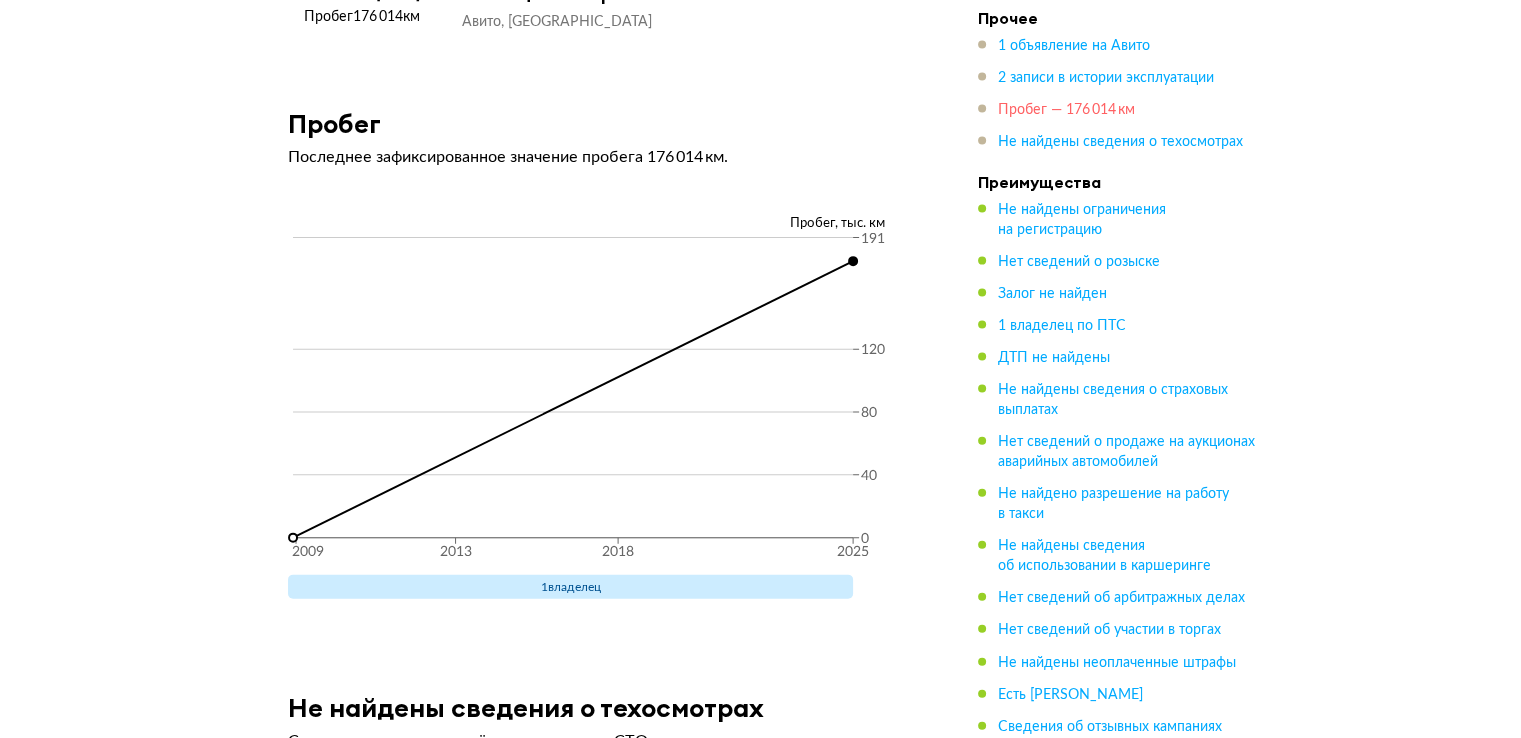 scroll, scrollTop: 4327, scrollLeft: 0, axis: vertical 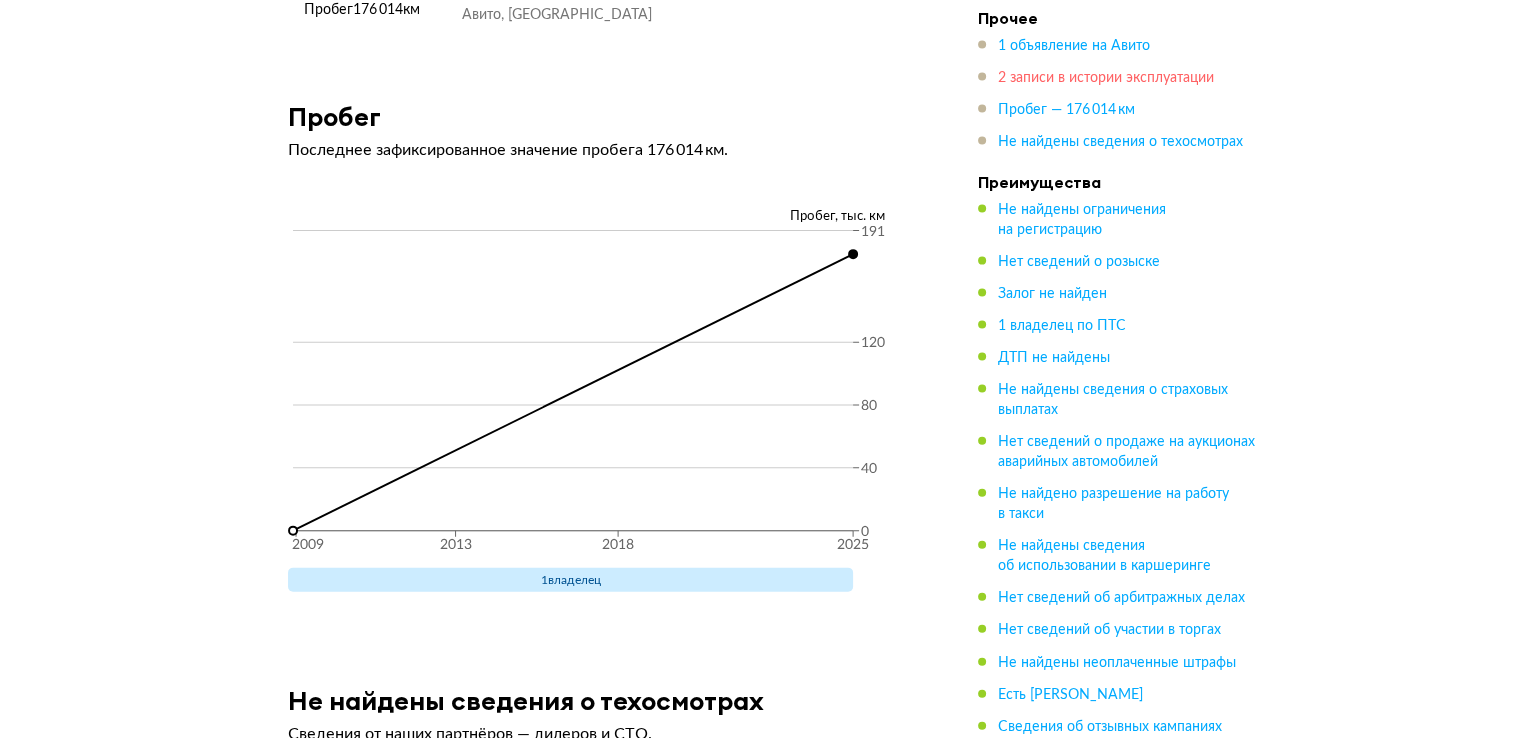 click on "2 записи в истории эксплуатации" at bounding box center [1106, 78] 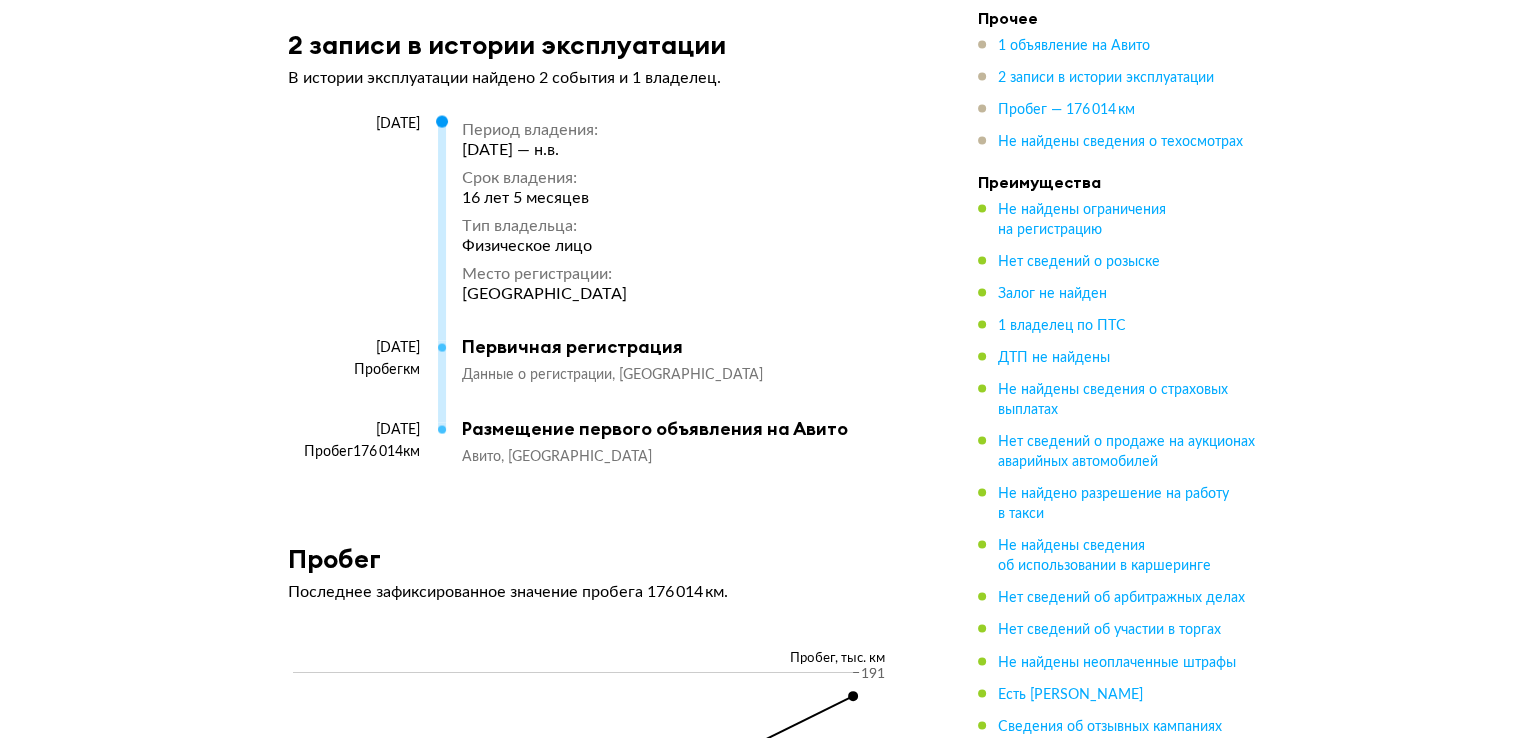 scroll, scrollTop: 3811, scrollLeft: 0, axis: vertical 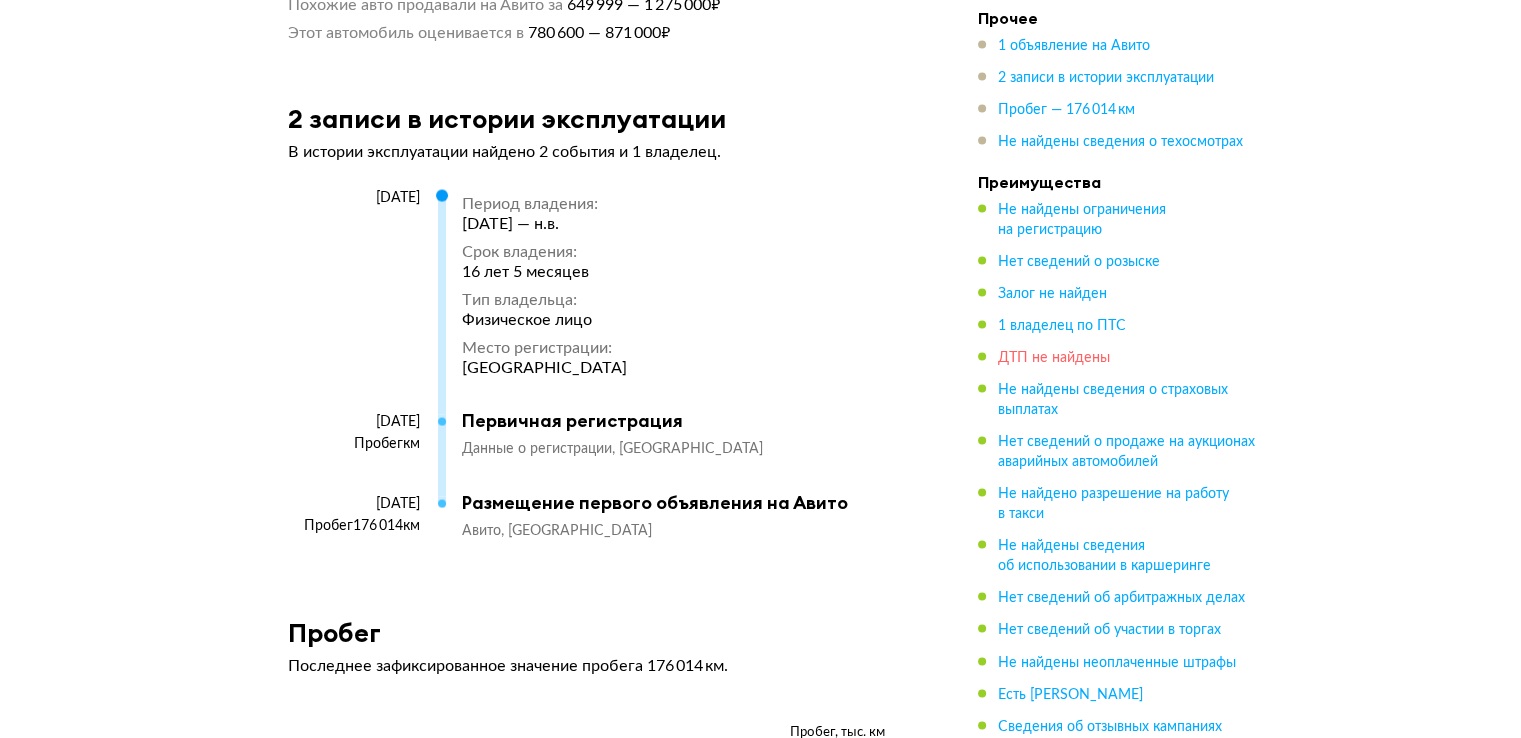 click on "ДТП не найдены" at bounding box center [1054, 358] 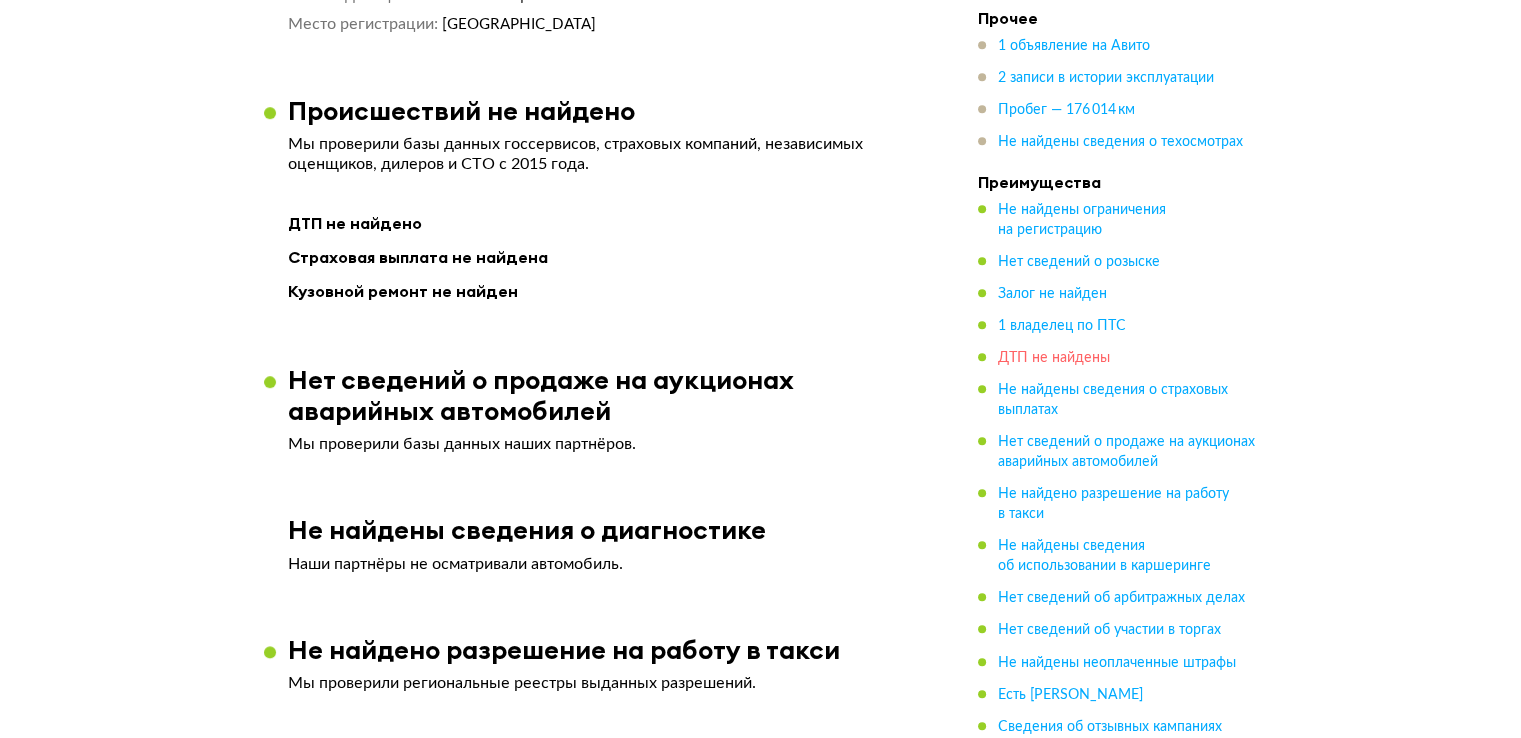 scroll, scrollTop: 1760, scrollLeft: 0, axis: vertical 